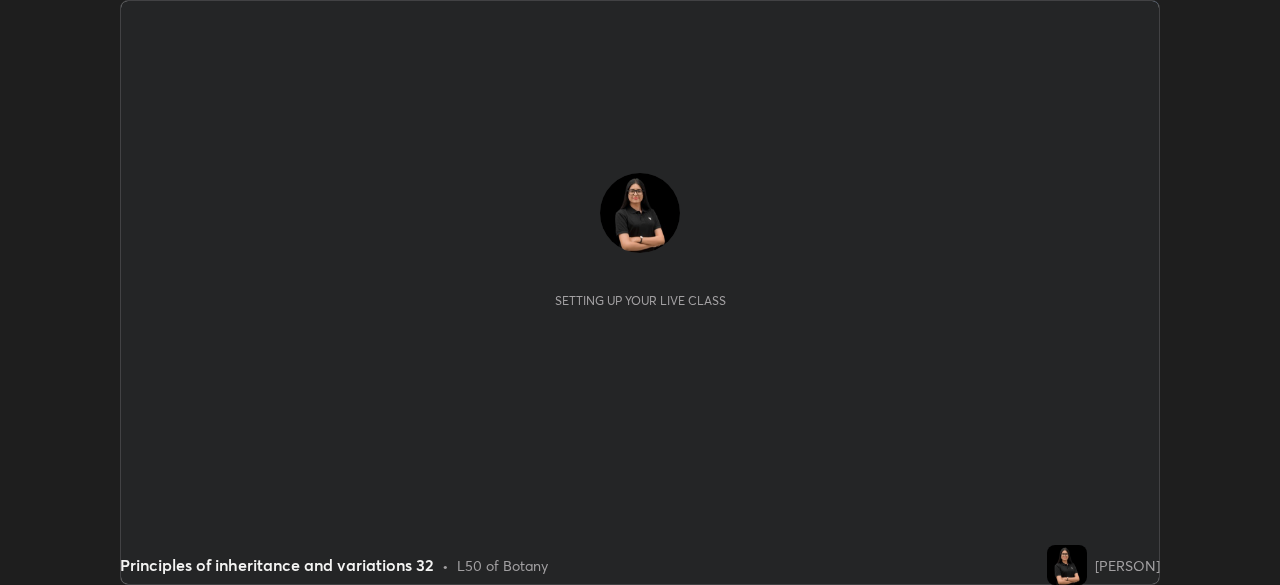 scroll, scrollTop: 0, scrollLeft: 0, axis: both 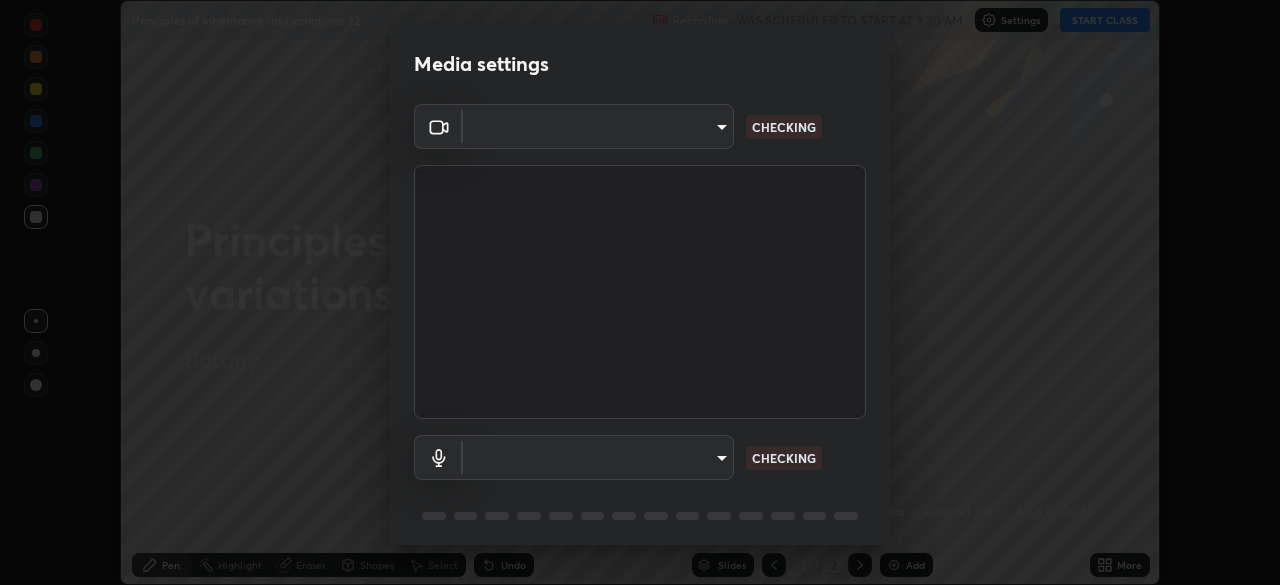 type on "495e9aafafa99ab02b2630cd73316b4ffac4e6b0a44c495734db4bb24564e739" 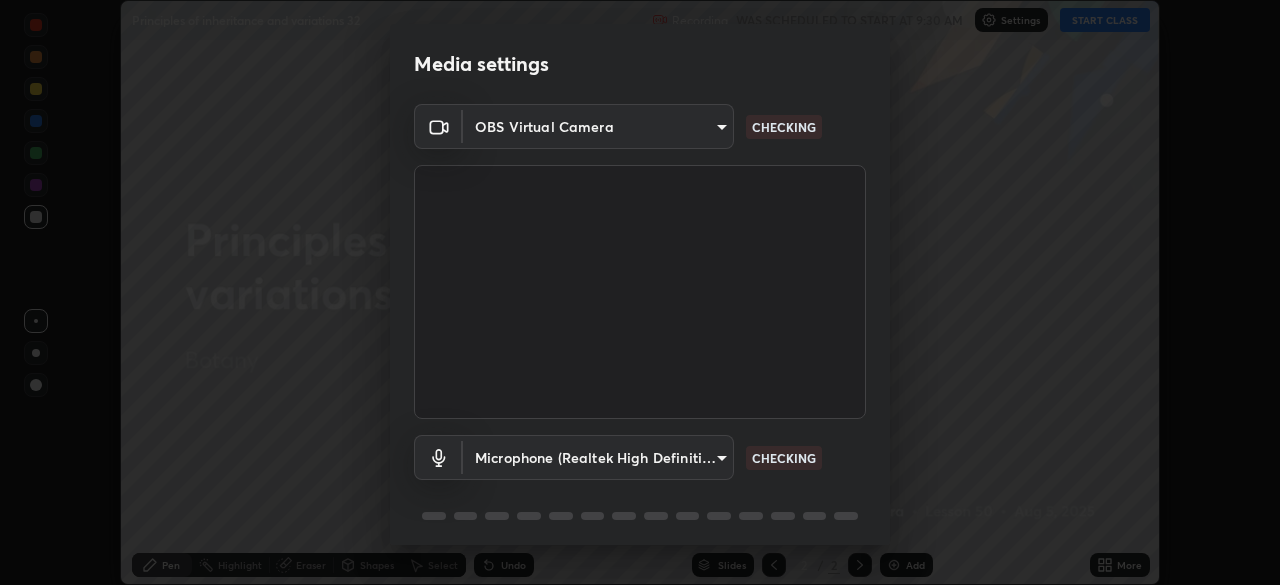 click on "Erase all Principles of inheritance and variations 32 Recording WAS SCHEDULED TO START AT  9:30 AM Settings START CLASS Setting up your live class Principles of inheritance and variations 32 • L50 of Botany [PERSON] Pen Highlight Eraser Shapes Select Undo Slides 2 / 2 Add More No doubts shared Encourage your learners to ask a doubt for better clarity Report an issue Reason for reporting Buffering Chat not working Audio - Video sync issue Educator video quality low ​ Attach an image Report Media settings OBS Virtual Camera [HASH] CHECKING Microphone (Realtek High Definition Audio) [HASH] CHECKING 1 / 5 Next" at bounding box center (640, 292) 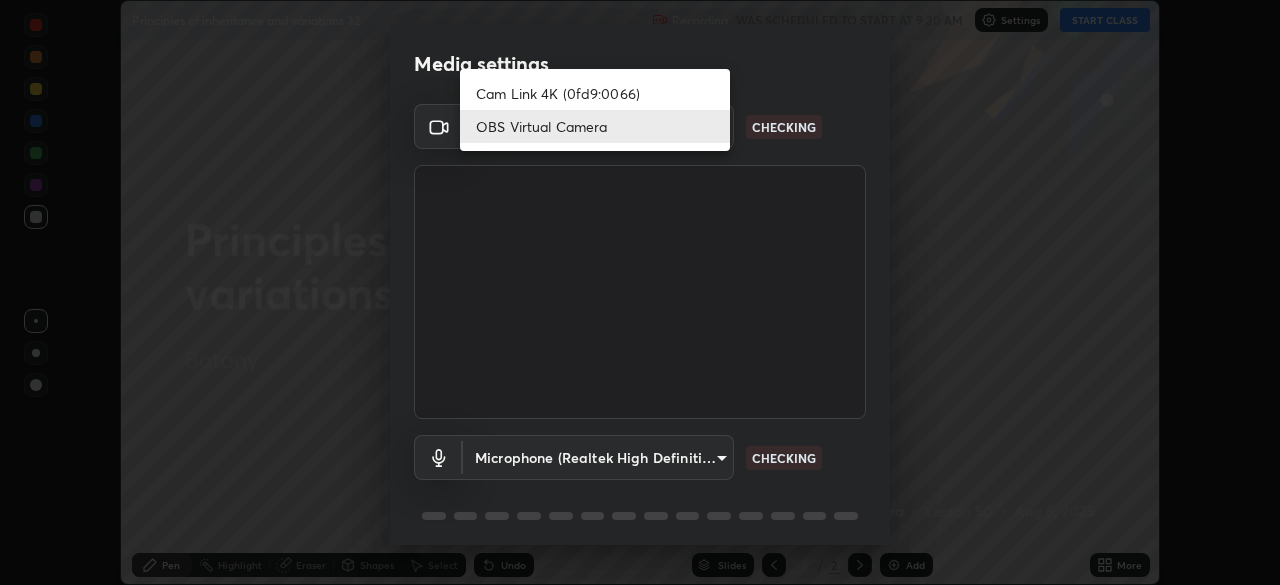 click on "OBS Virtual Camera" at bounding box center [595, 126] 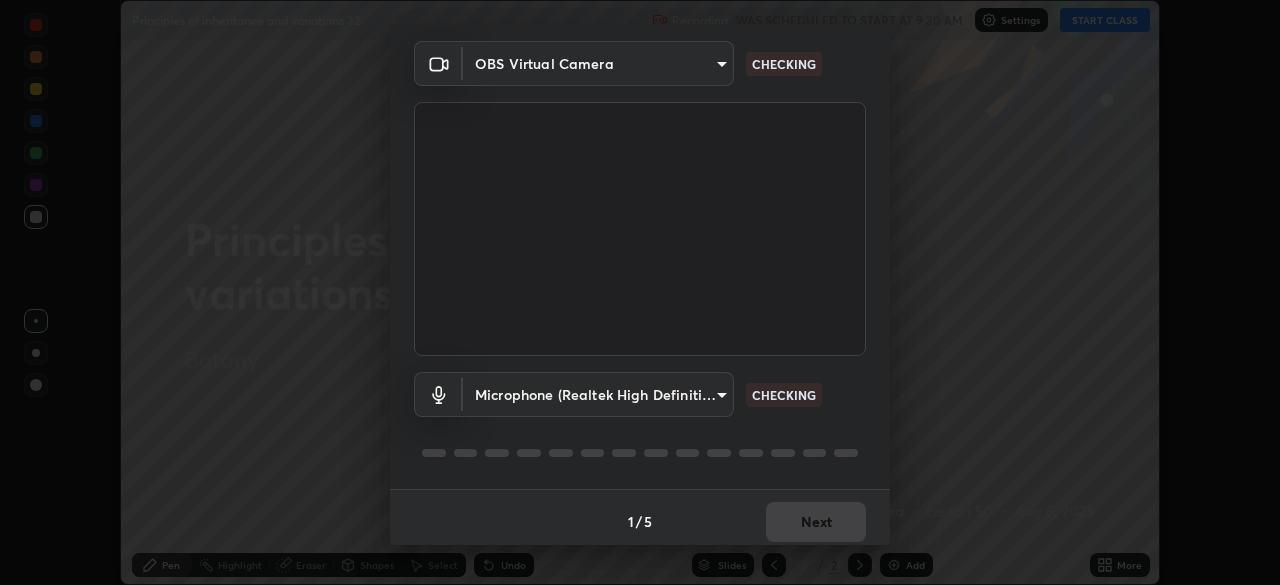 scroll, scrollTop: 71, scrollLeft: 0, axis: vertical 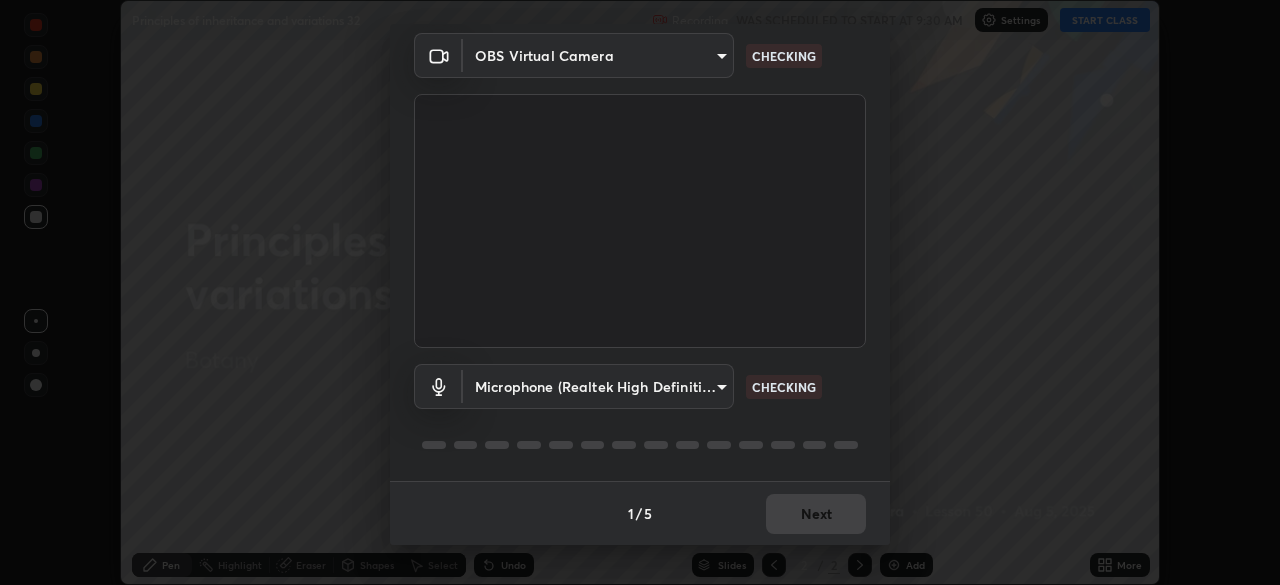 click on "Erase all Principles of inheritance and variations 32 Recording WAS SCHEDULED TO START AT  9:30 AM Settings START CLASS Setting up your live class Principles of inheritance and variations 32 • L50 of Botany [PERSON] Pen Highlight Eraser Shapes Select Undo Slides 2 / 2 Add More No doubts shared Encourage your learners to ask a doubt for better clarity Report an issue Reason for reporting Buffering Chat not working Audio - Video sync issue Educator video quality low ​ Attach an image Report Media settings OBS Virtual Camera [HASH] CHECKING Microphone (Realtek High Definition Audio) [HASH] CHECKING 1 / 5 Next" at bounding box center (640, 292) 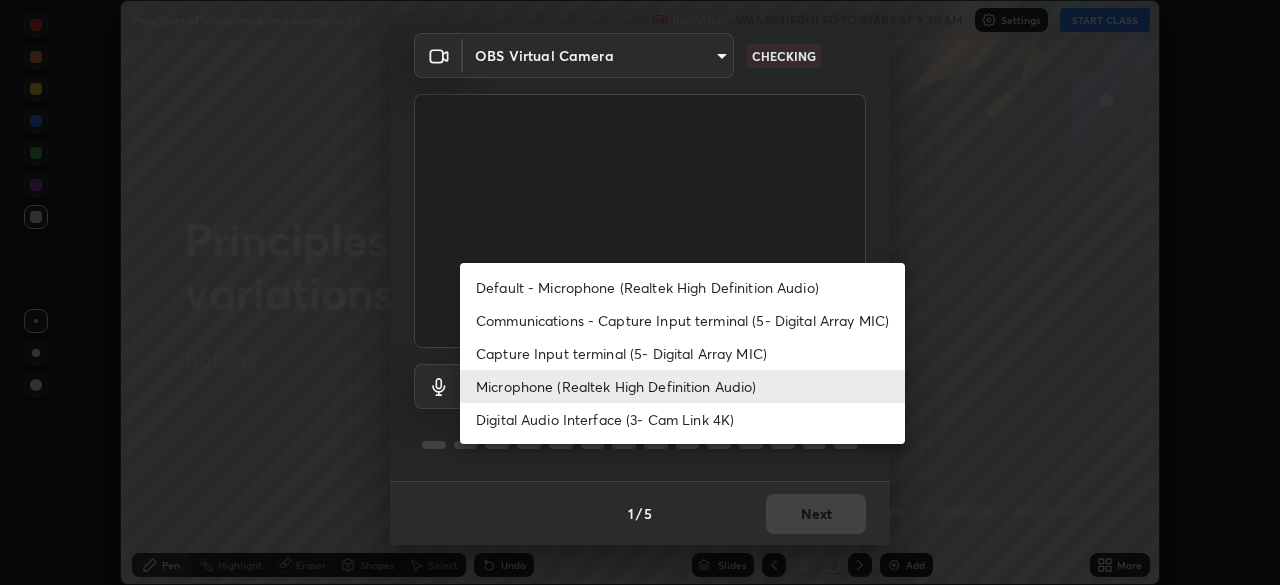 click on "Default - Microphone (Realtek High Definition Audio)" at bounding box center (682, 287) 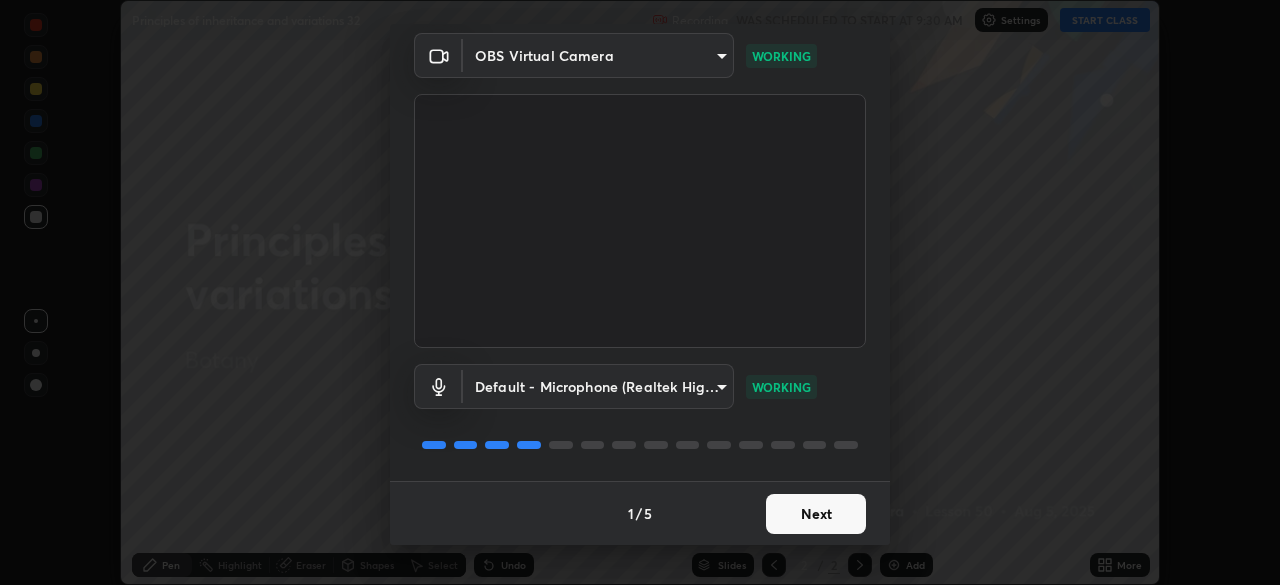 click on "Next" at bounding box center [816, 514] 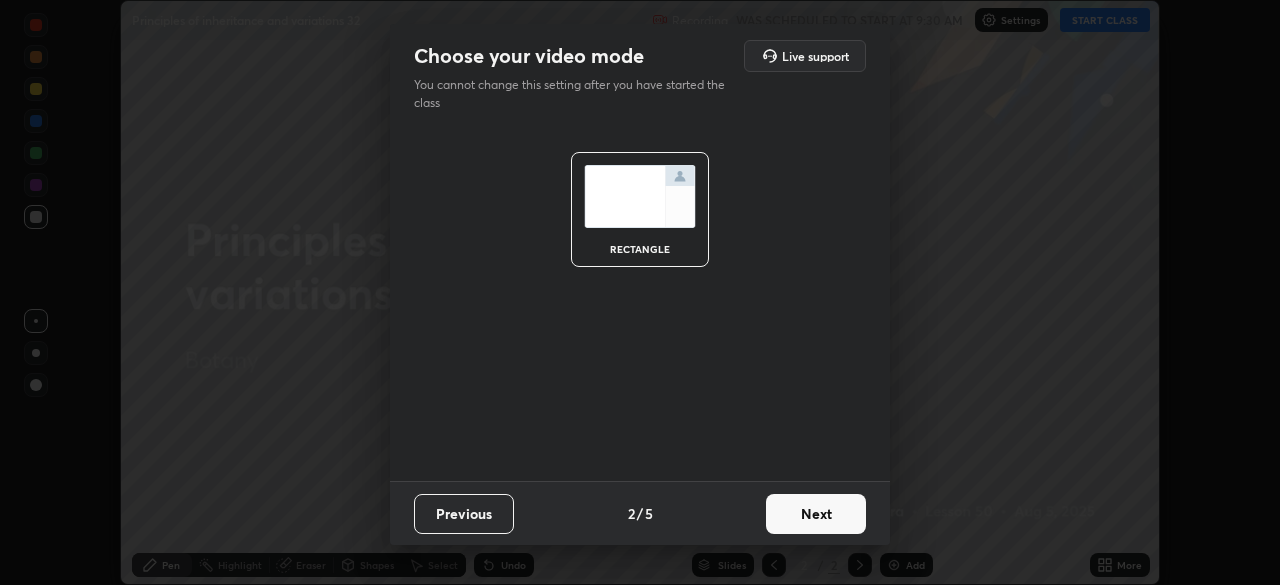 scroll, scrollTop: 0, scrollLeft: 0, axis: both 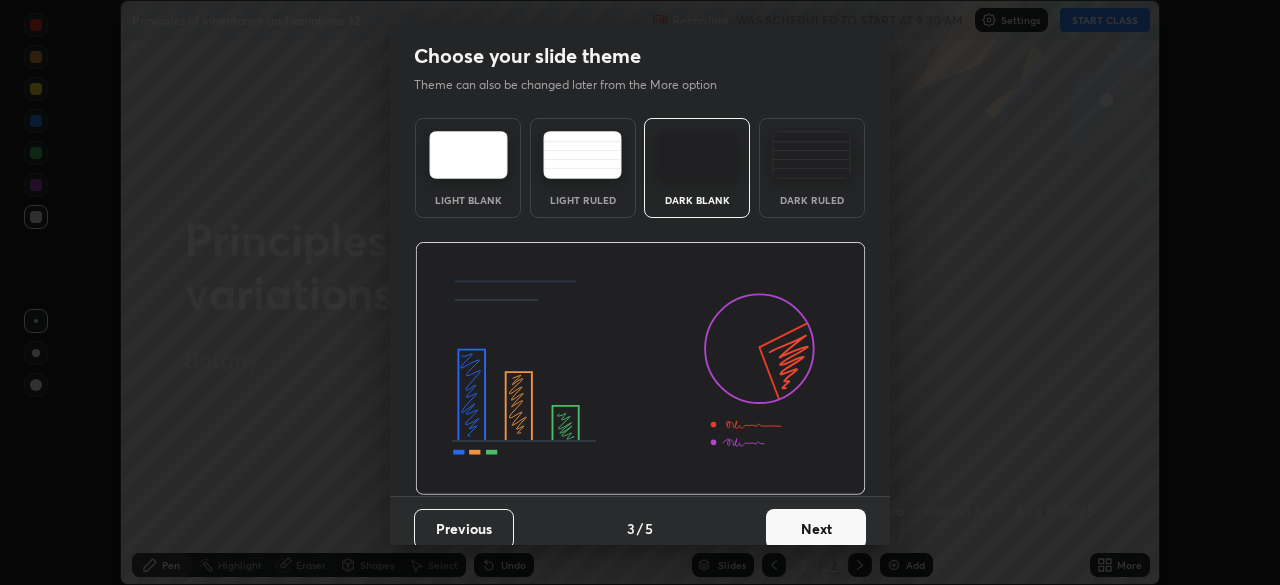 click on "Next" at bounding box center (816, 529) 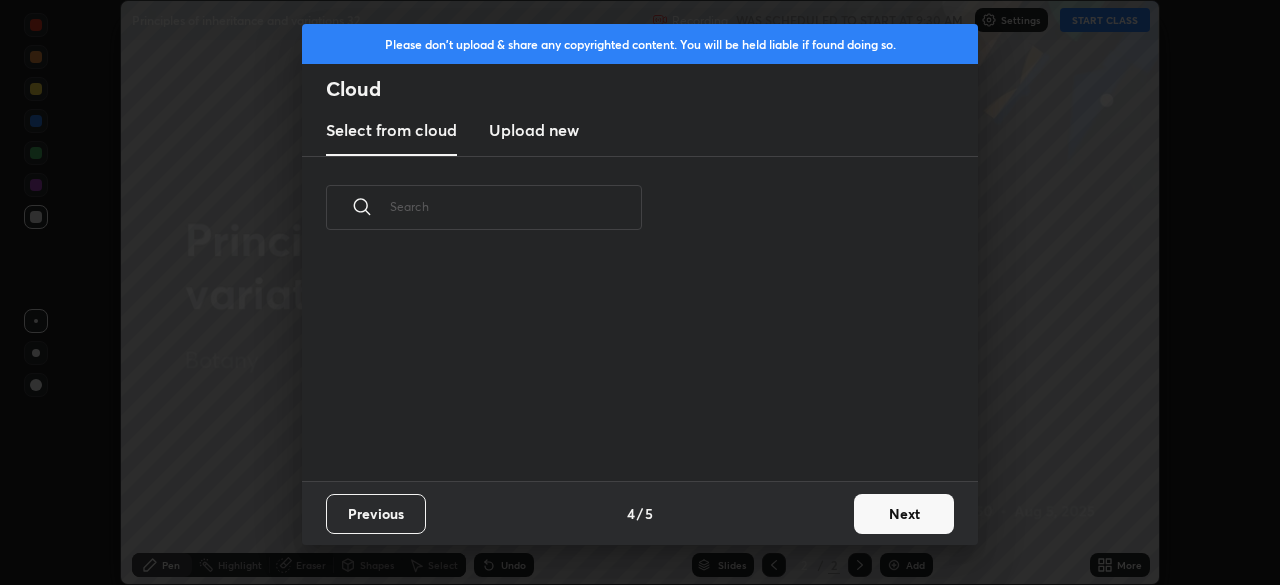 scroll, scrollTop: 7, scrollLeft: 11, axis: both 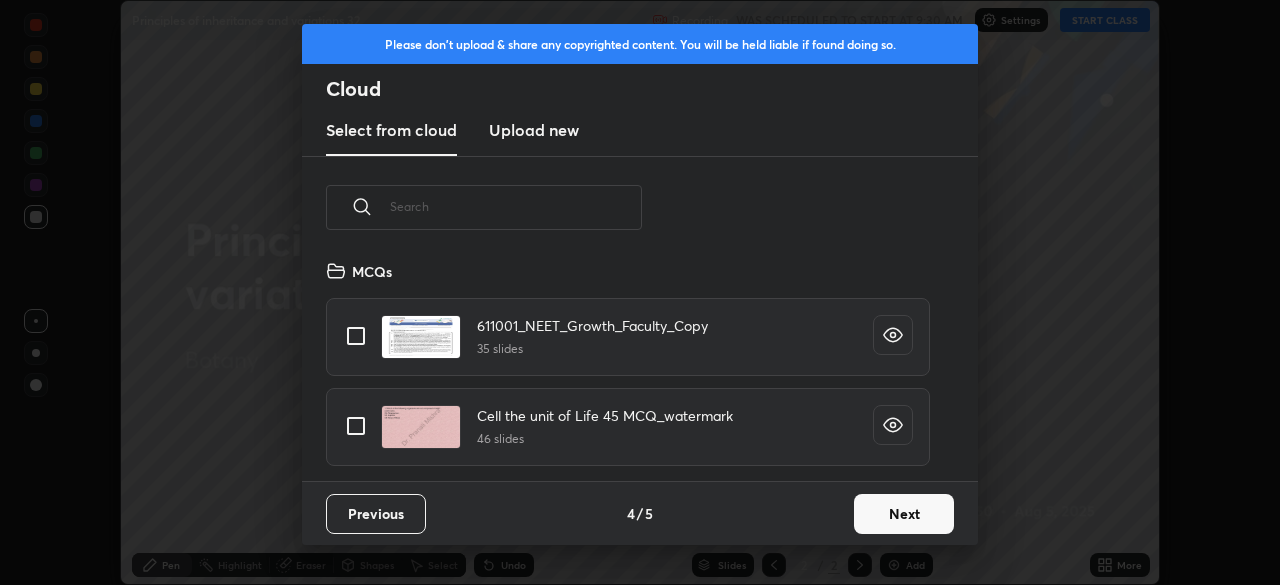click at bounding box center (516, 206) 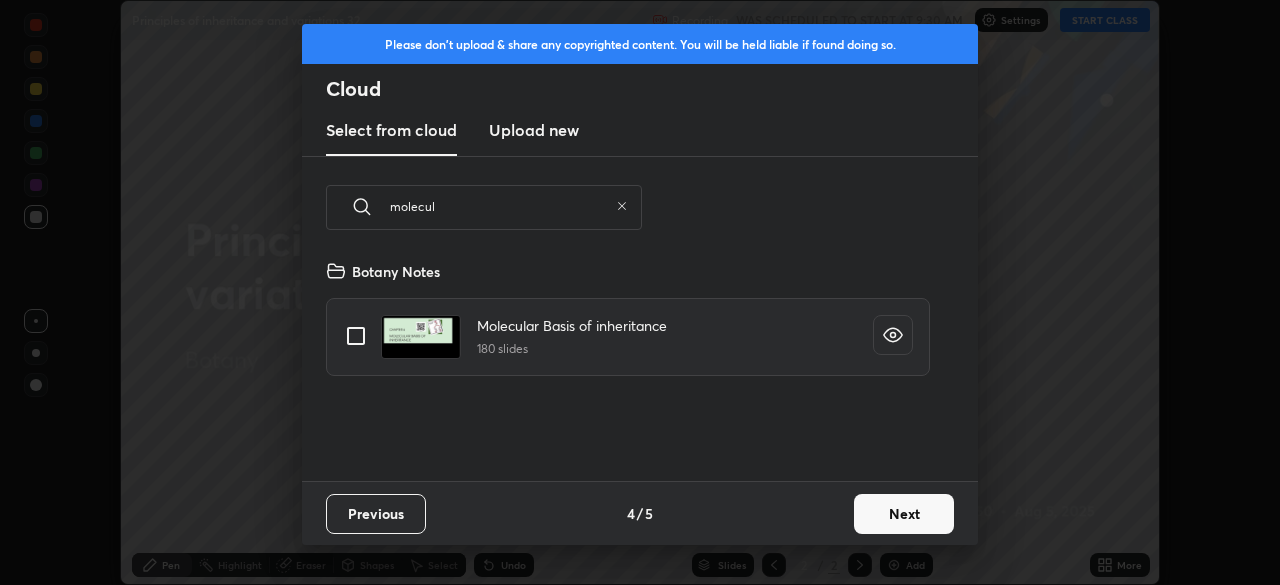 type on "molecul" 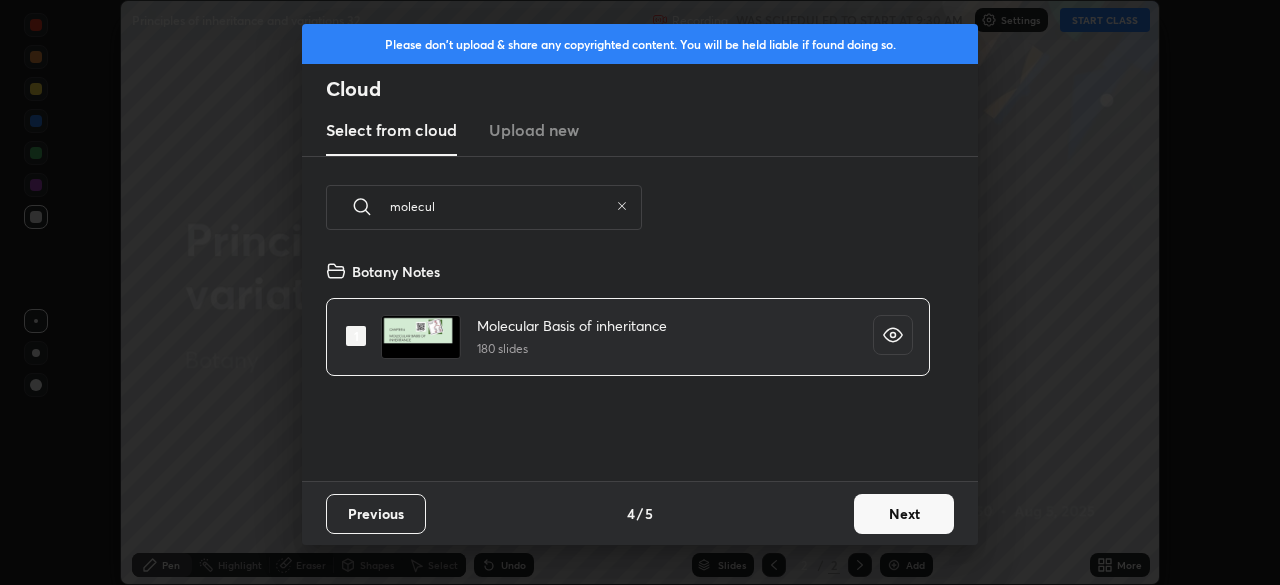click on "Next" at bounding box center (904, 514) 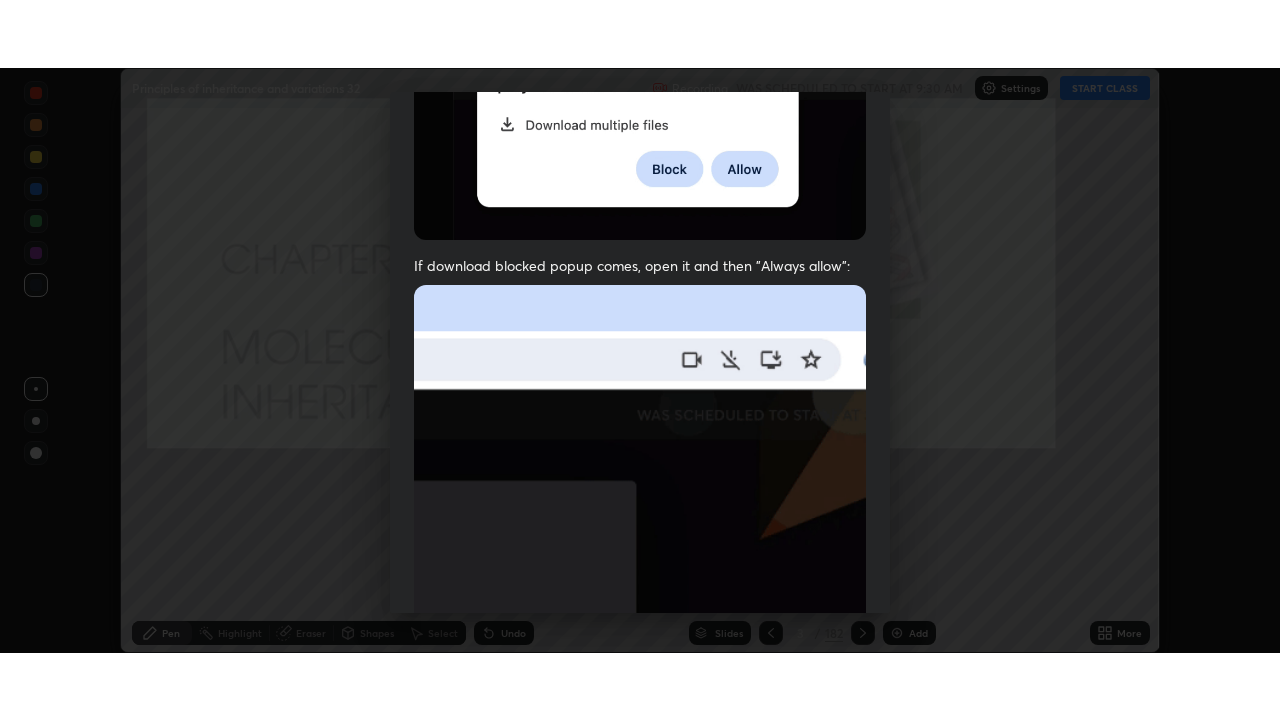 scroll, scrollTop: 479, scrollLeft: 0, axis: vertical 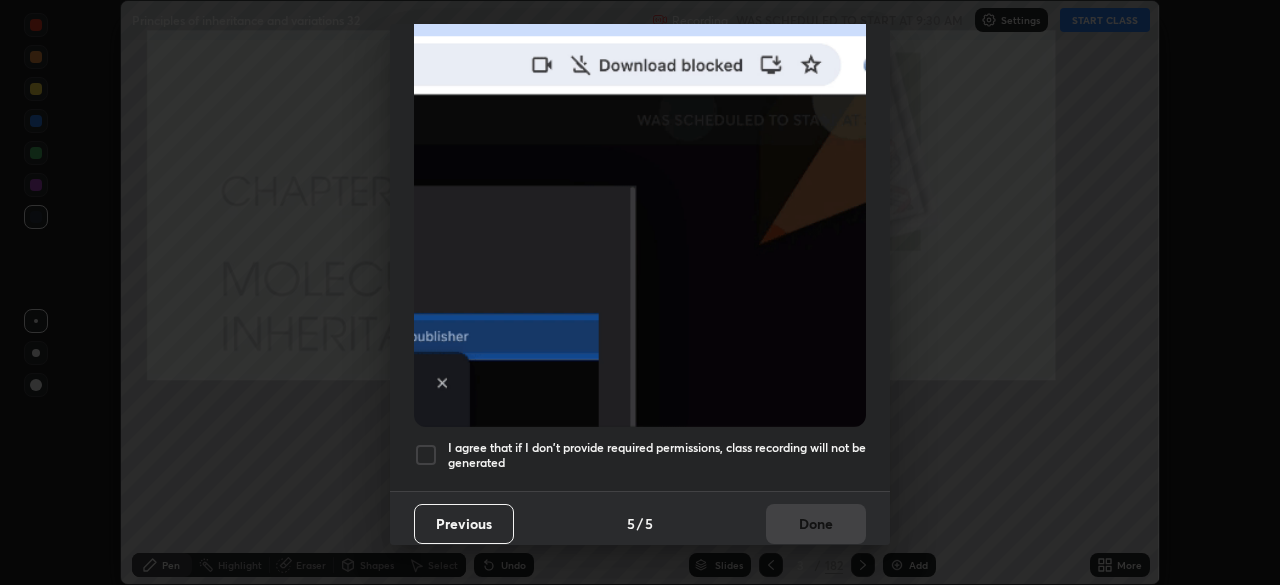 click at bounding box center [426, 455] 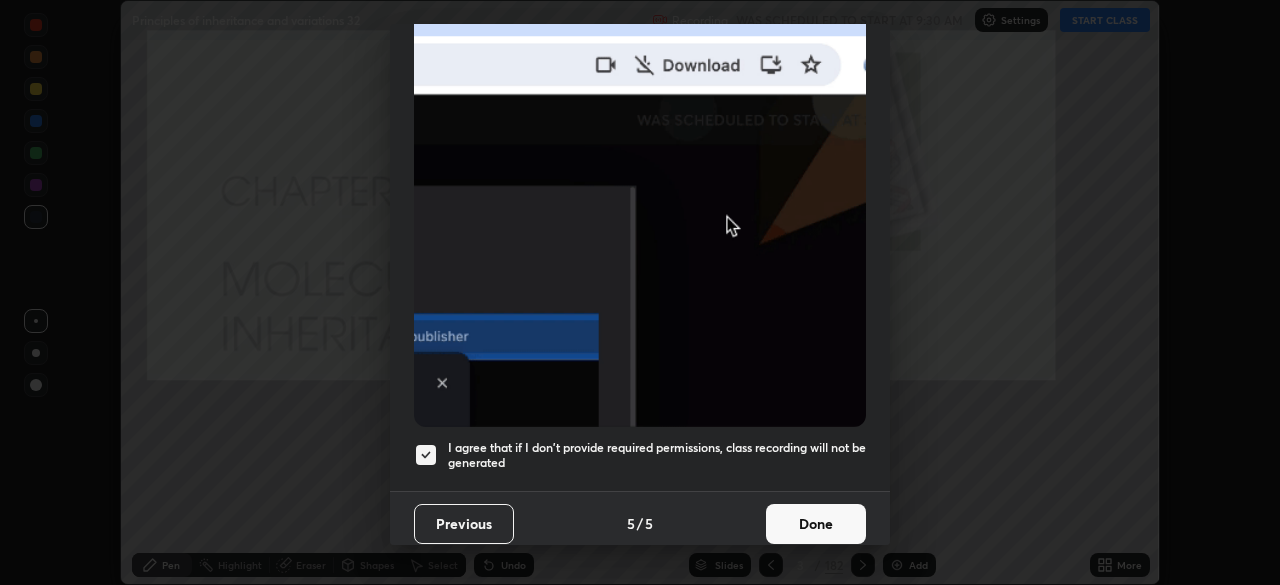 click on "Done" at bounding box center [816, 524] 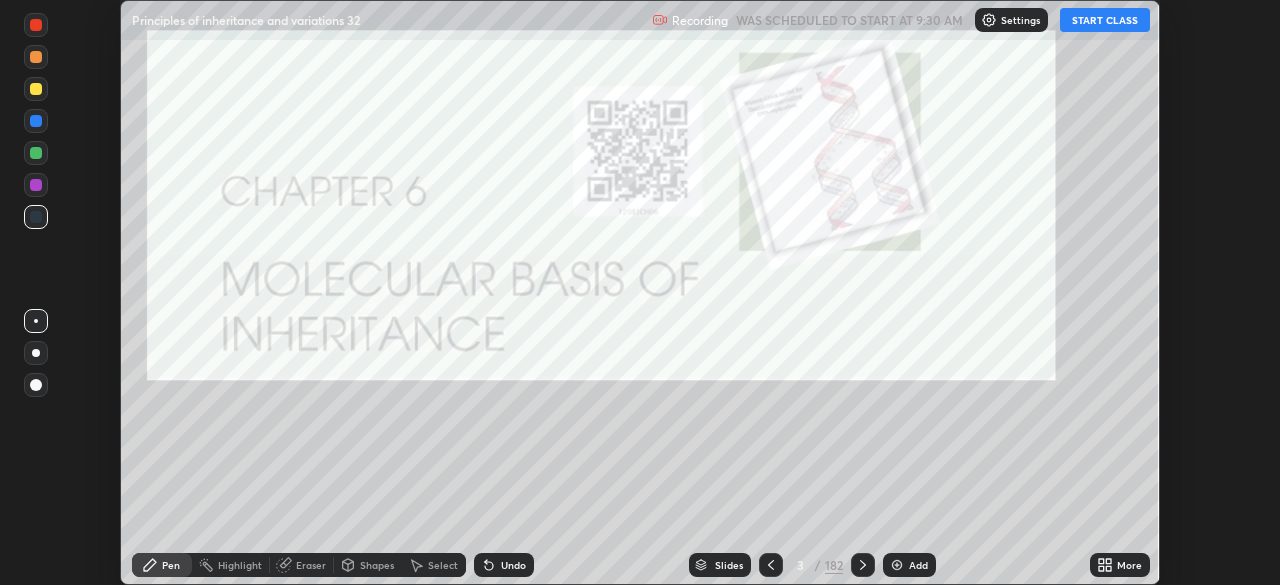 click 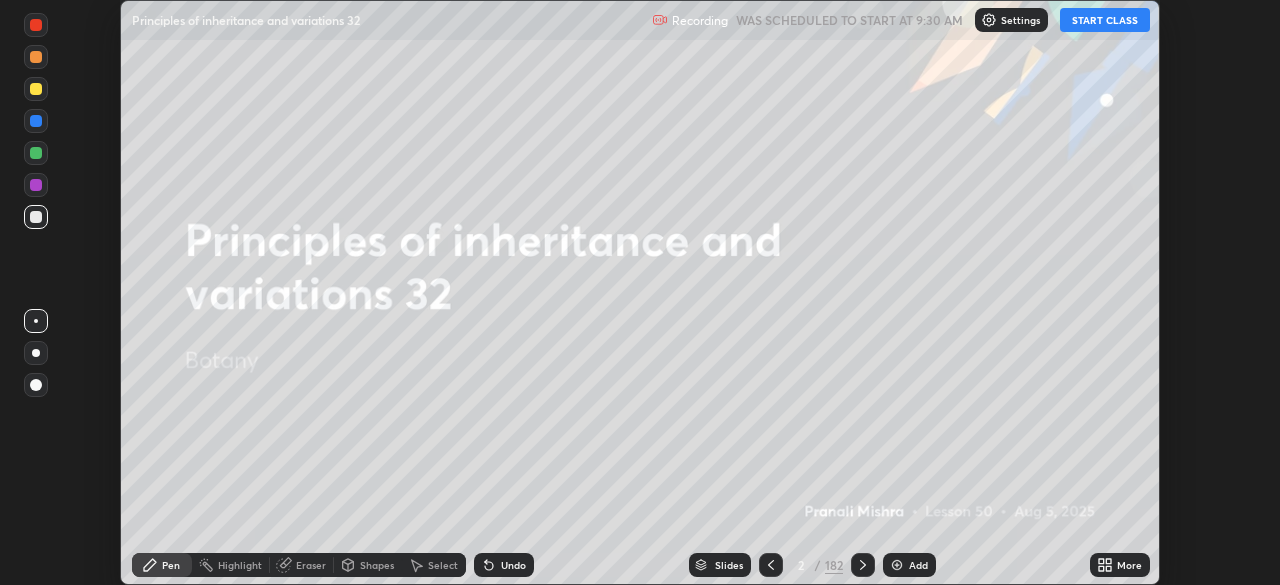 click on "More" at bounding box center (1129, 565) 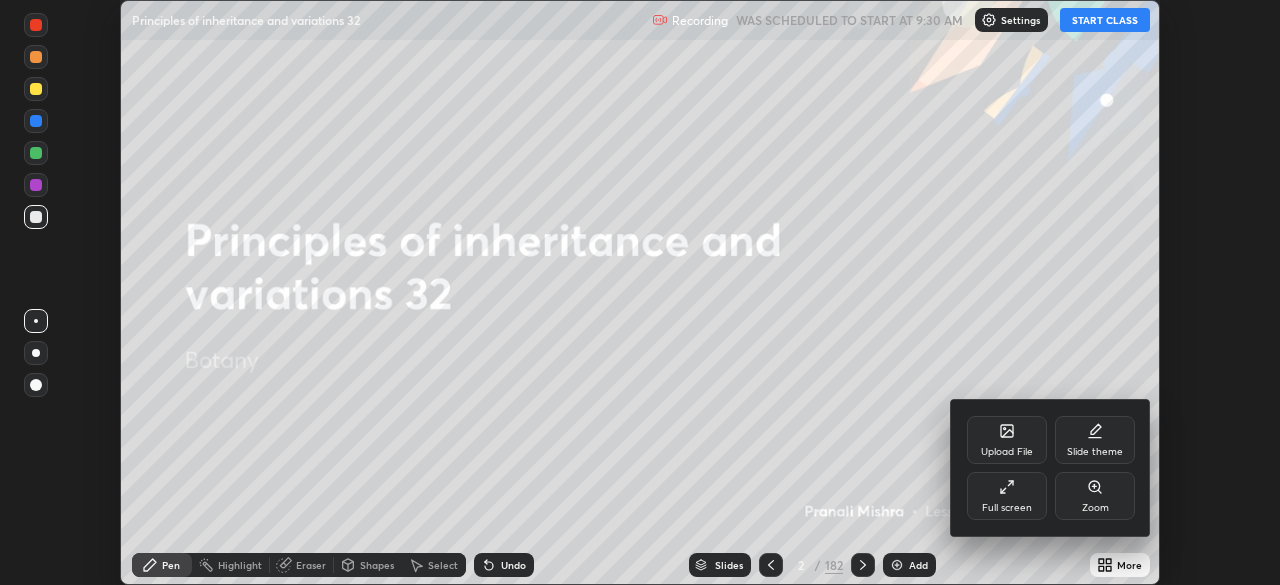 click on "Full screen" at bounding box center [1007, 508] 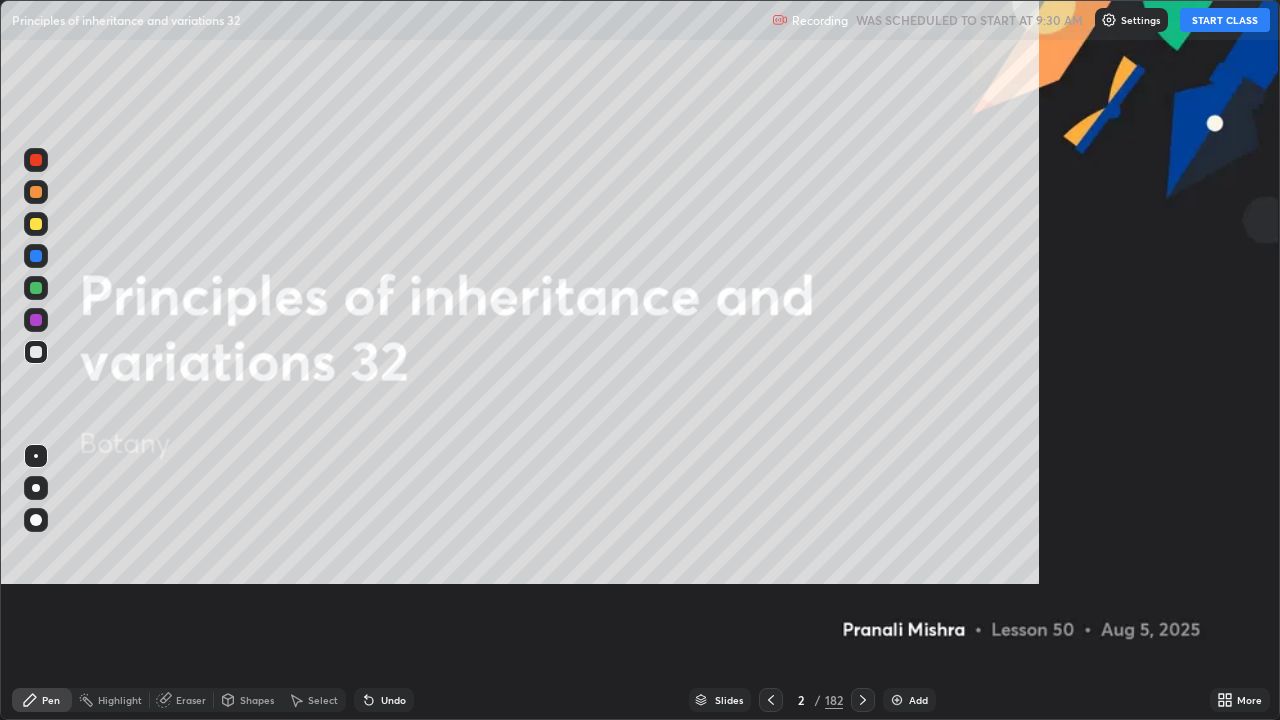 scroll, scrollTop: 99280, scrollLeft: 98720, axis: both 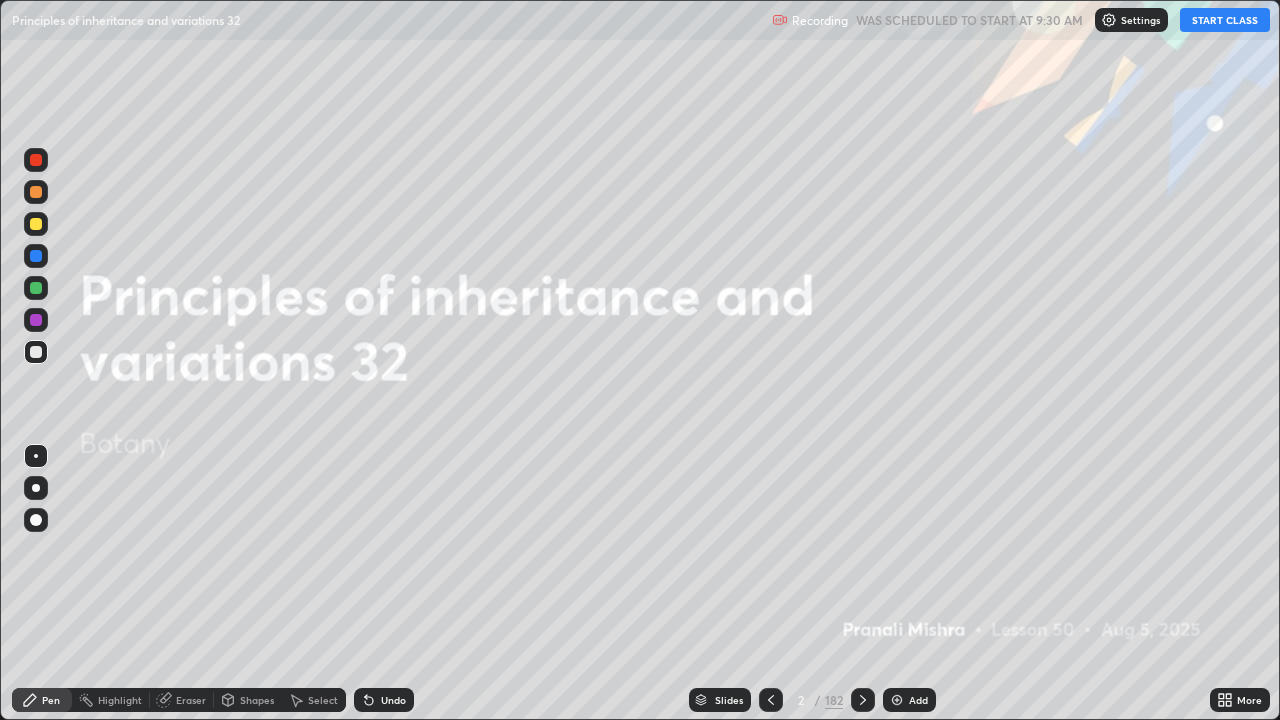 click on "START CLASS" at bounding box center (1225, 20) 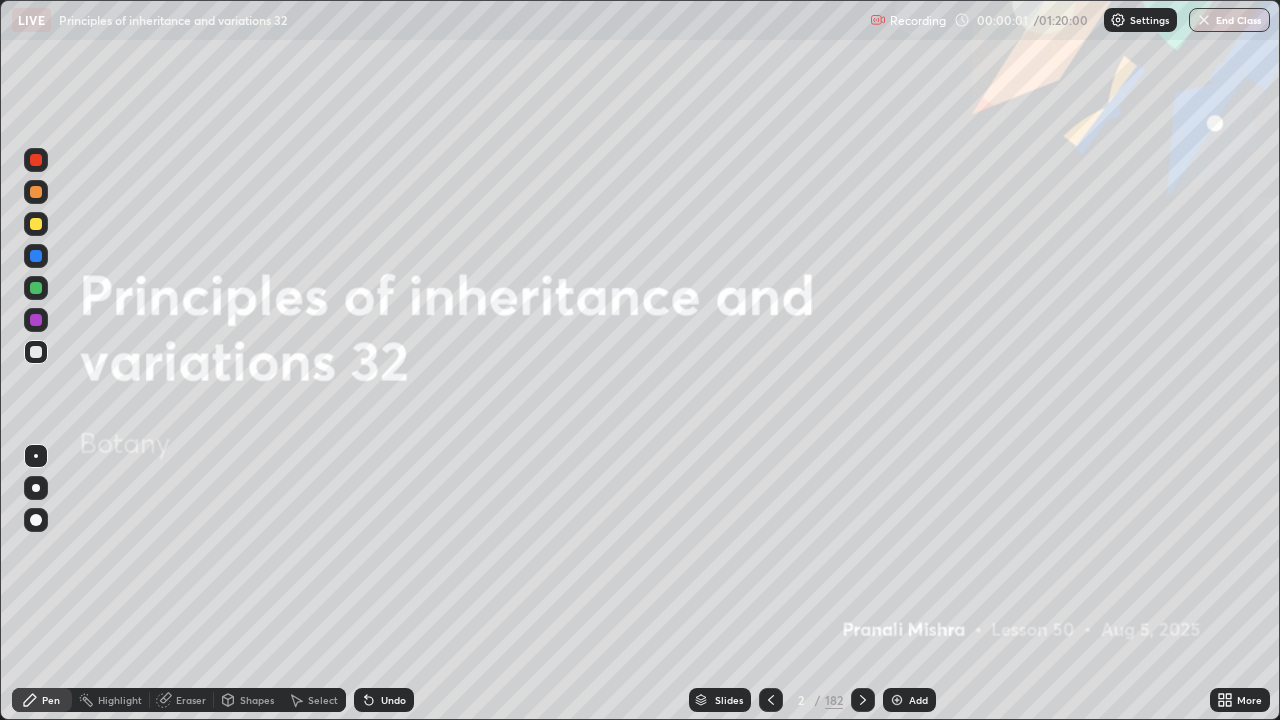click at bounding box center (36, 520) 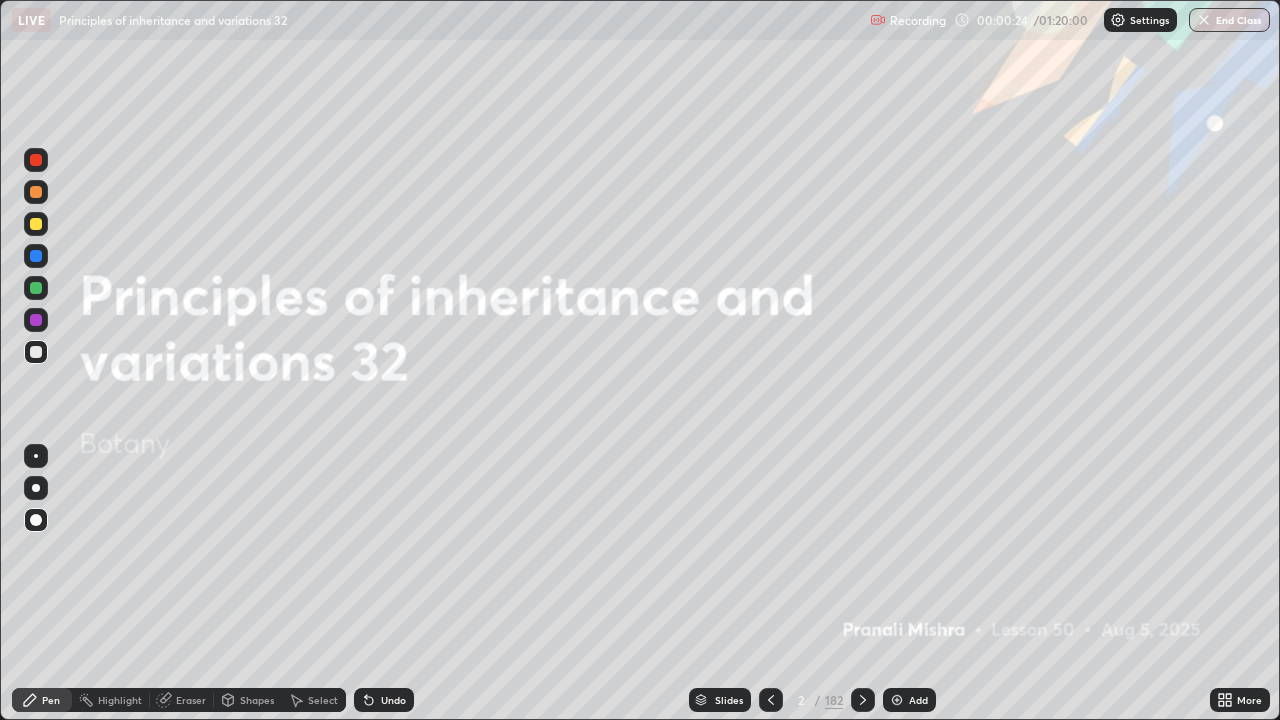 click on "182" at bounding box center [834, 700] 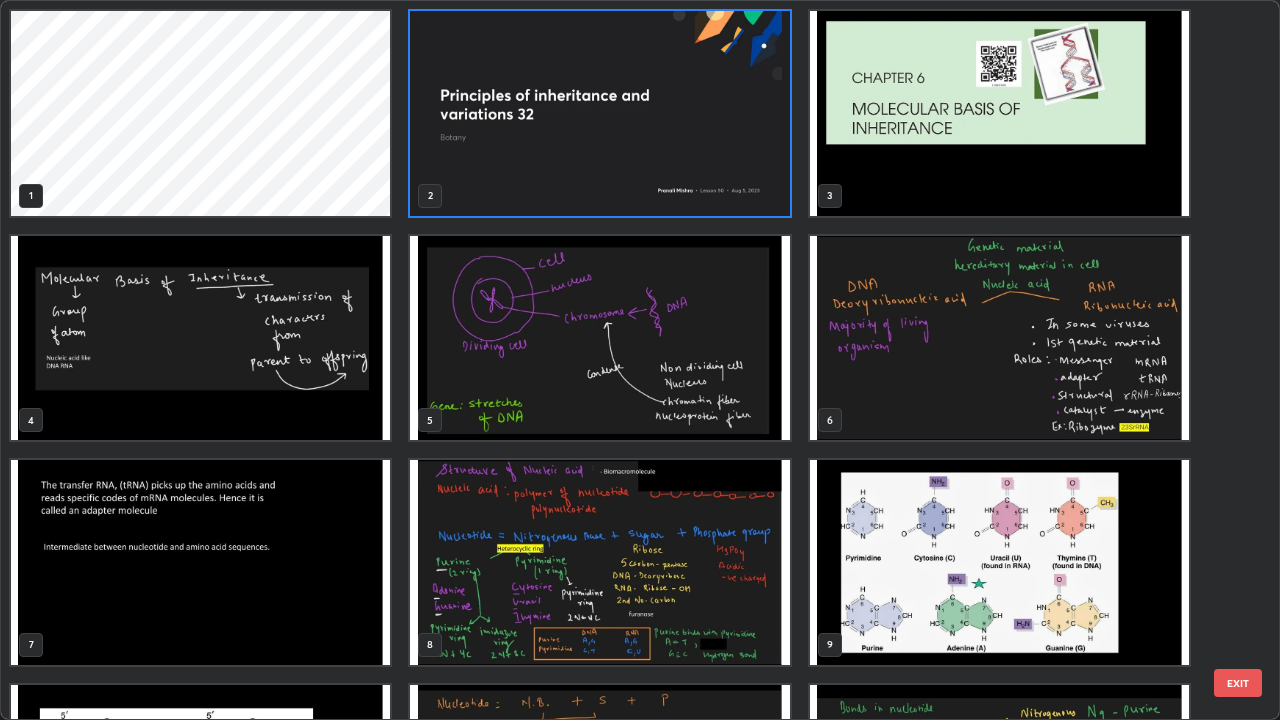 scroll, scrollTop: 7, scrollLeft: 11, axis: both 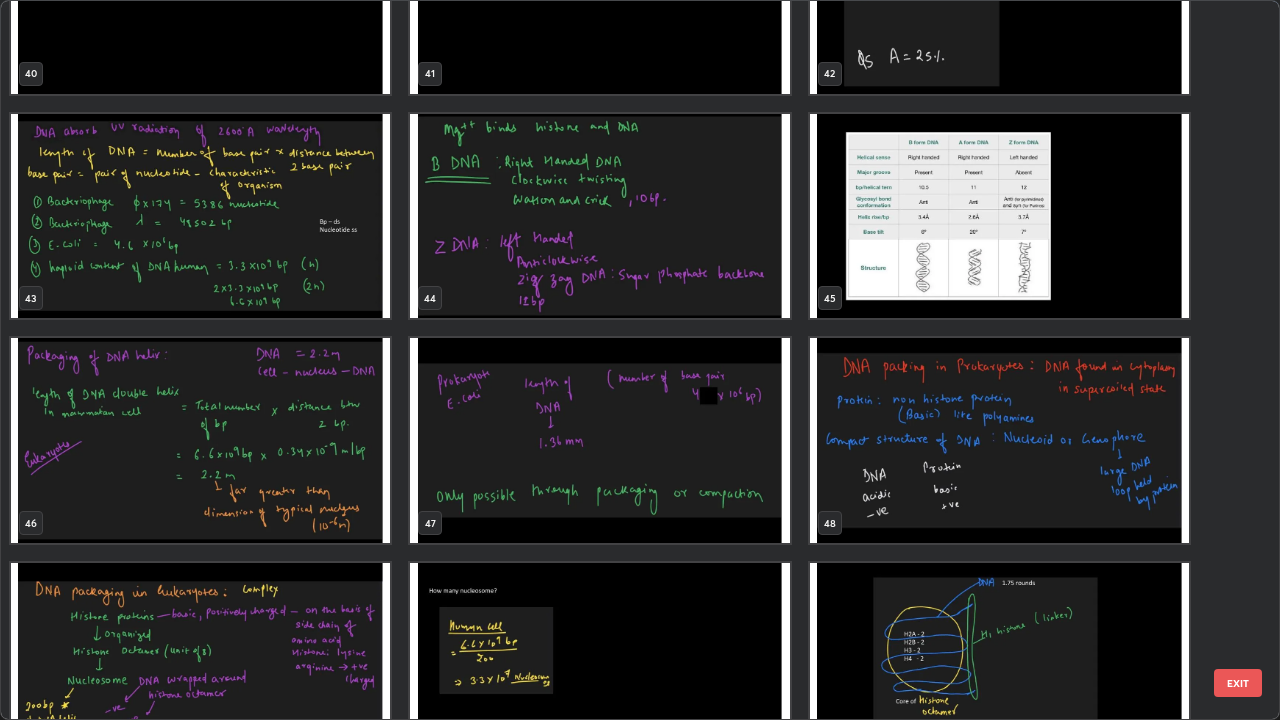 click at bounding box center [200, 440] 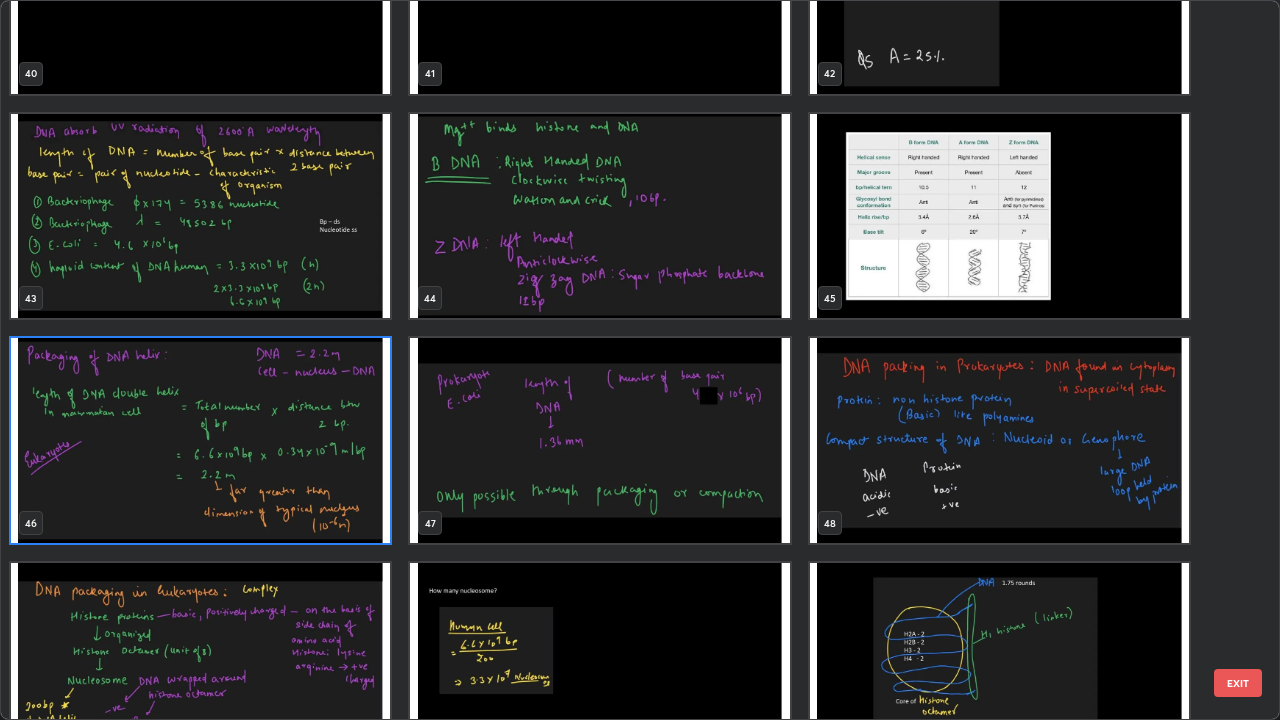 click at bounding box center (200, 440) 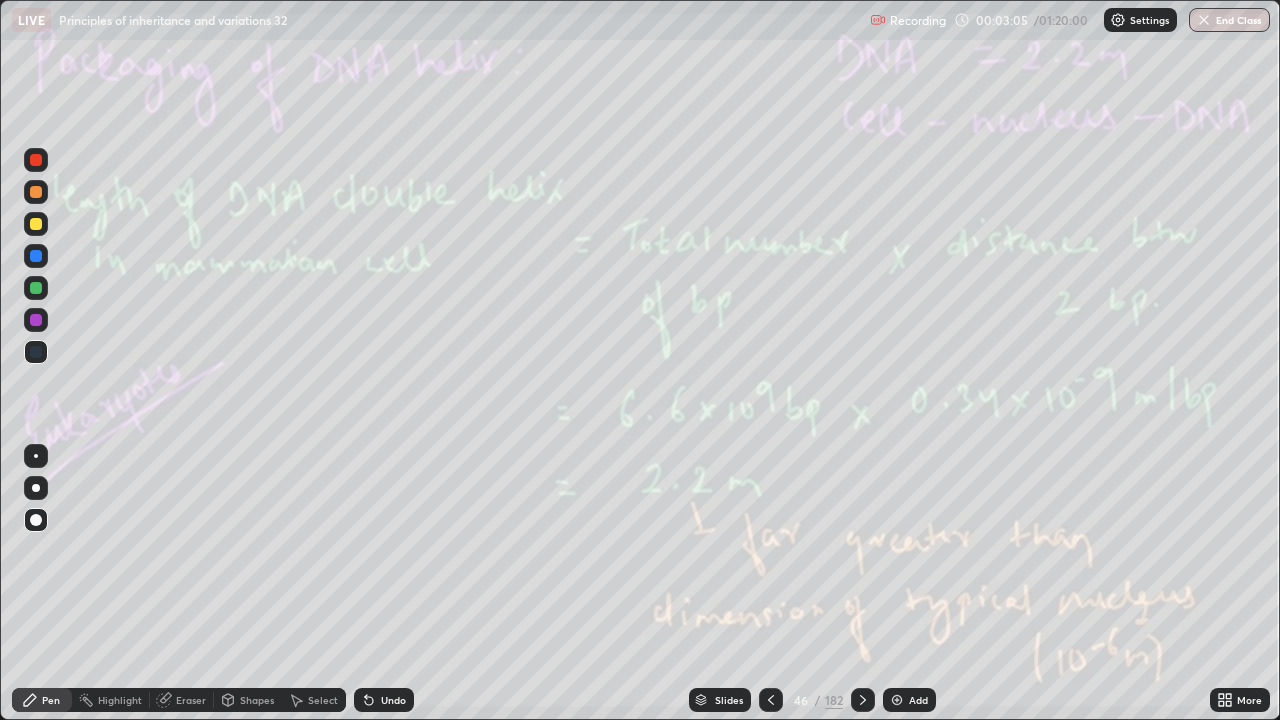 click on "182" at bounding box center (834, 700) 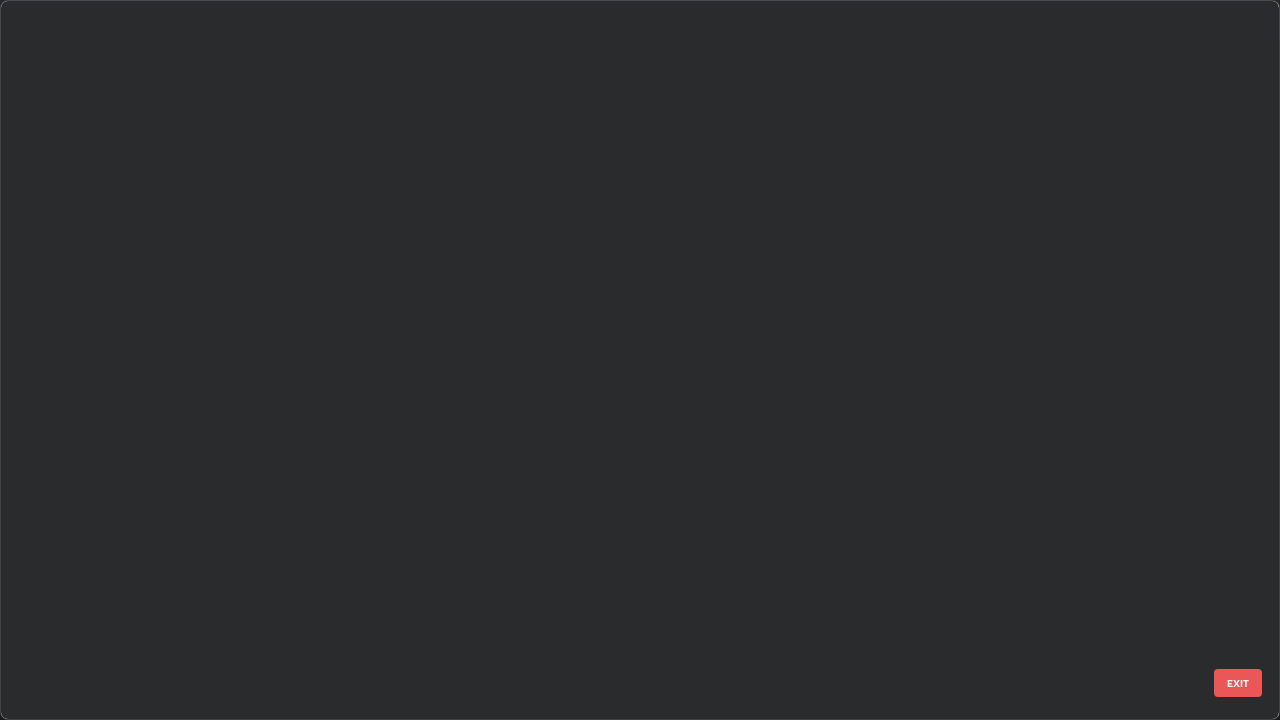 scroll, scrollTop: 2876, scrollLeft: 0, axis: vertical 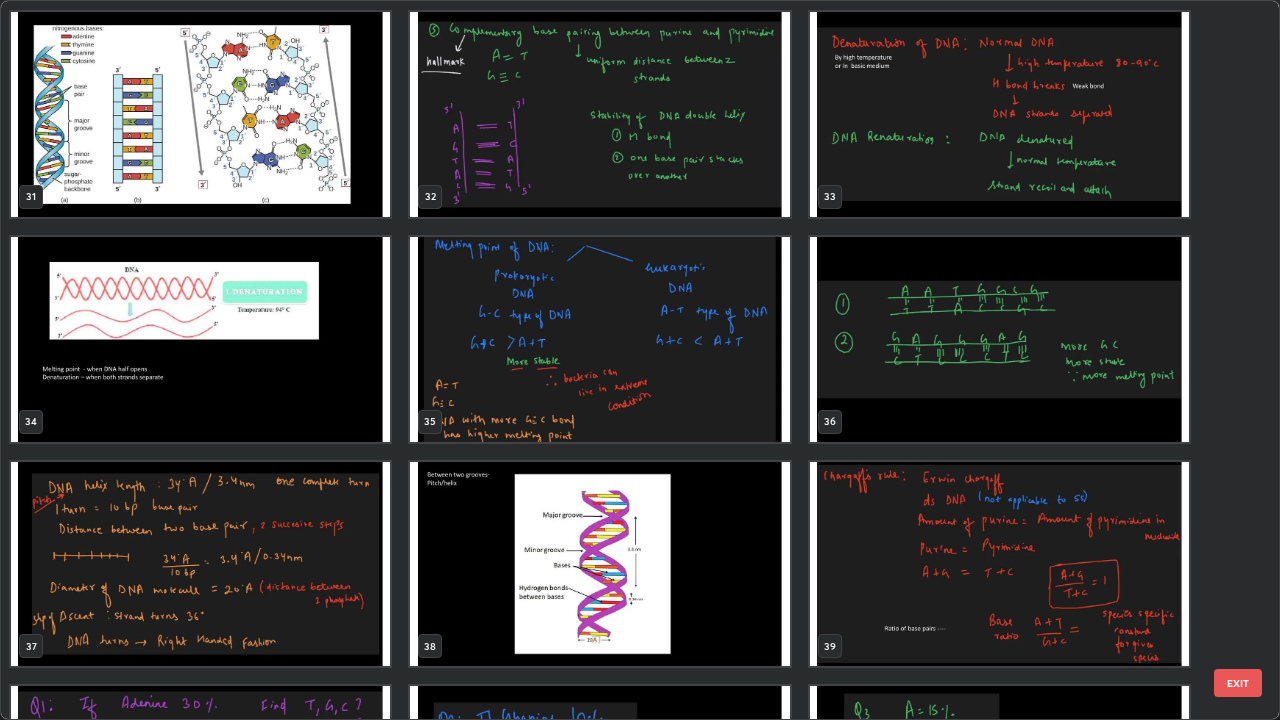 click at bounding box center (999, 564) 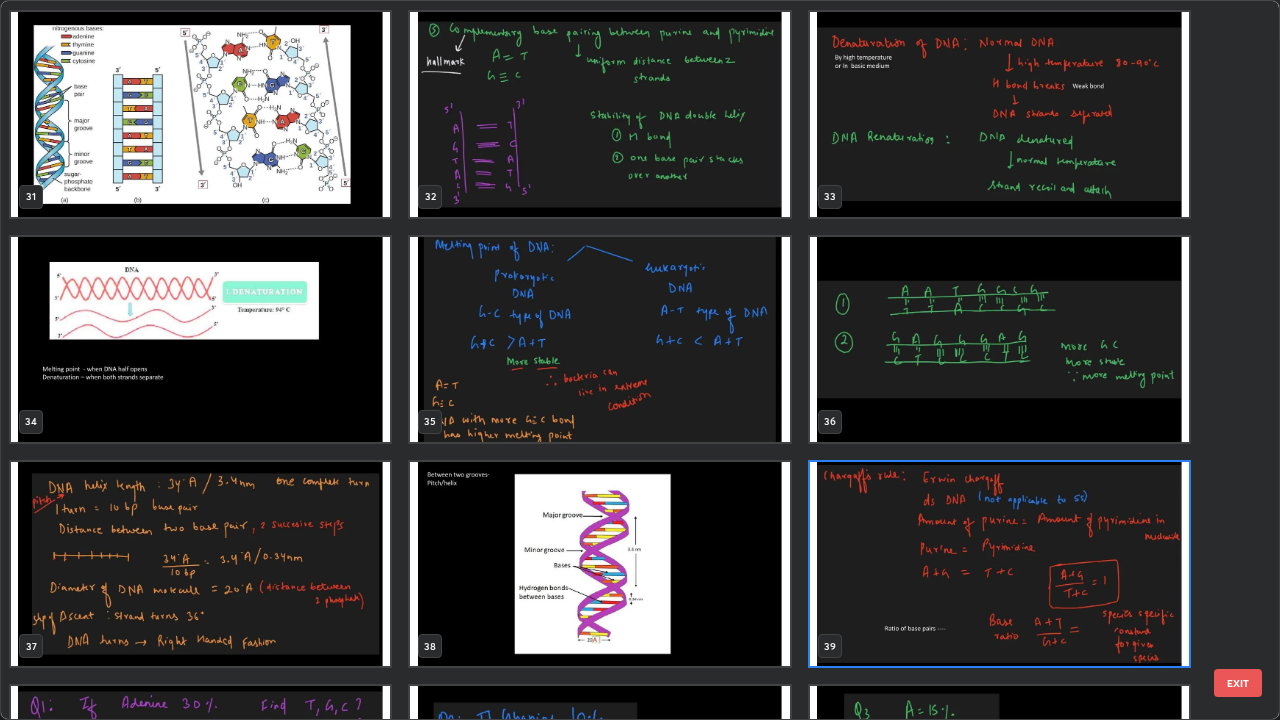 click at bounding box center (999, 564) 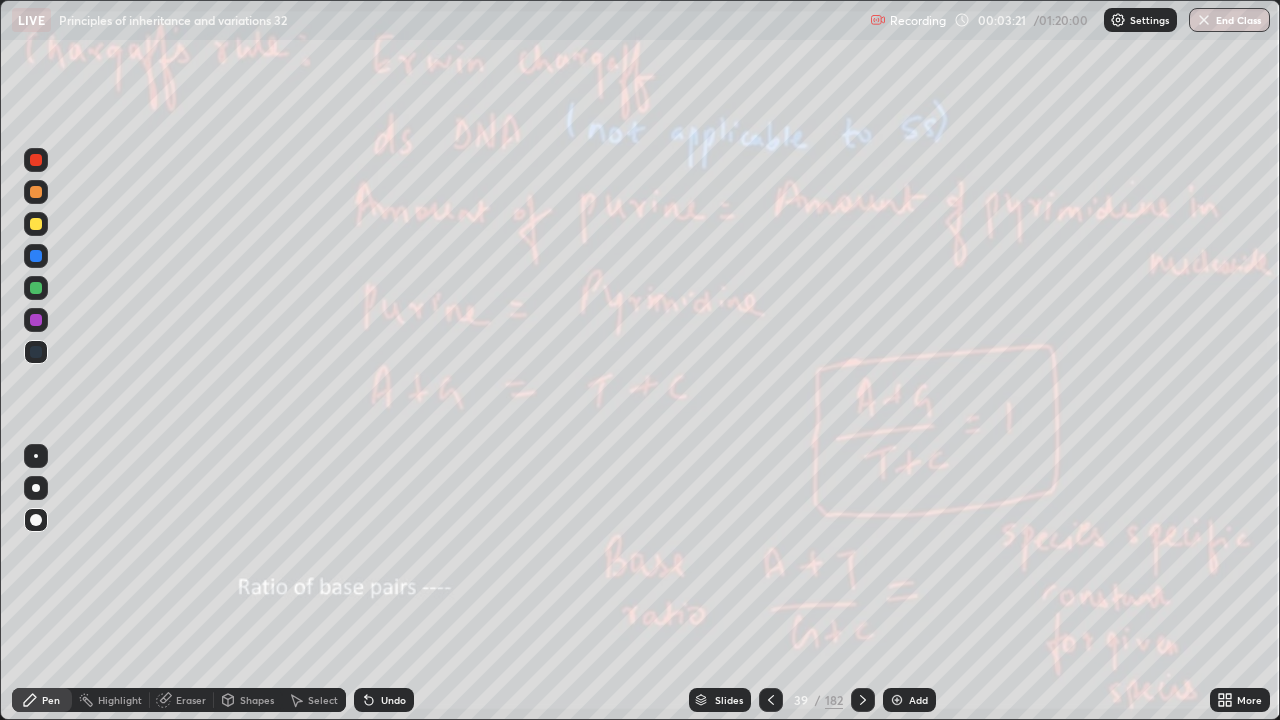 click at bounding box center [36, 288] 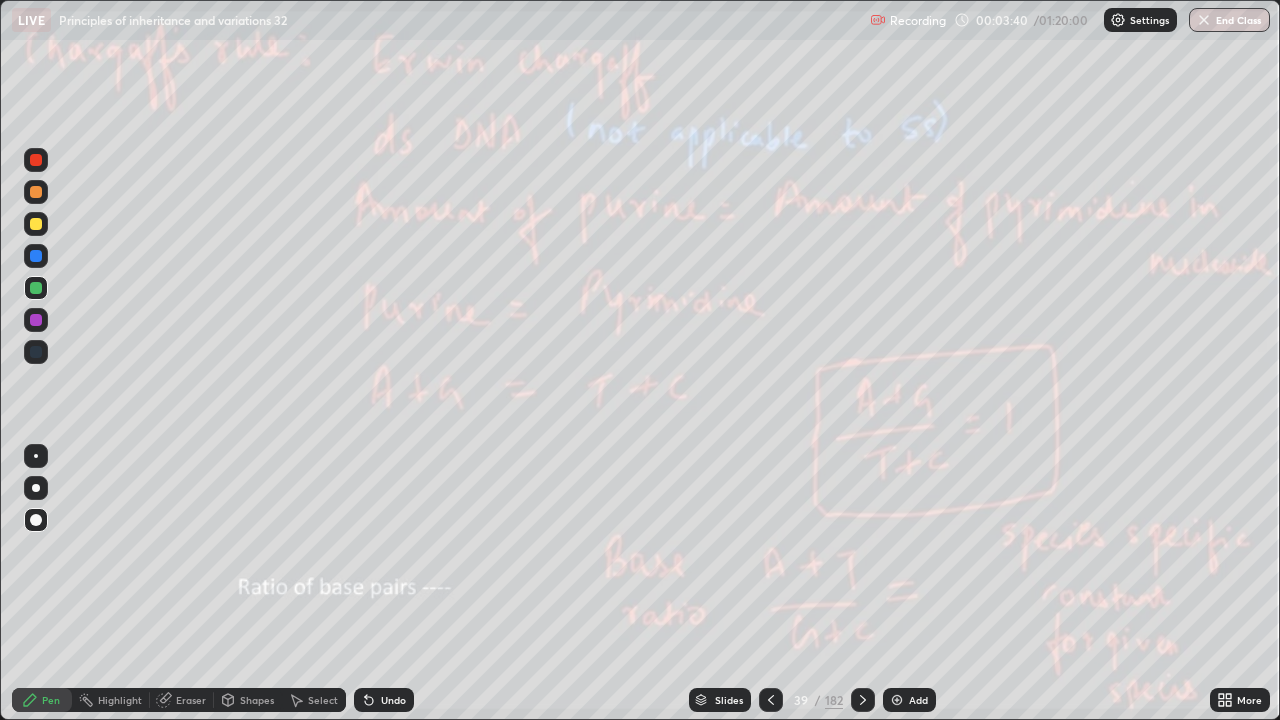 click 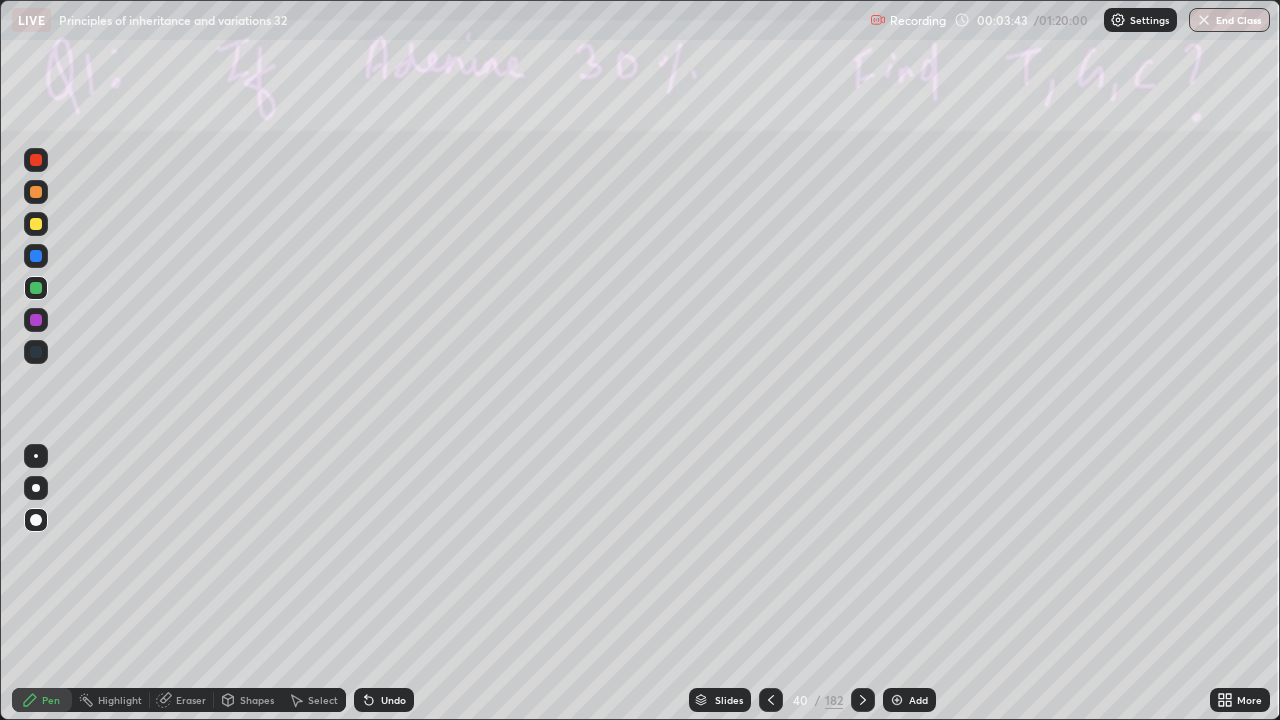 click on "182" at bounding box center [834, 700] 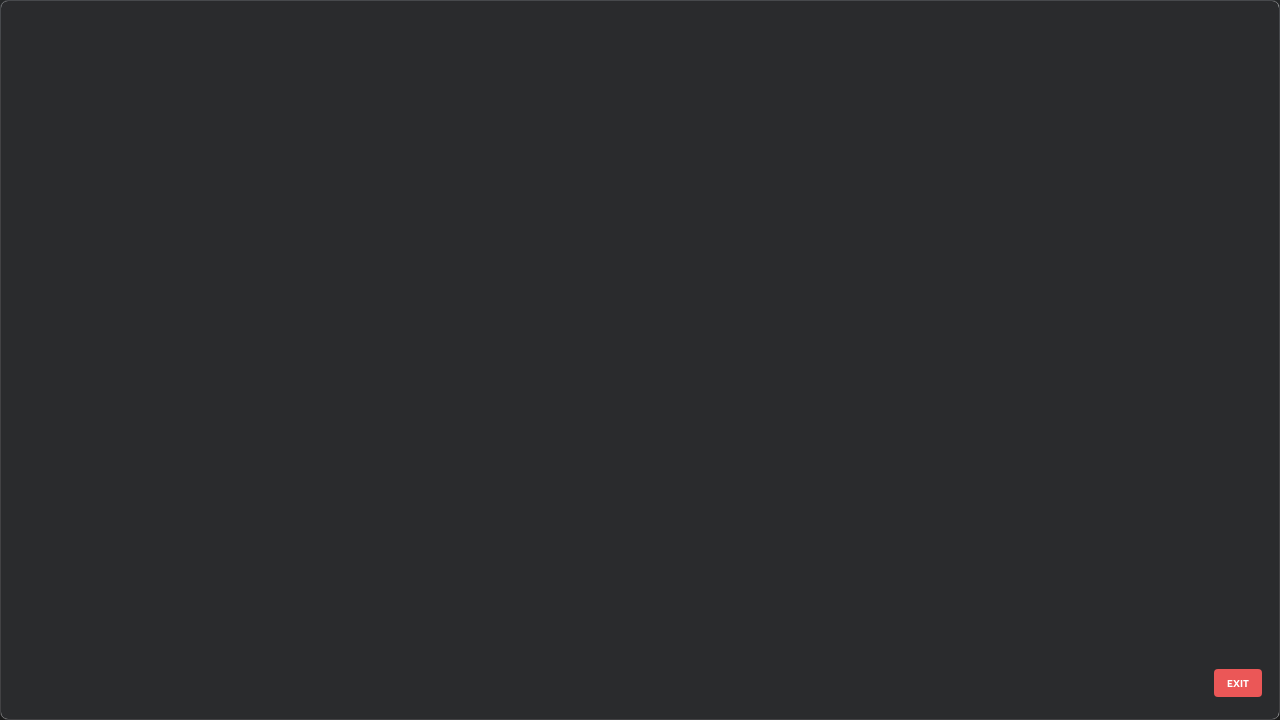 scroll, scrollTop: 2426, scrollLeft: 0, axis: vertical 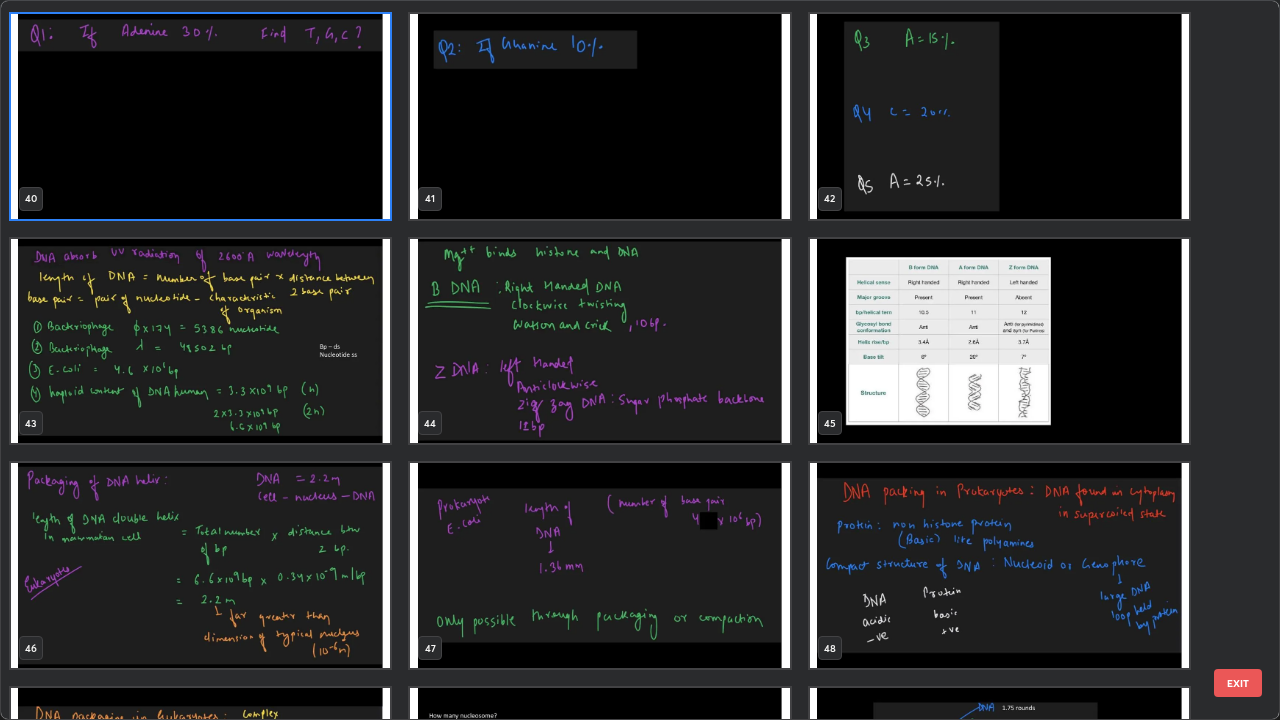 click at bounding box center [200, 341] 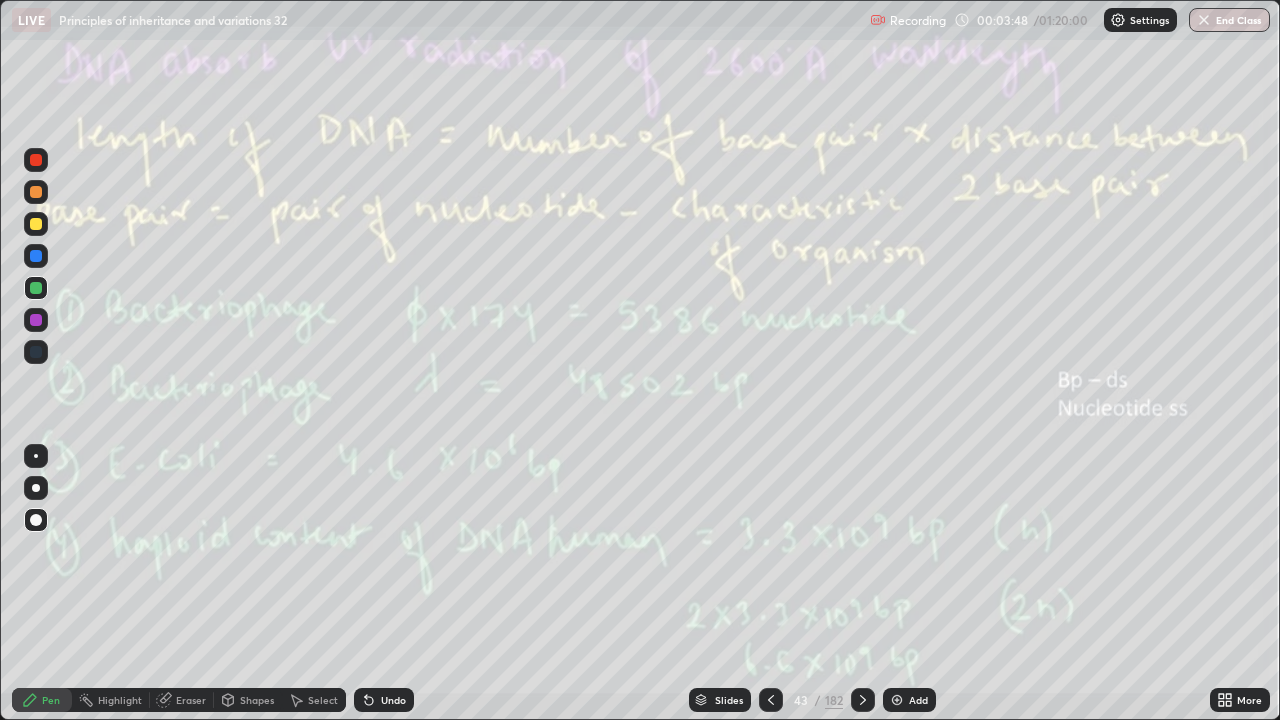 click at bounding box center (200, 341) 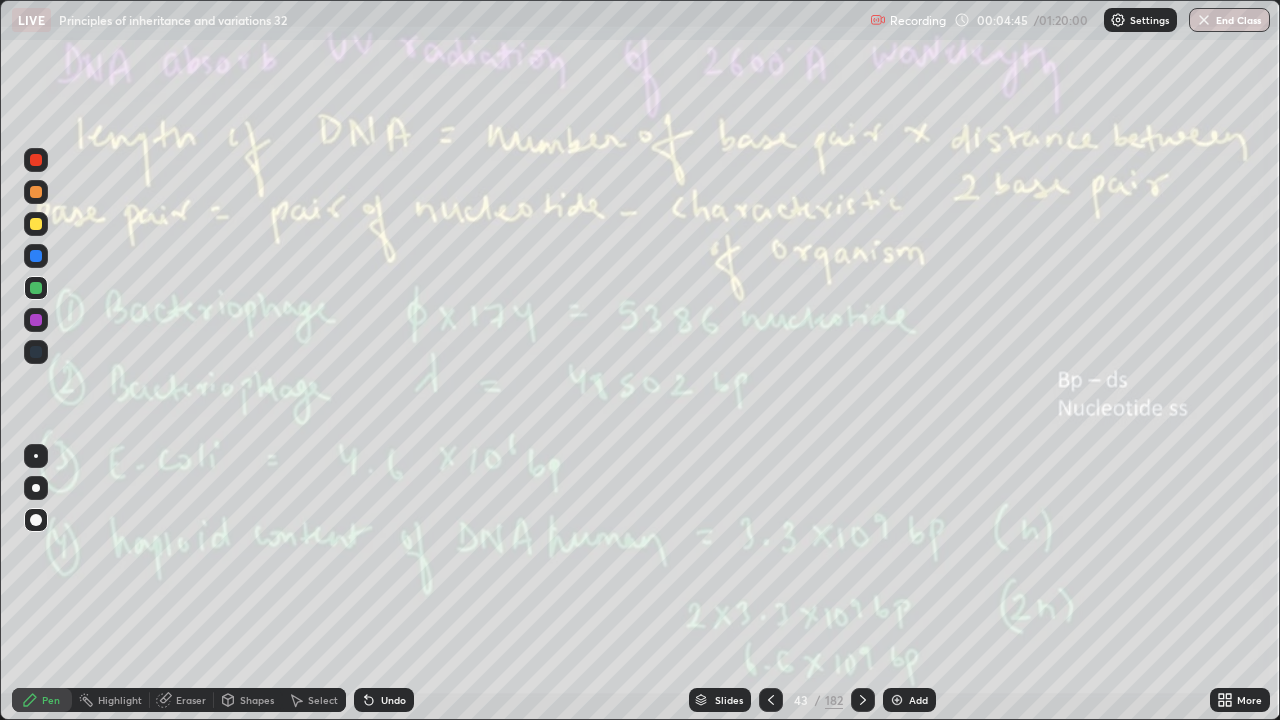 click 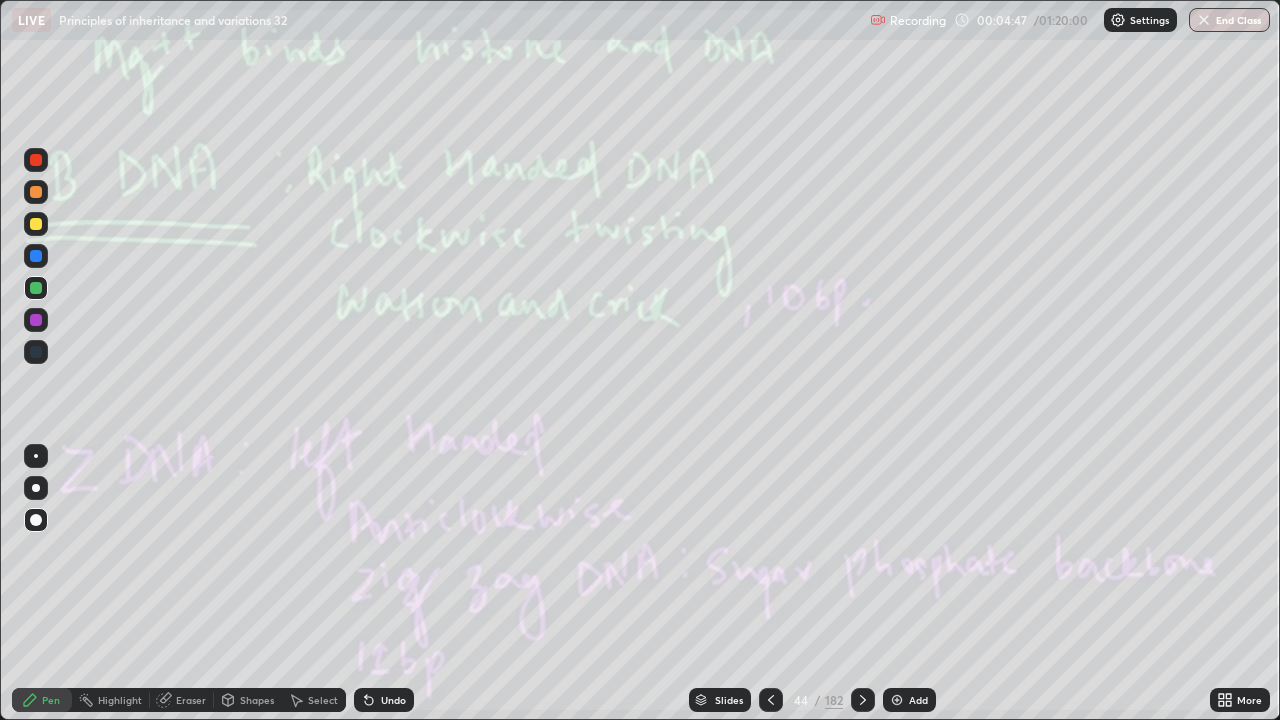 click 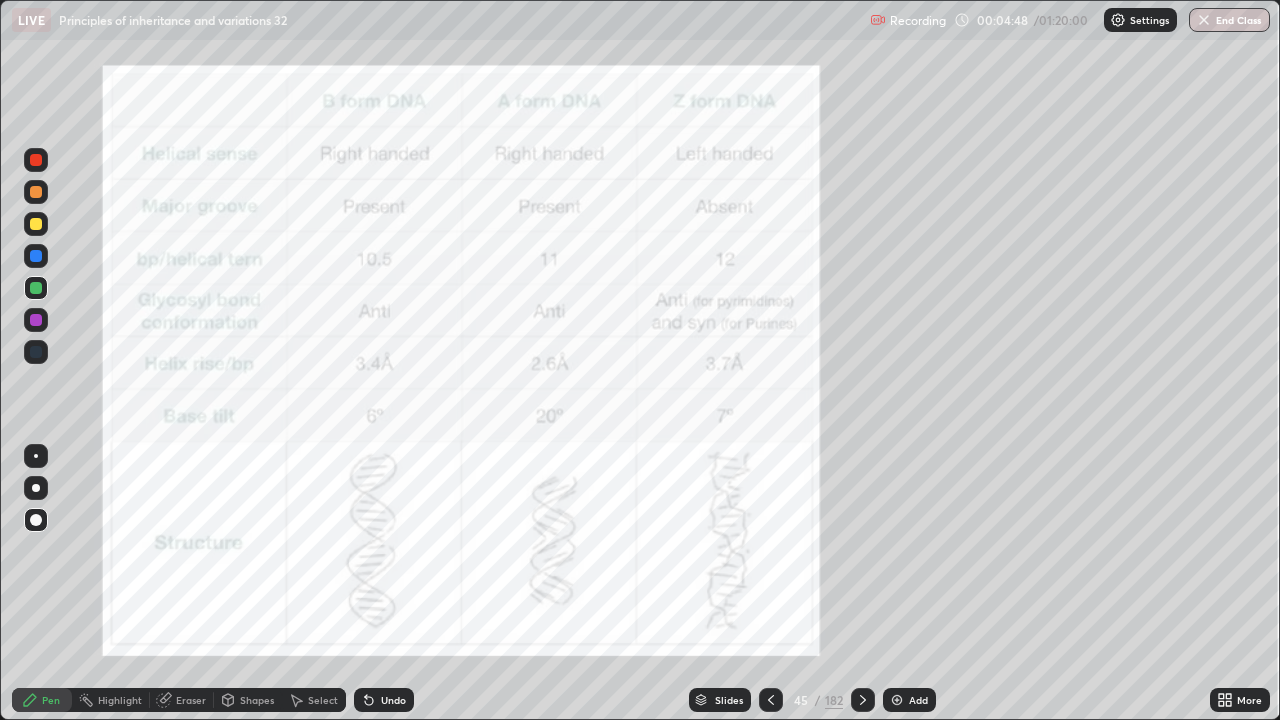 click 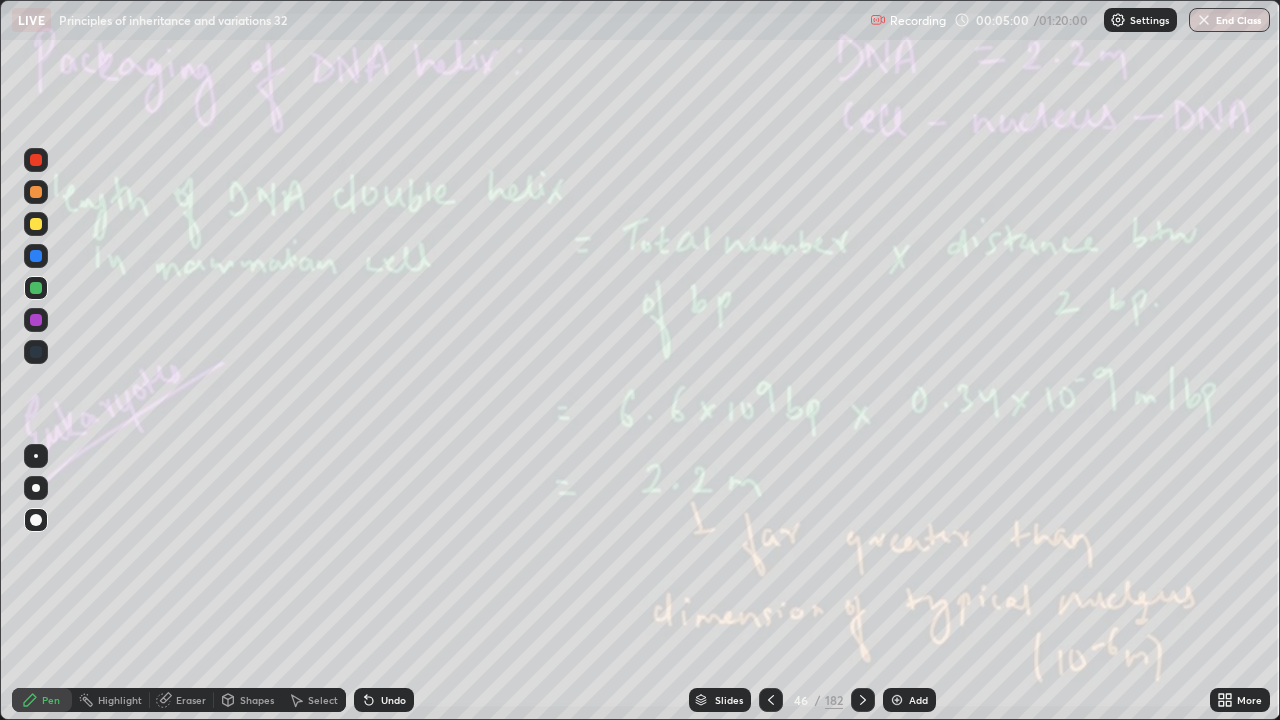 click 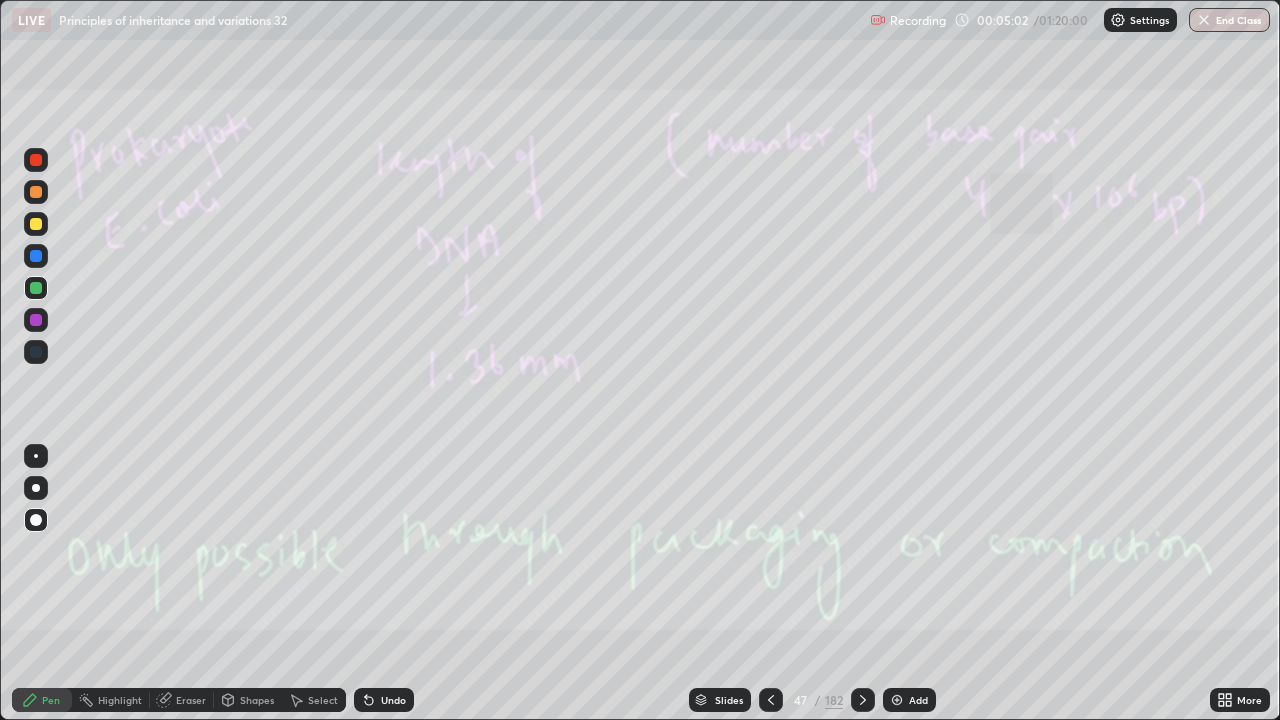 click 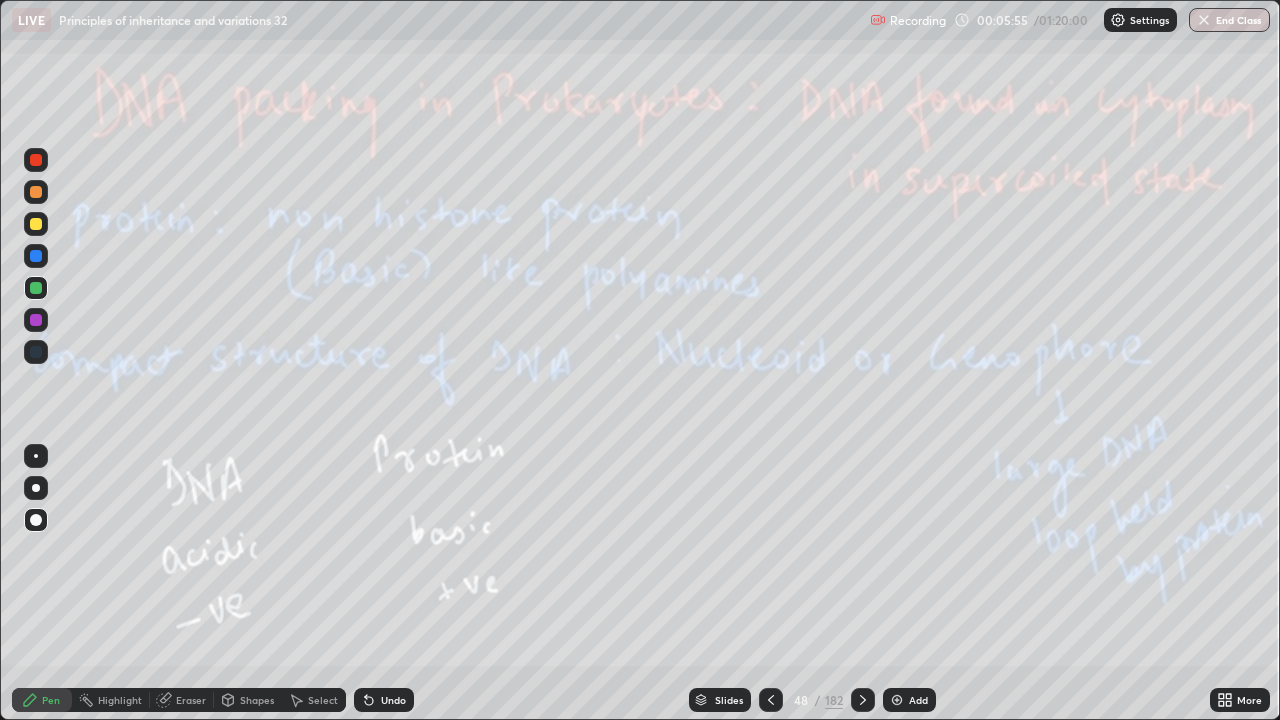 click on "Undo" at bounding box center (384, 700) 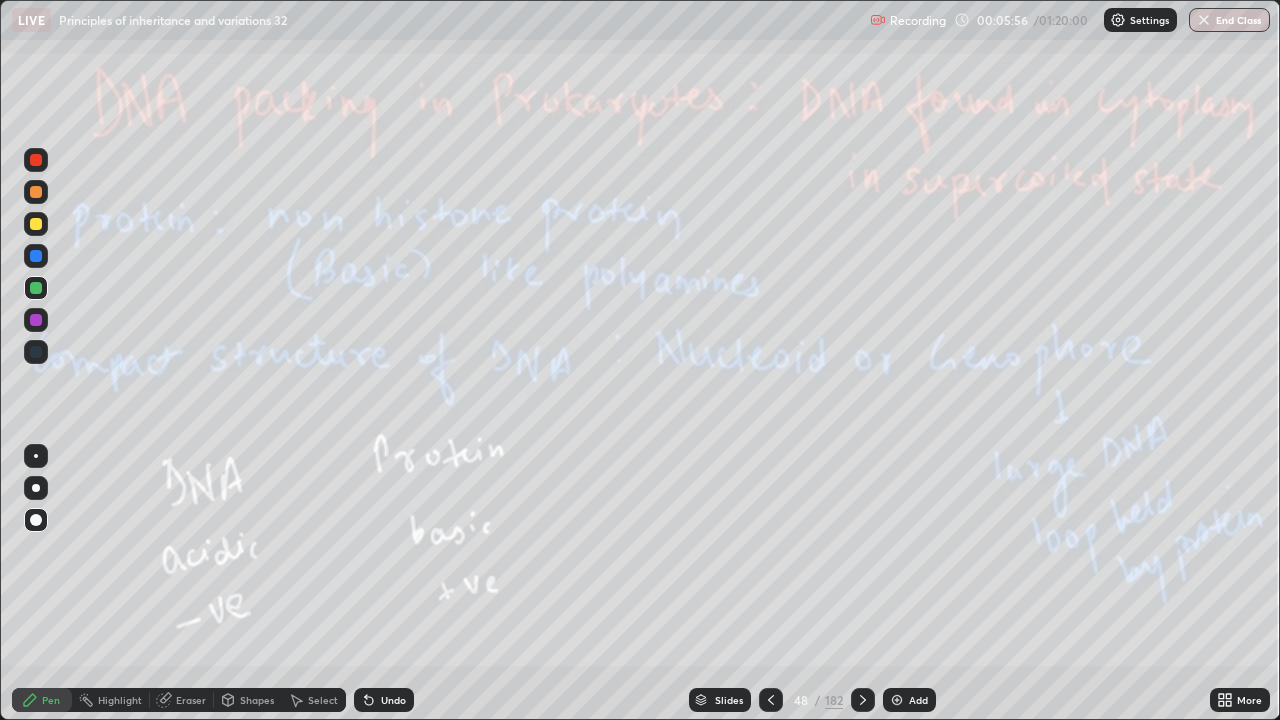 click on "Undo" at bounding box center [393, 700] 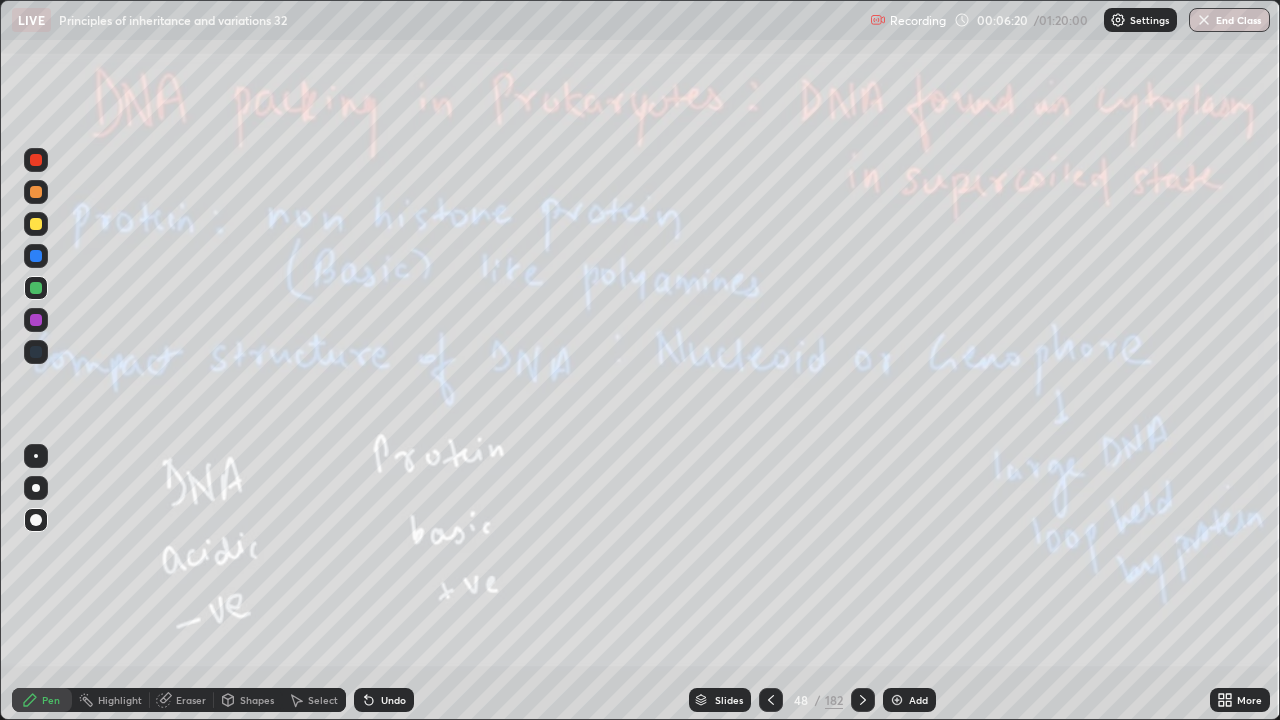 click 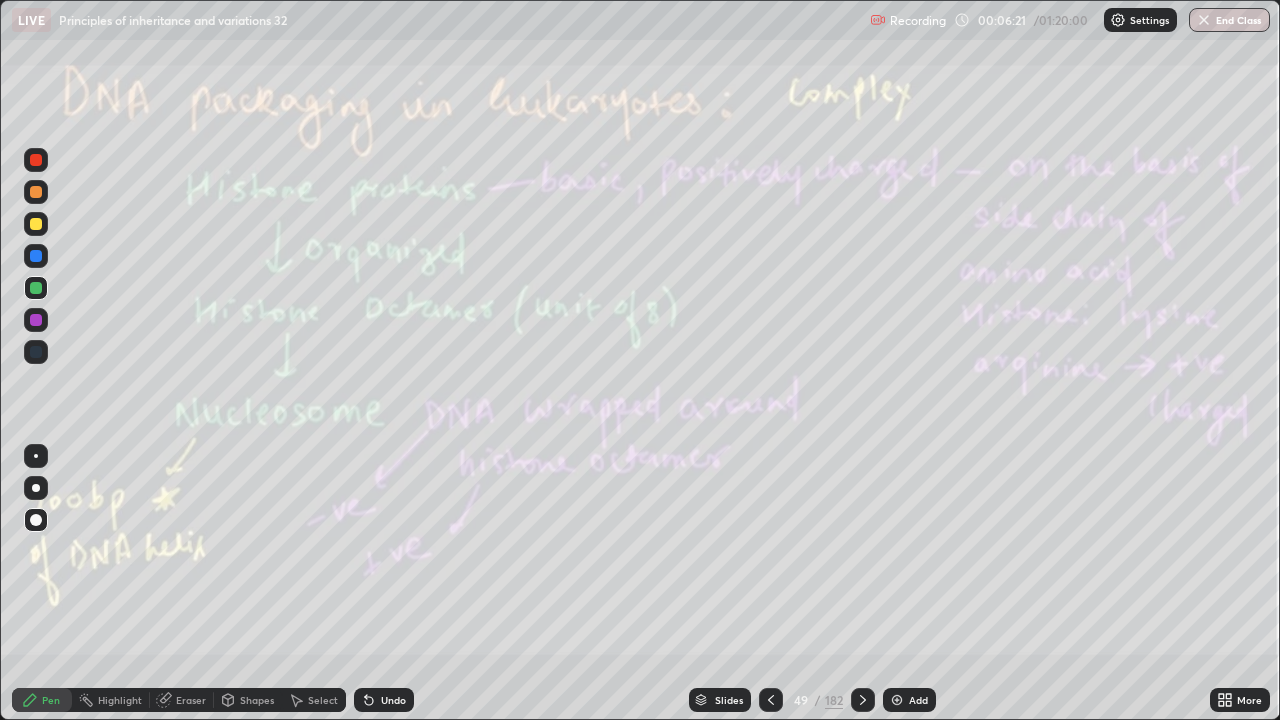 click 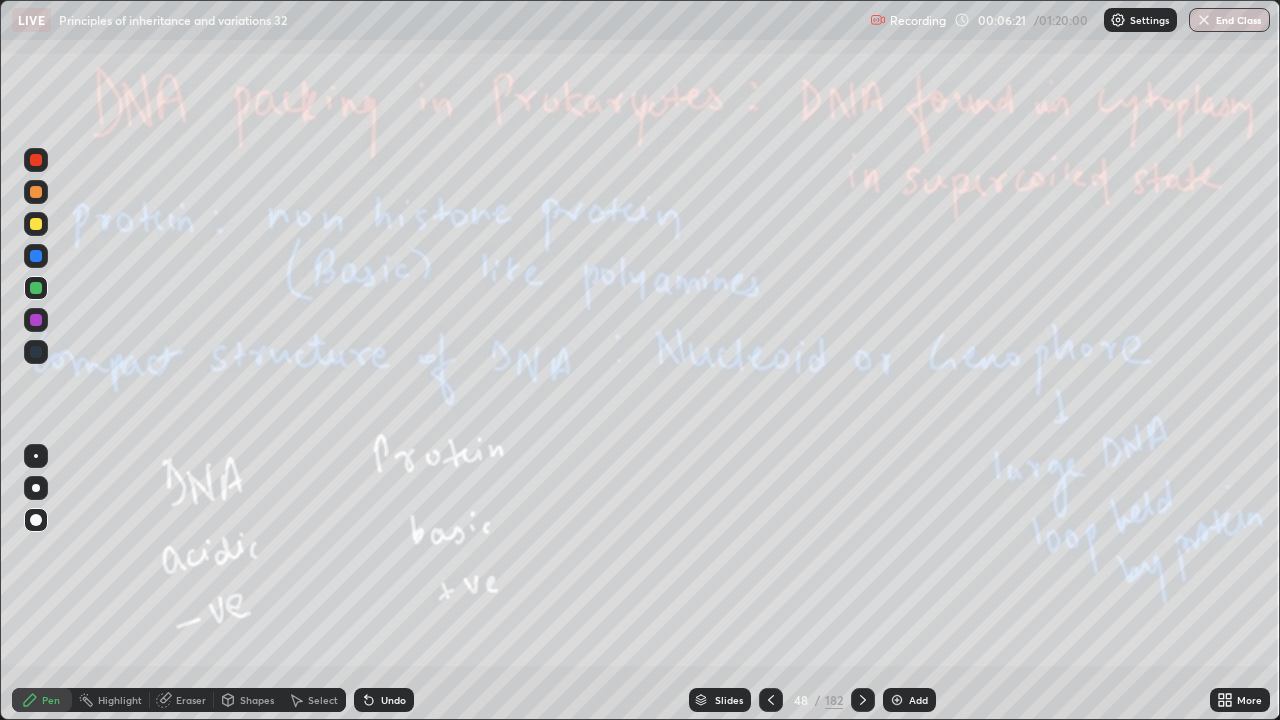 click at bounding box center [771, 700] 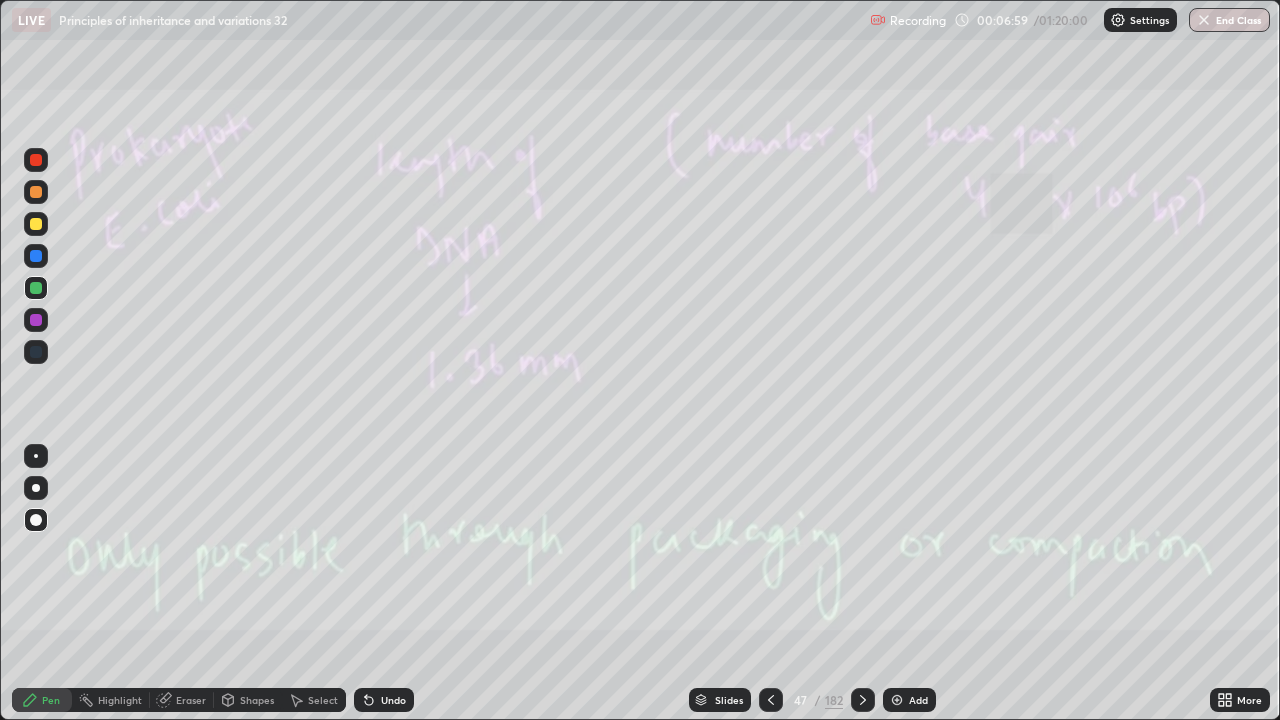 click 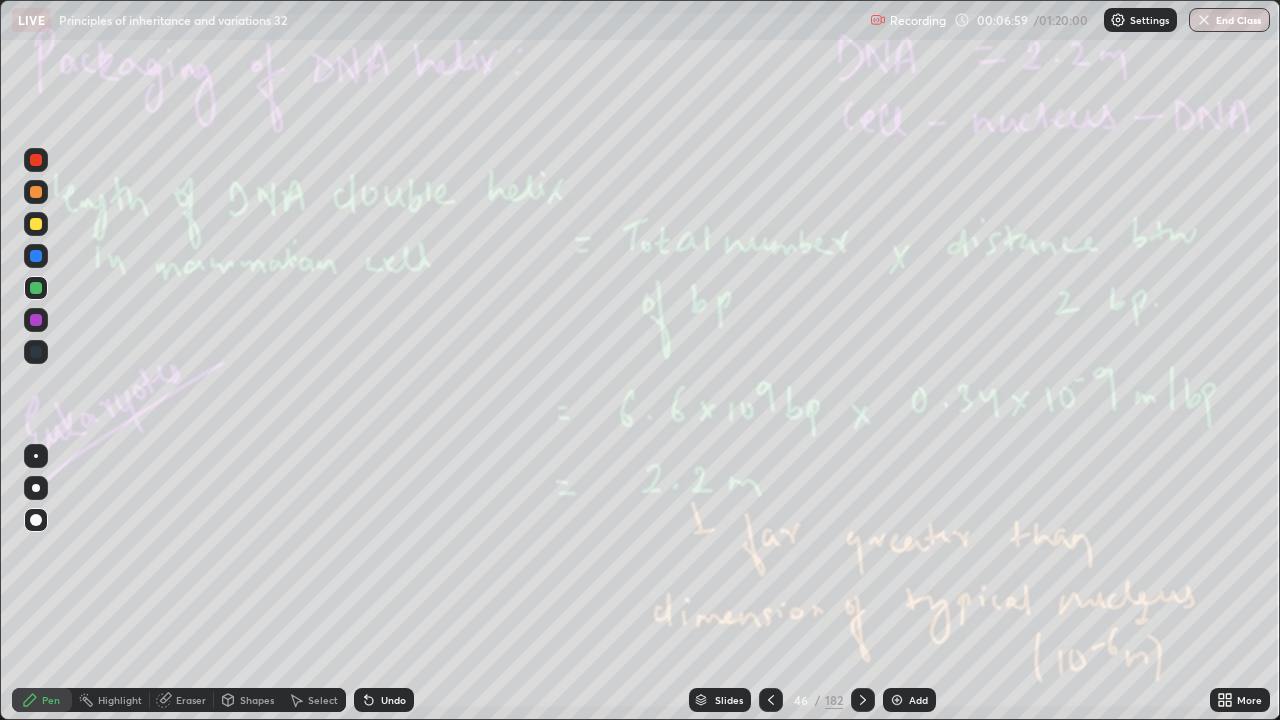 click 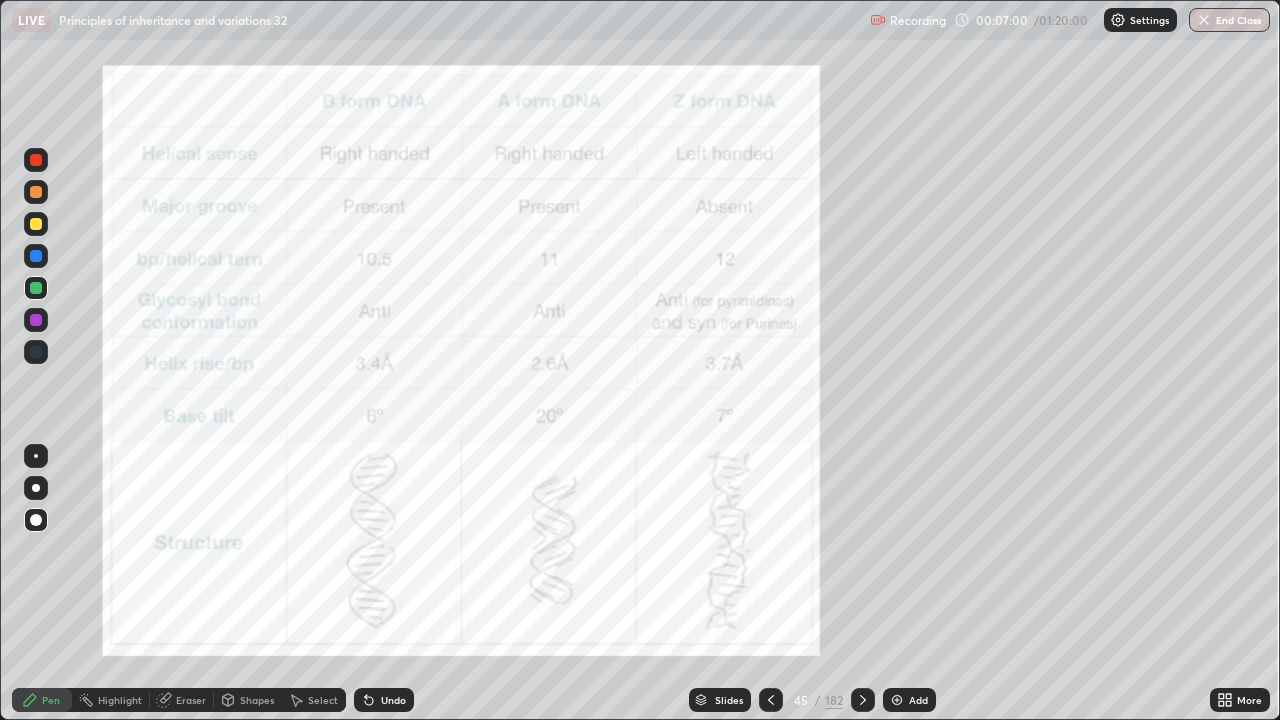 click 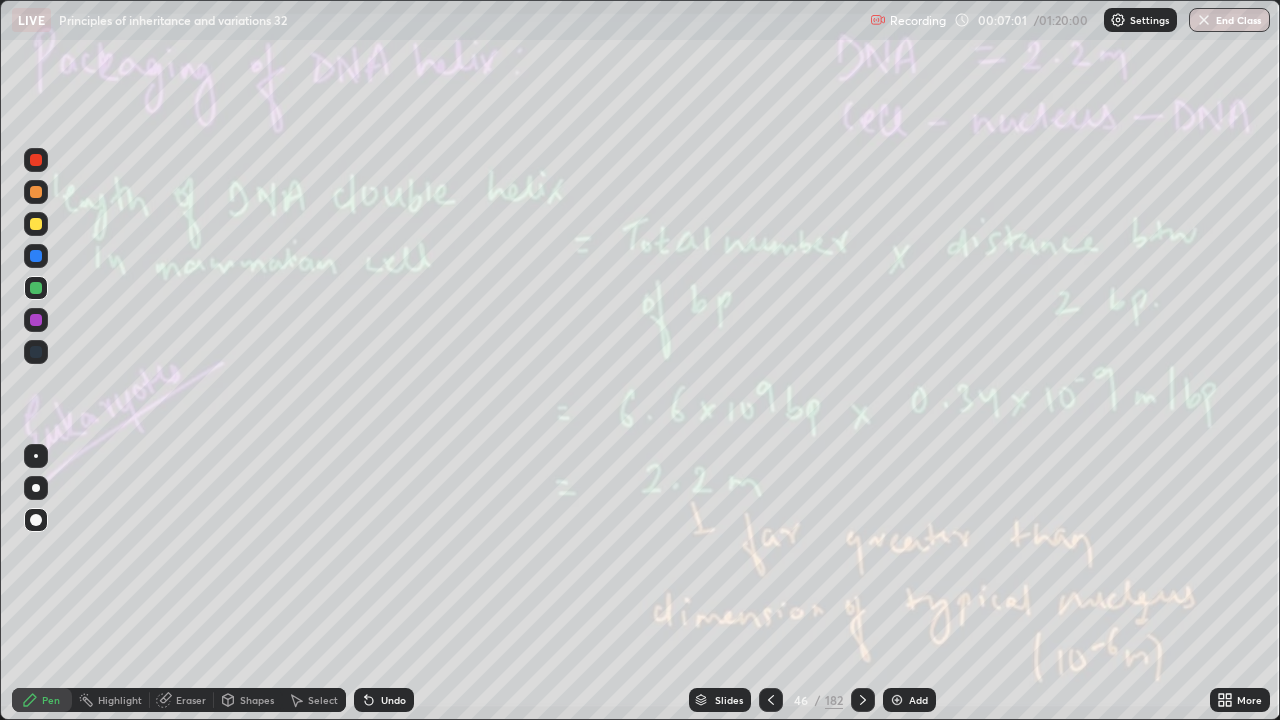 click 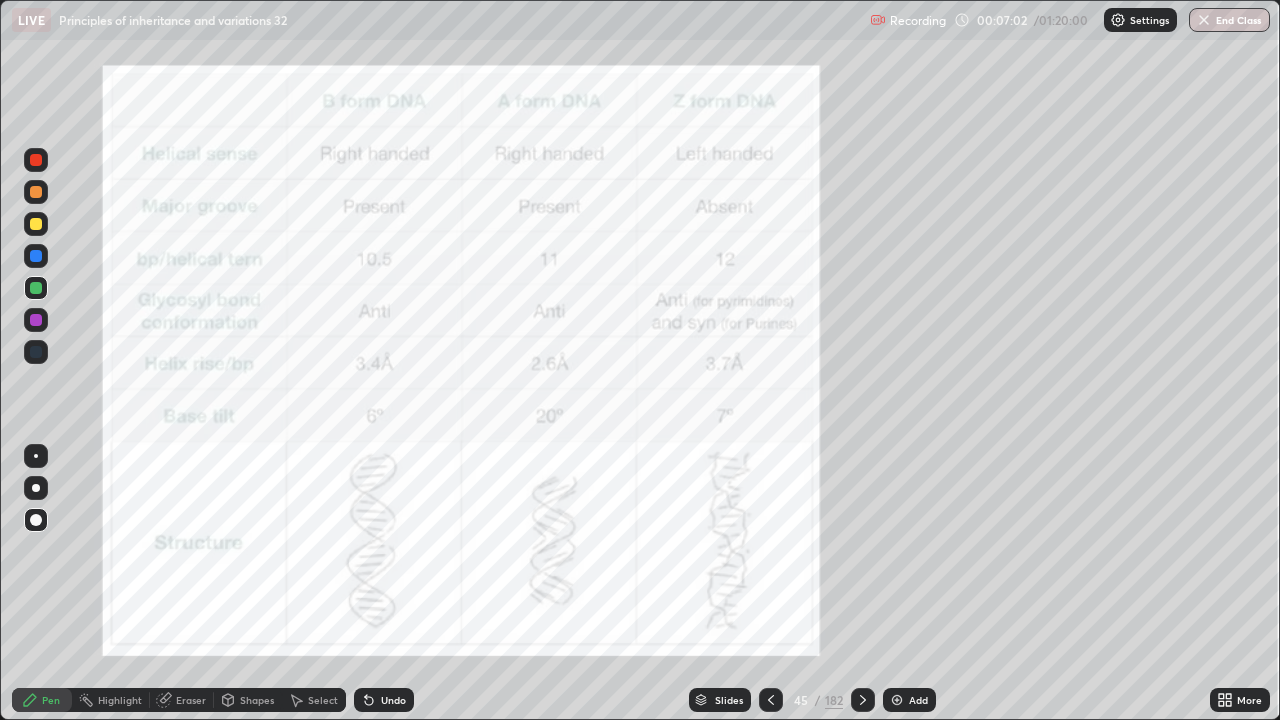 click 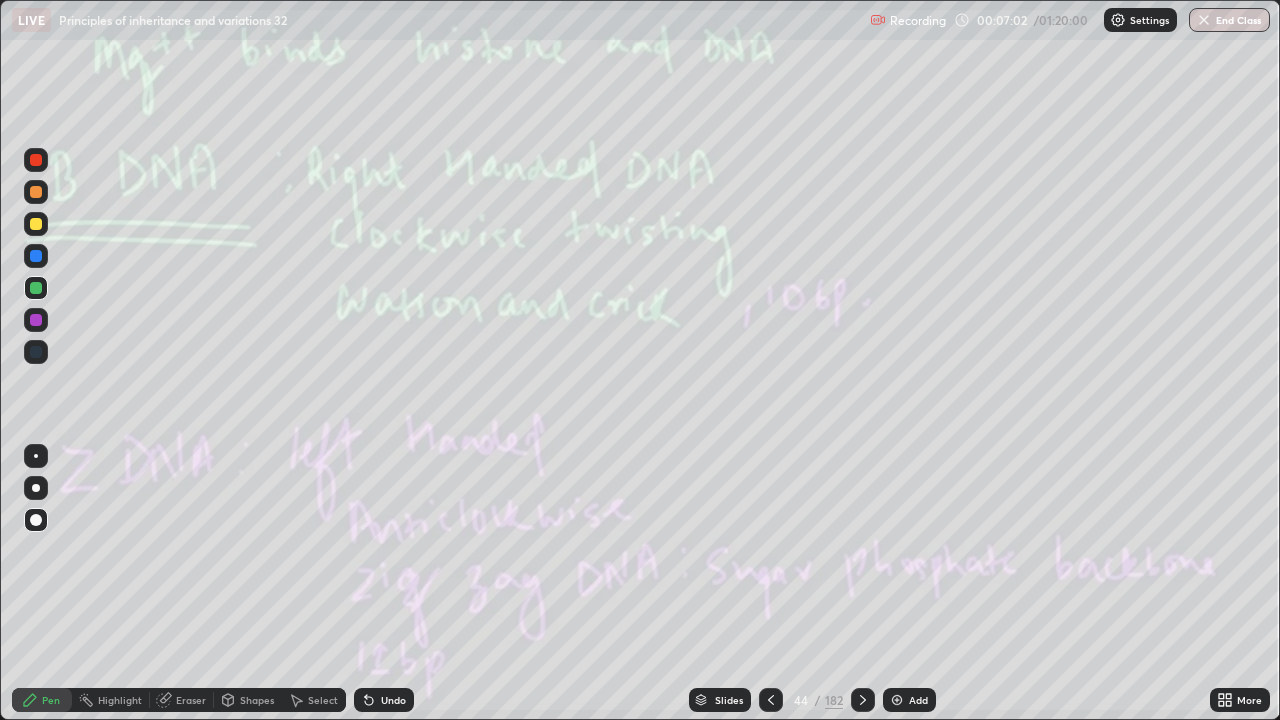 click at bounding box center (771, 700) 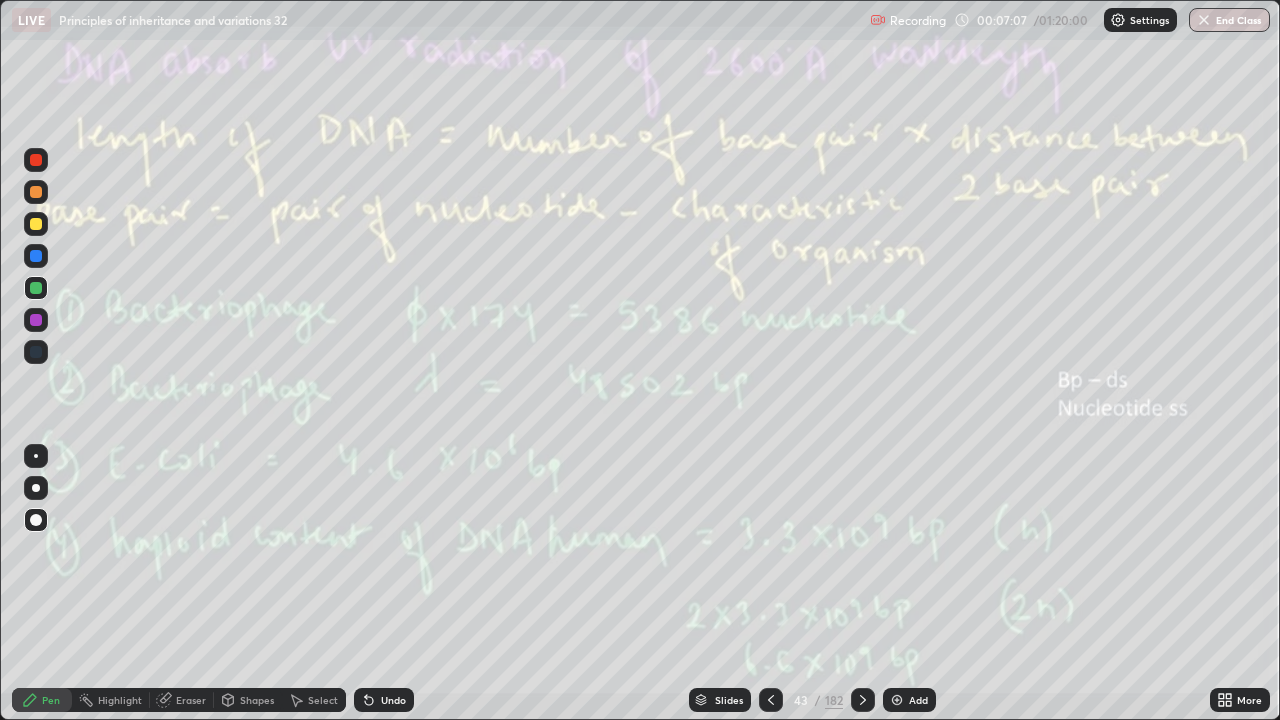 click 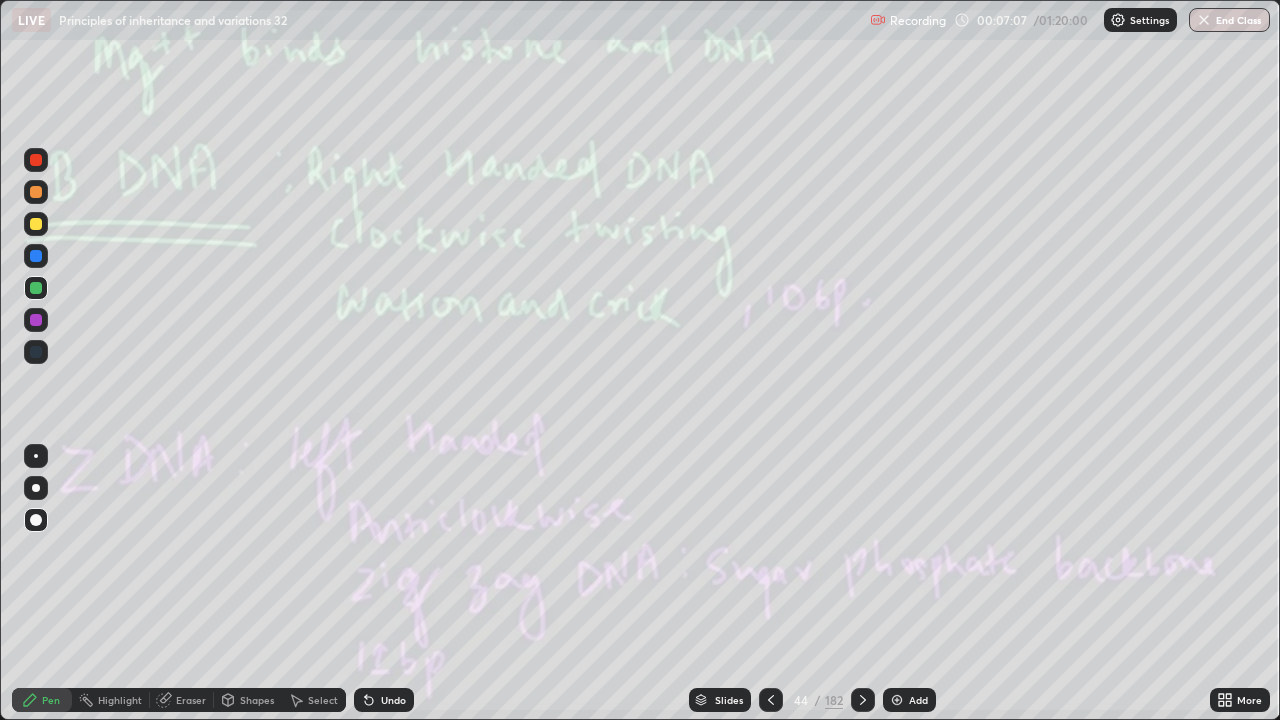 click 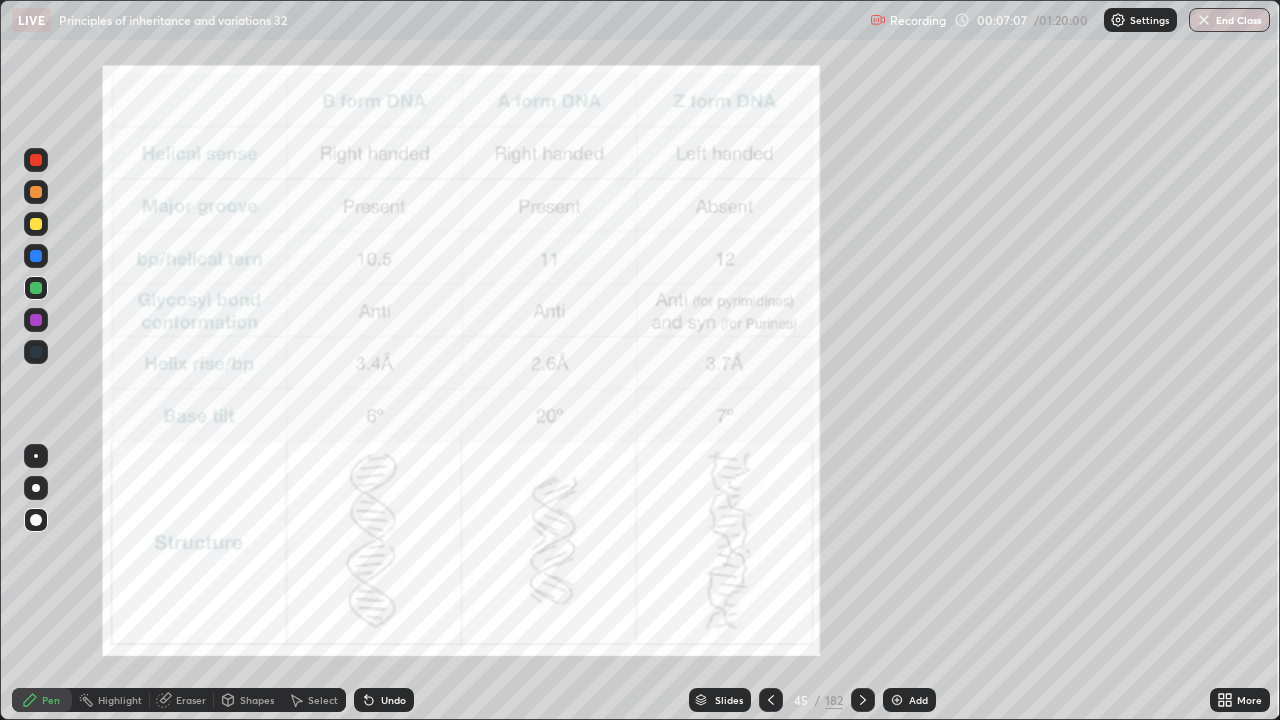 click 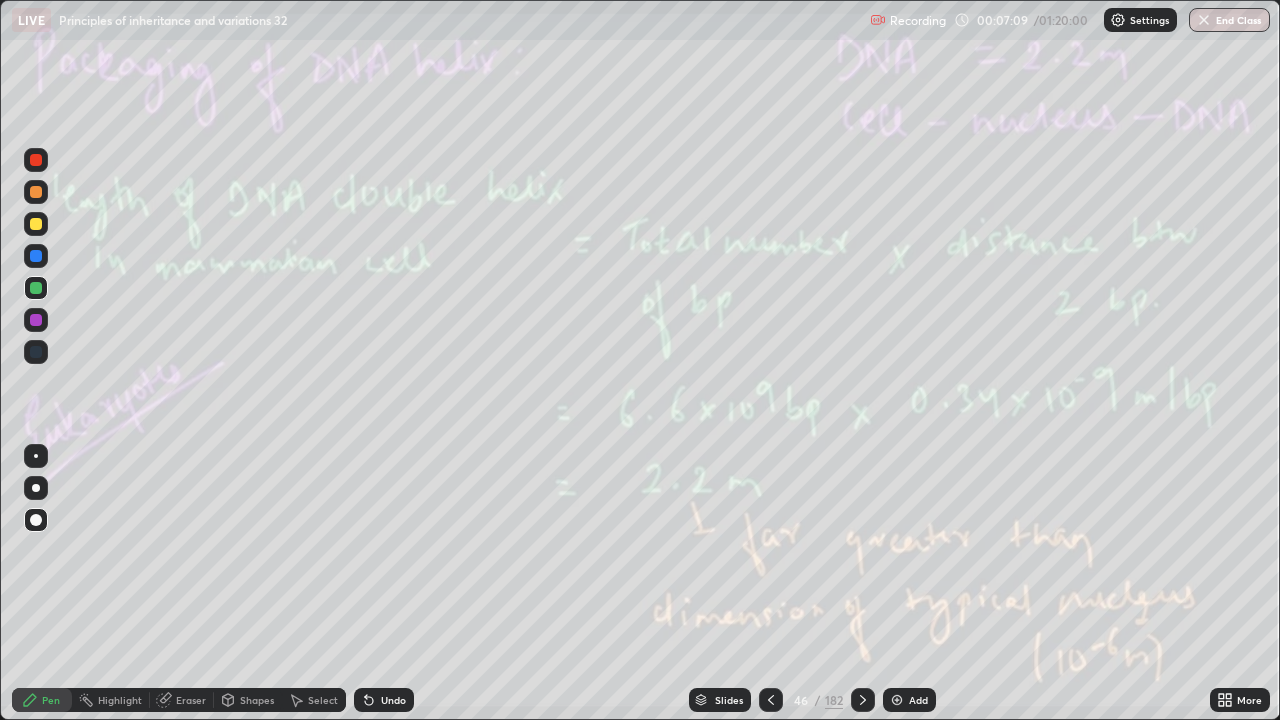click 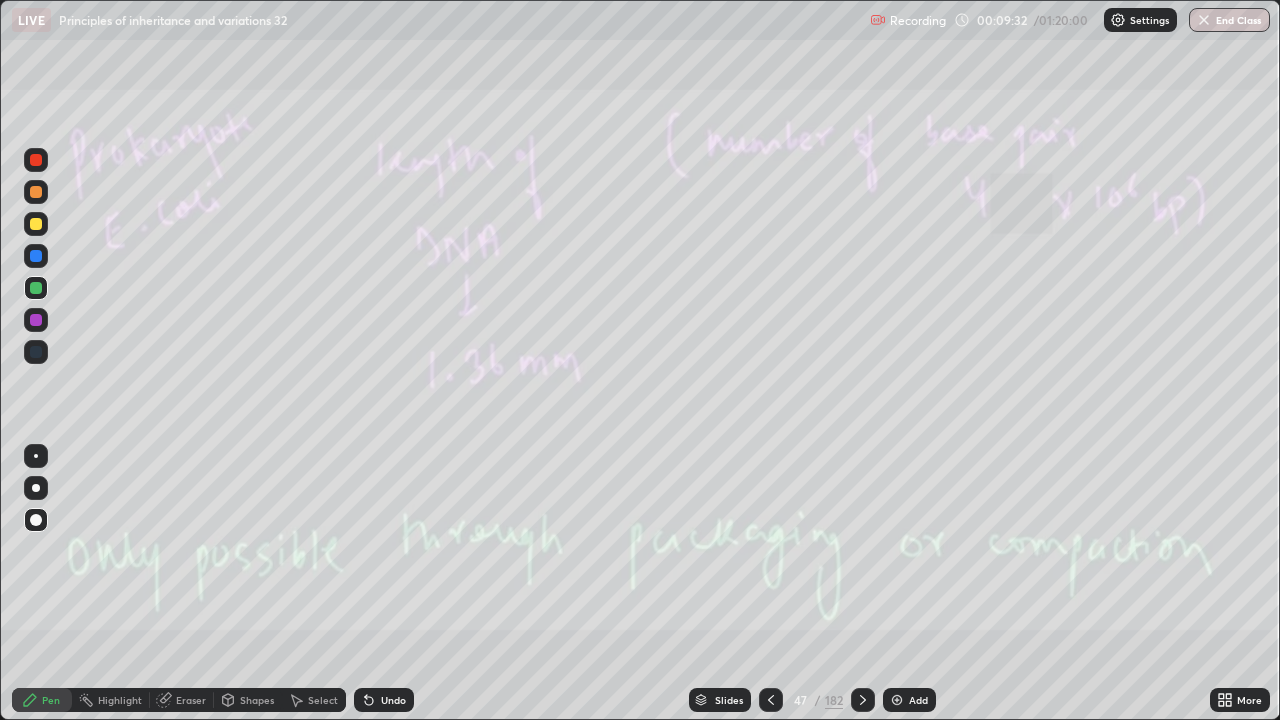 click 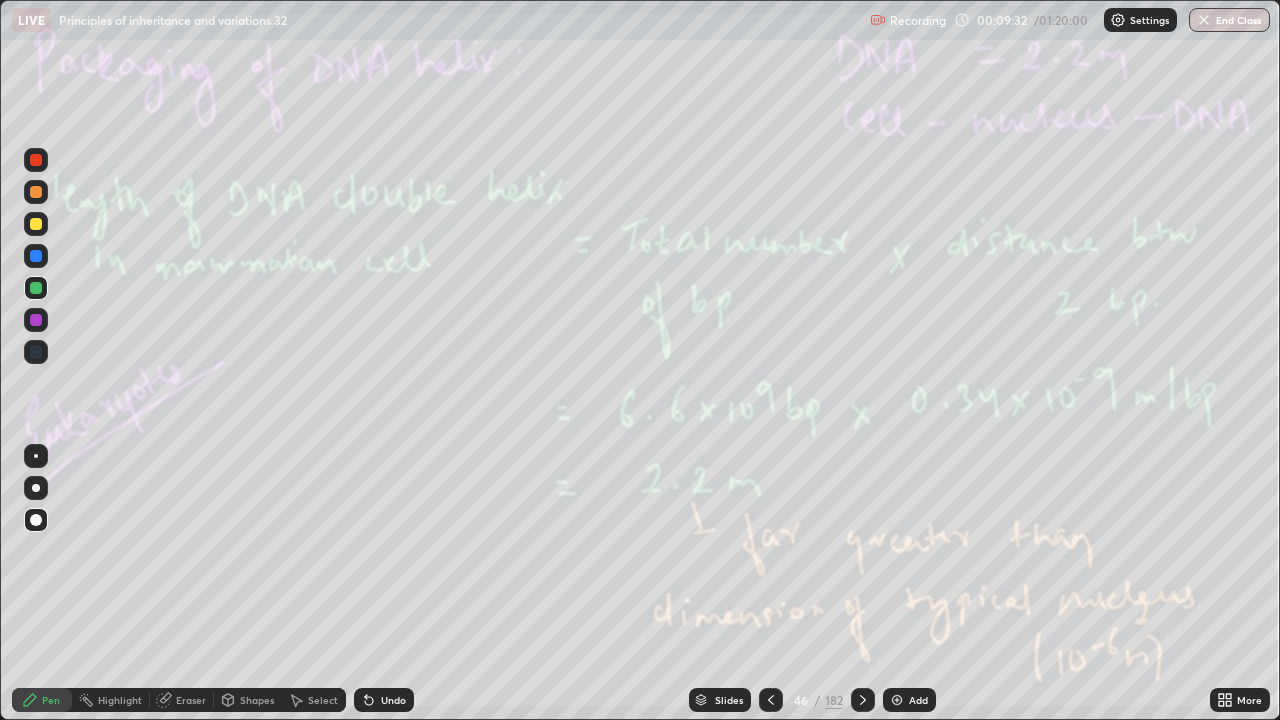click 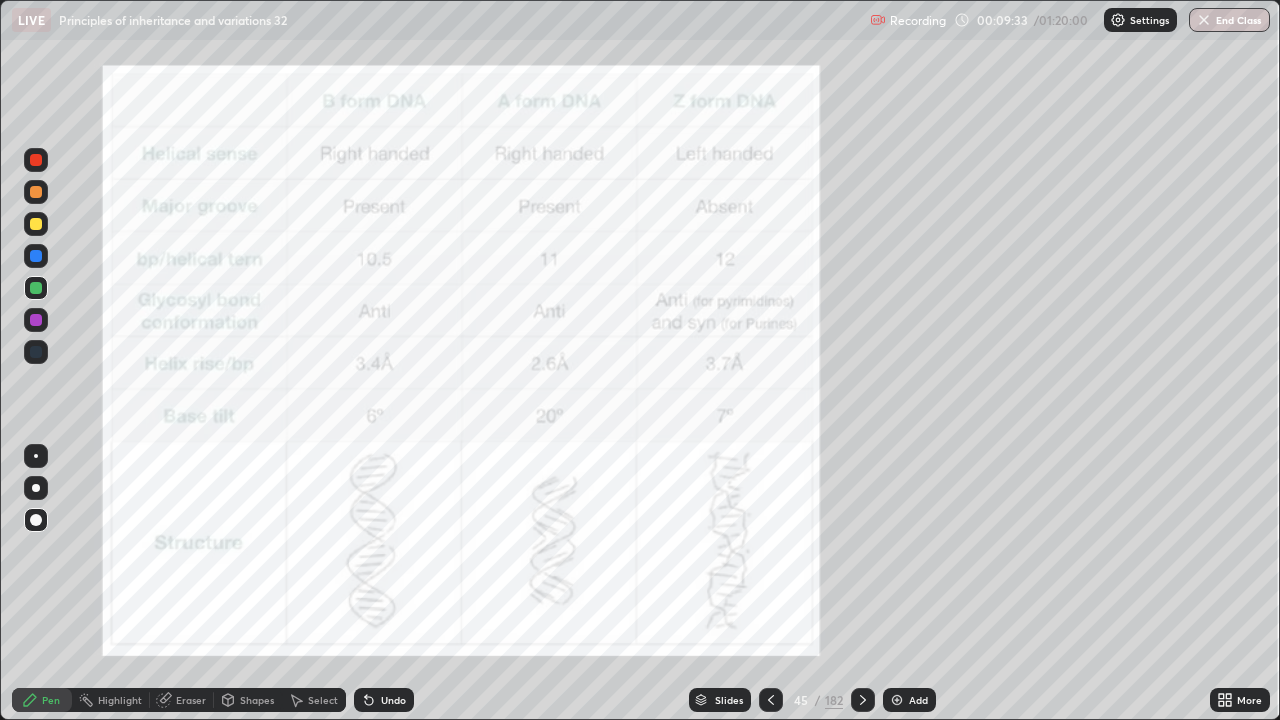 click 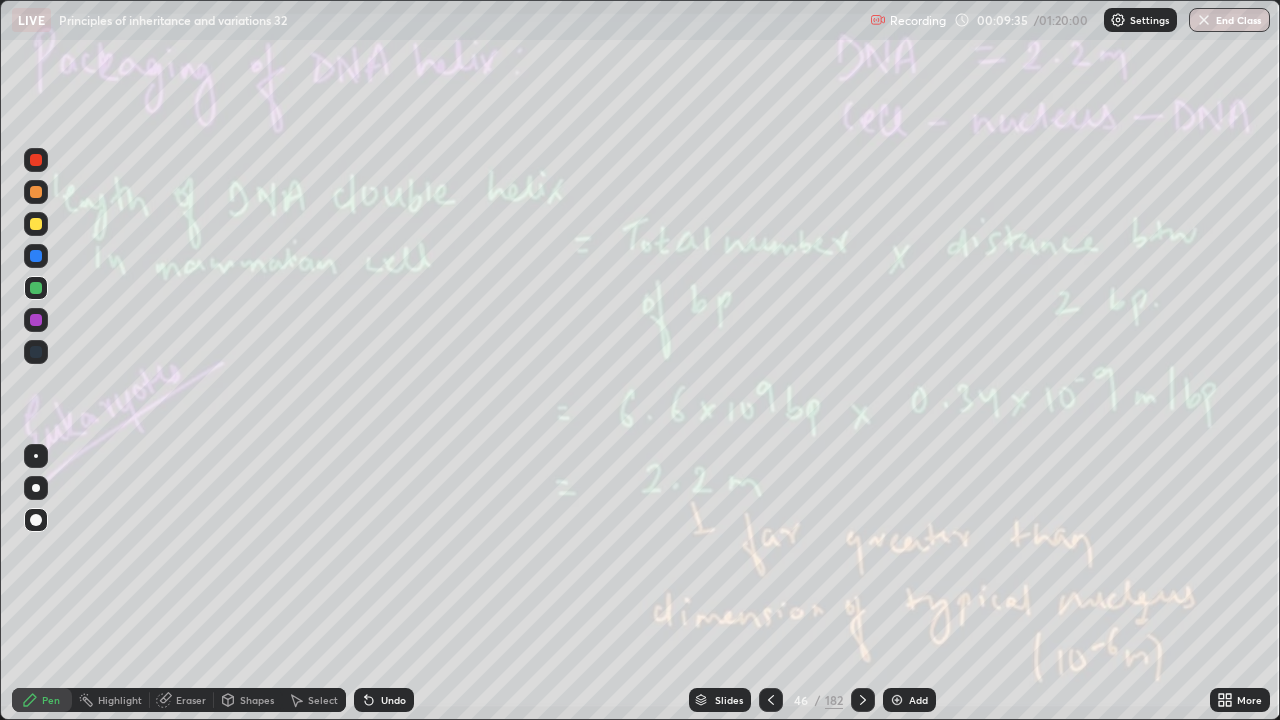 click 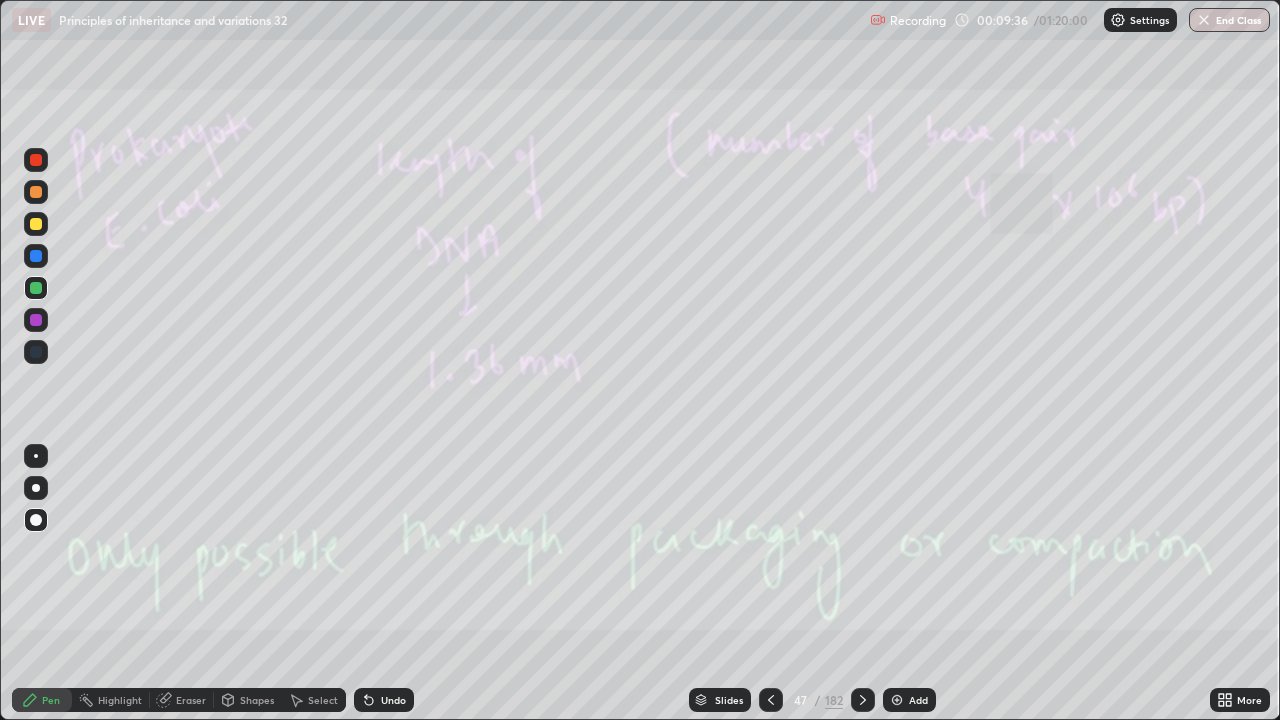 click at bounding box center (863, 700) 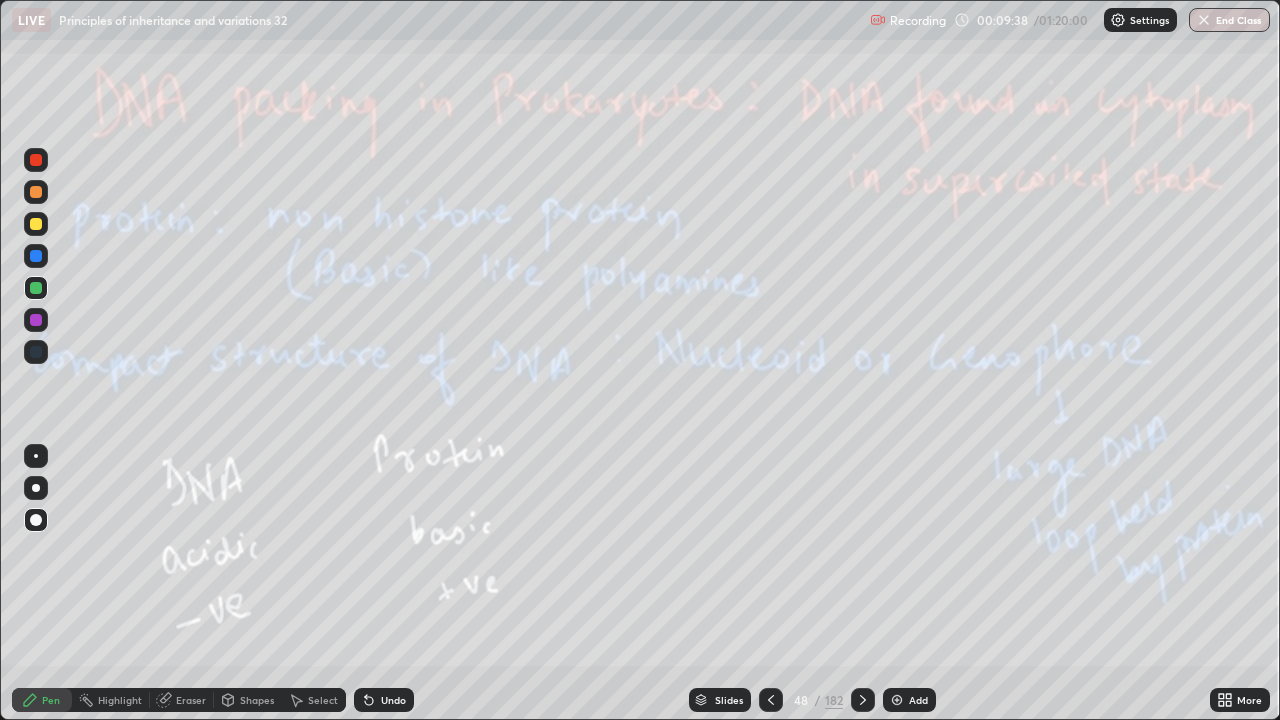 click on "Eraser" at bounding box center [191, 700] 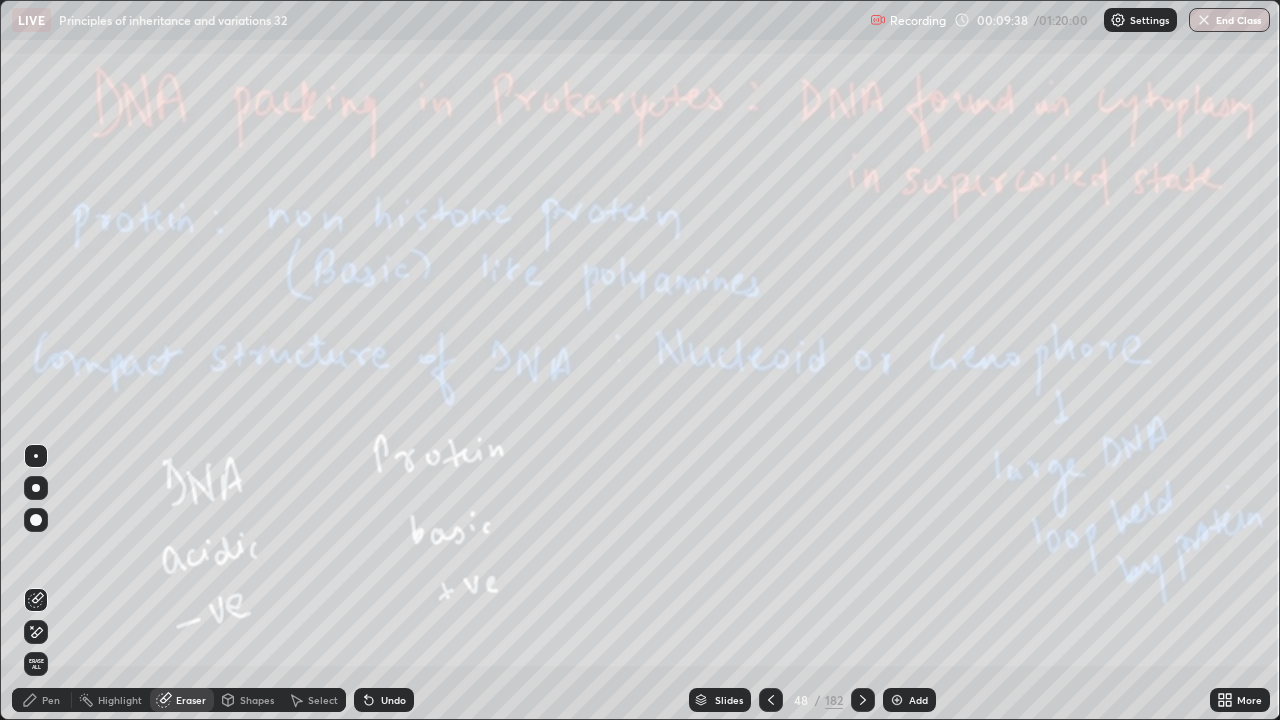 click on "Erase all" at bounding box center [36, 664] 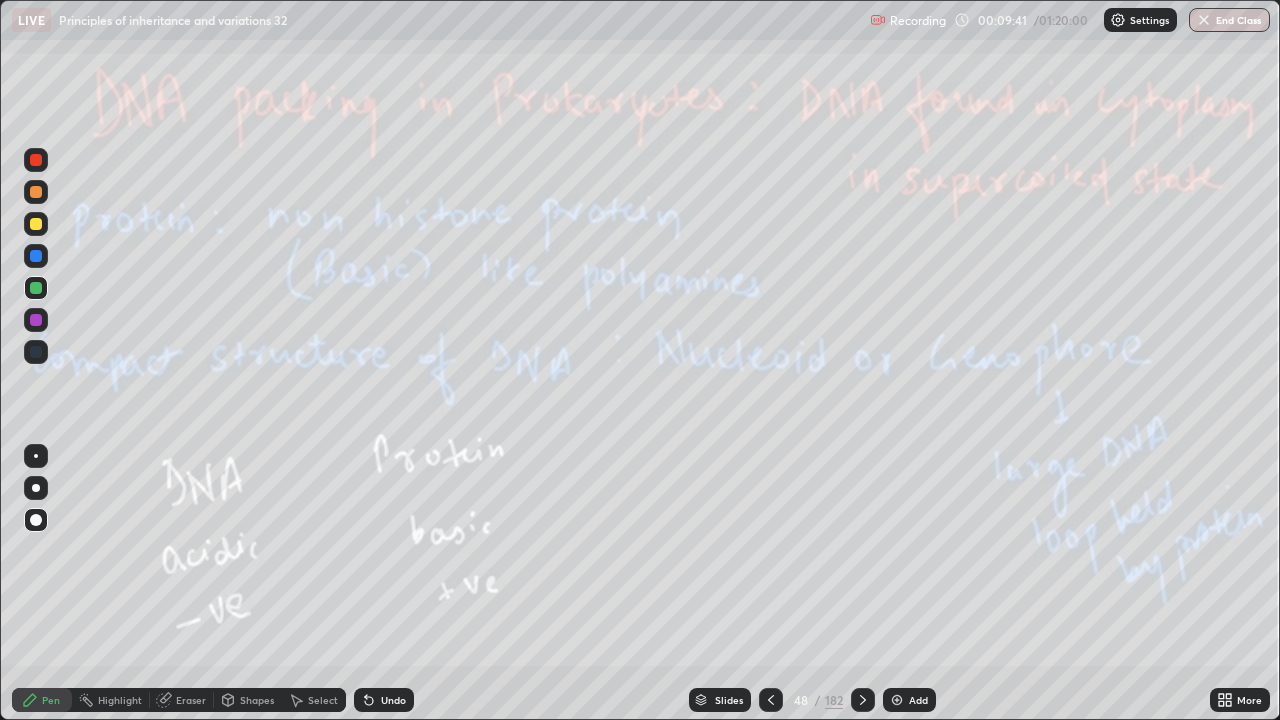click 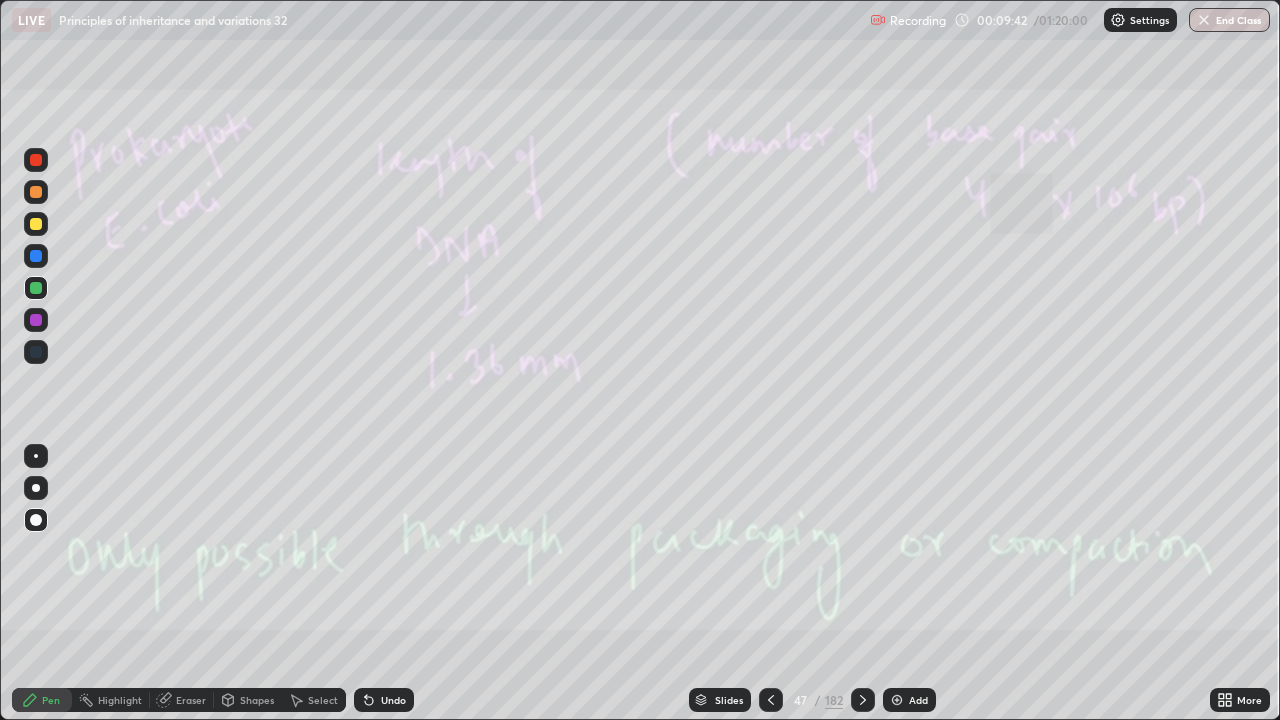 click 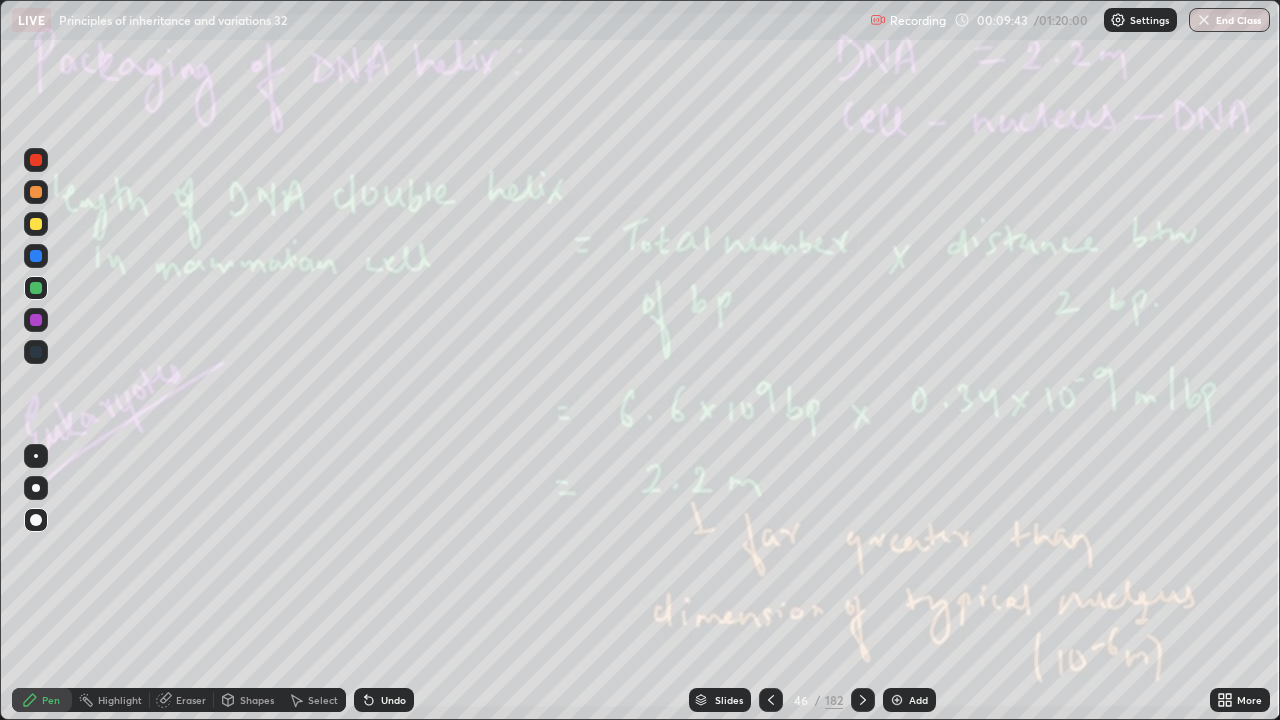 click 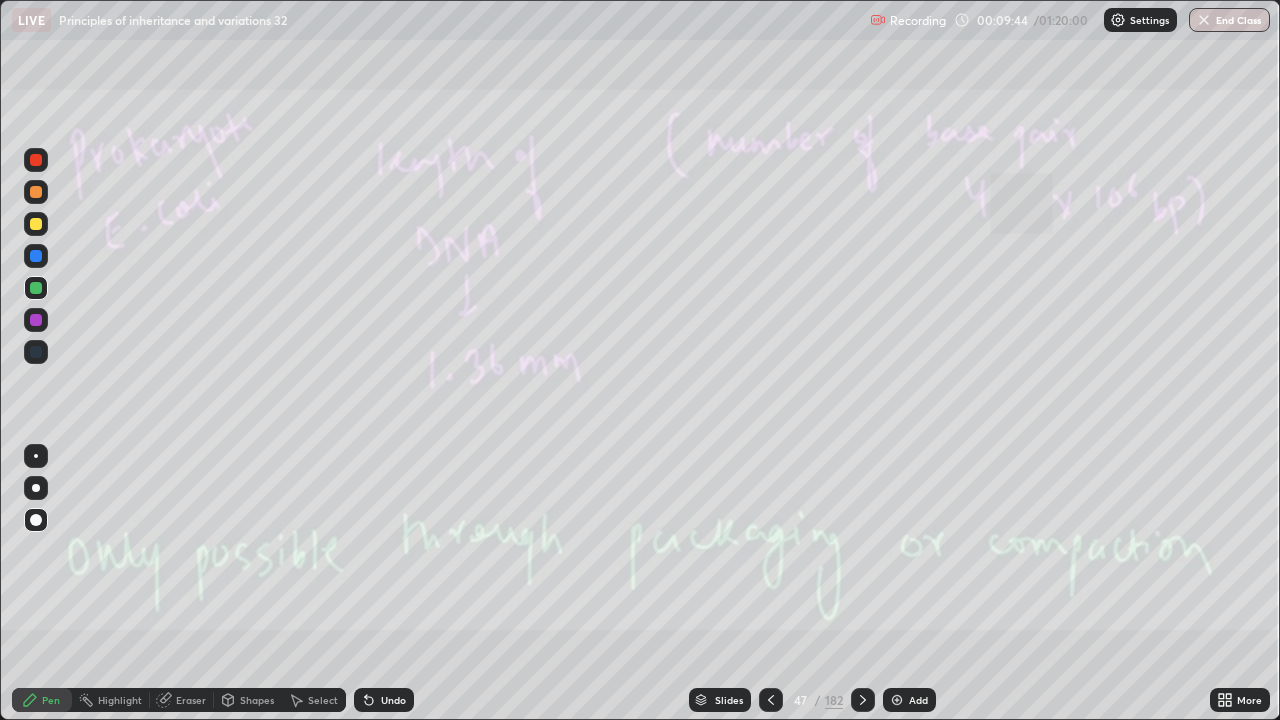 click 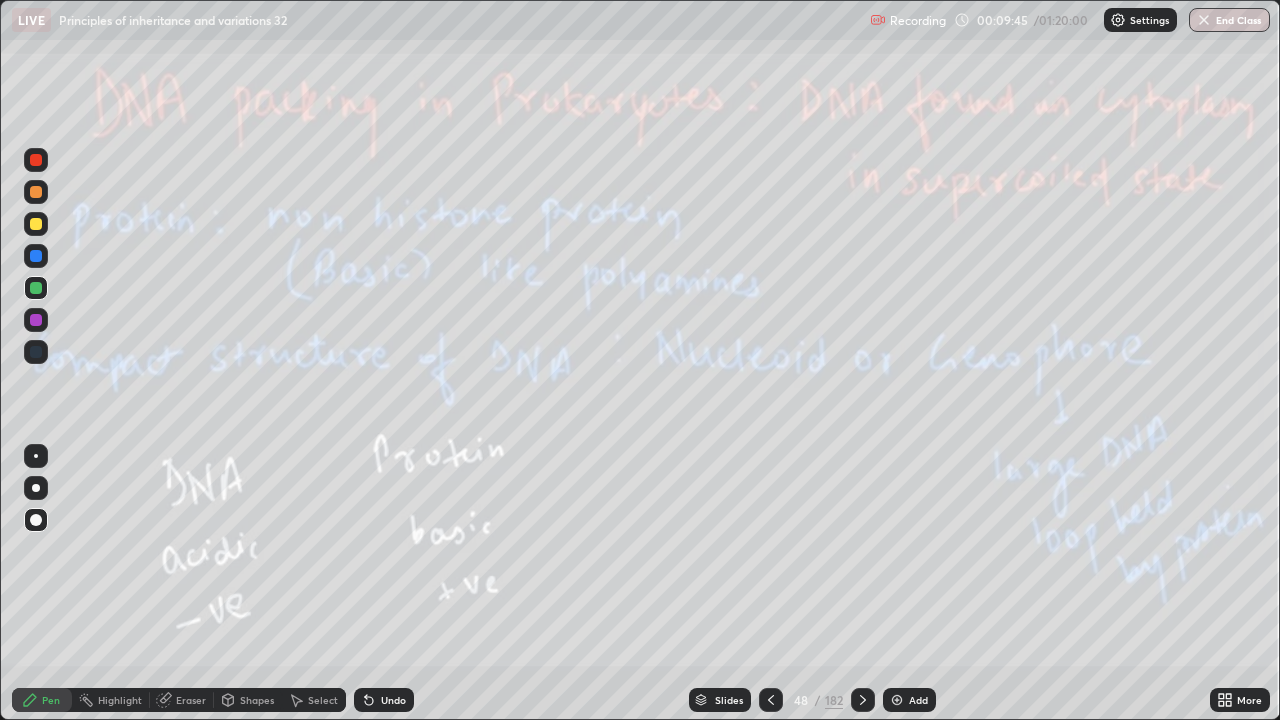 click 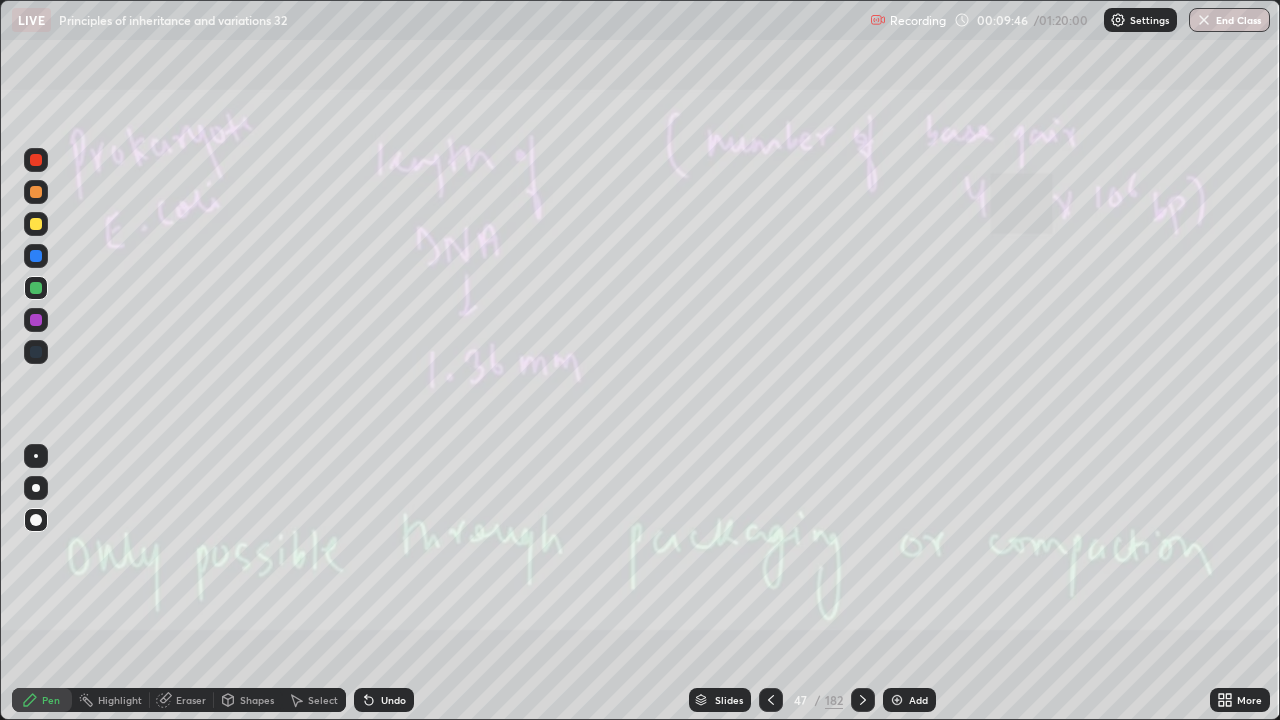 click on "Eraser" at bounding box center (182, 700) 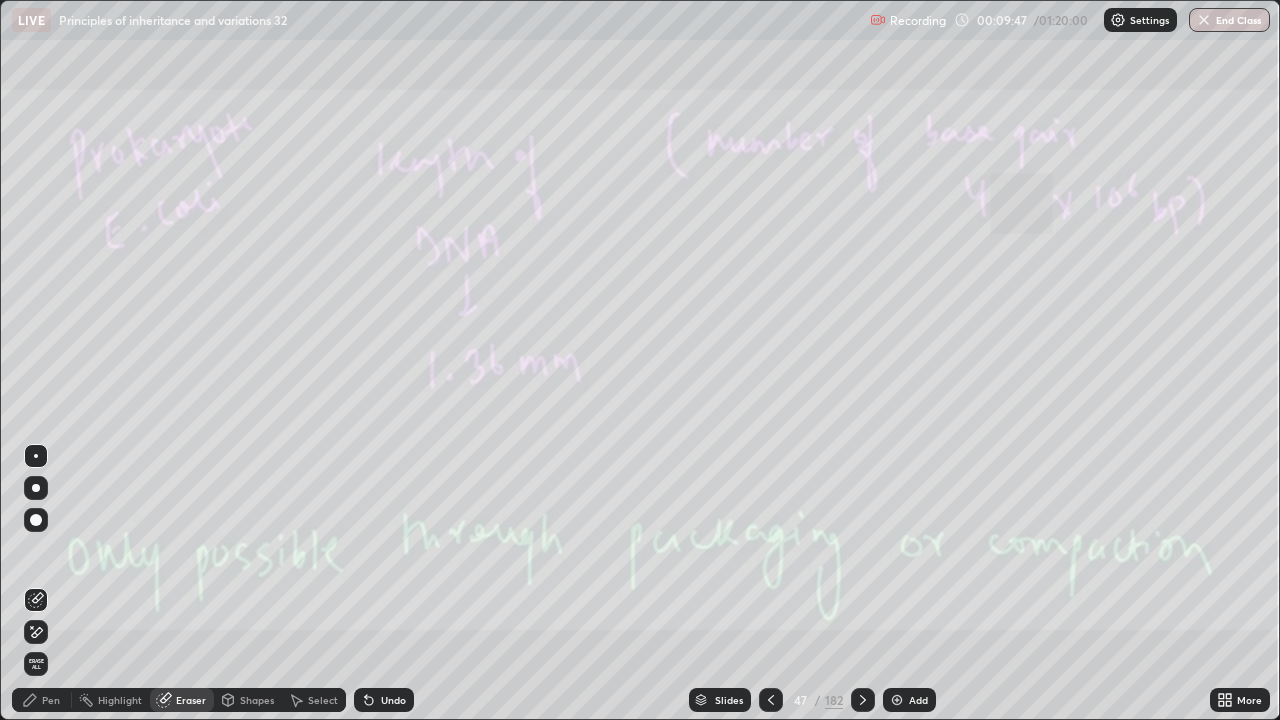 click on "Erase all" at bounding box center (36, 664) 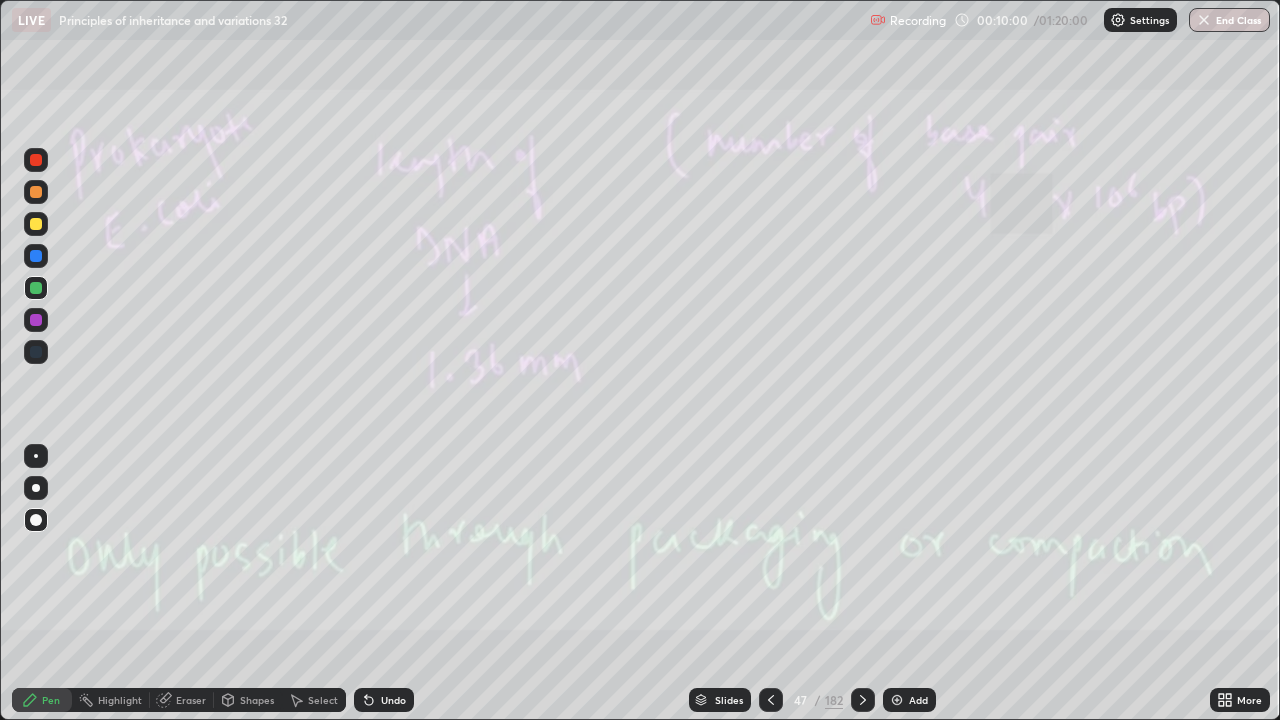 click at bounding box center [863, 700] 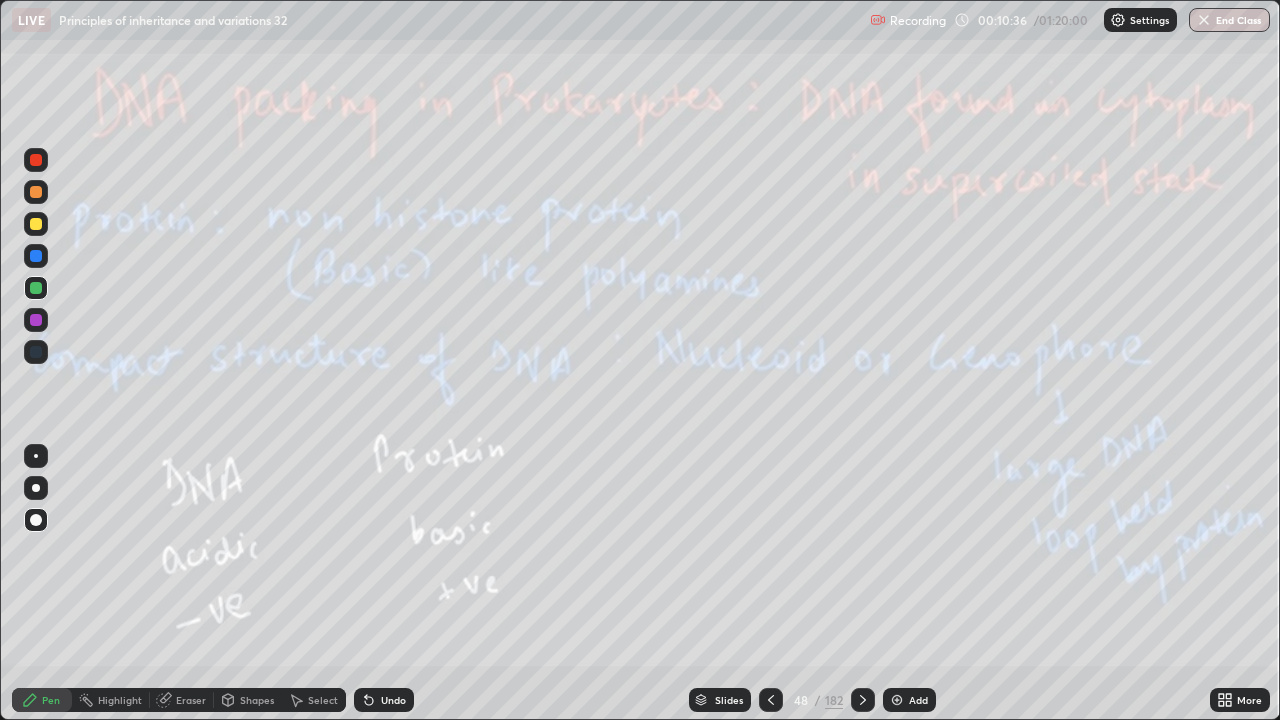 click 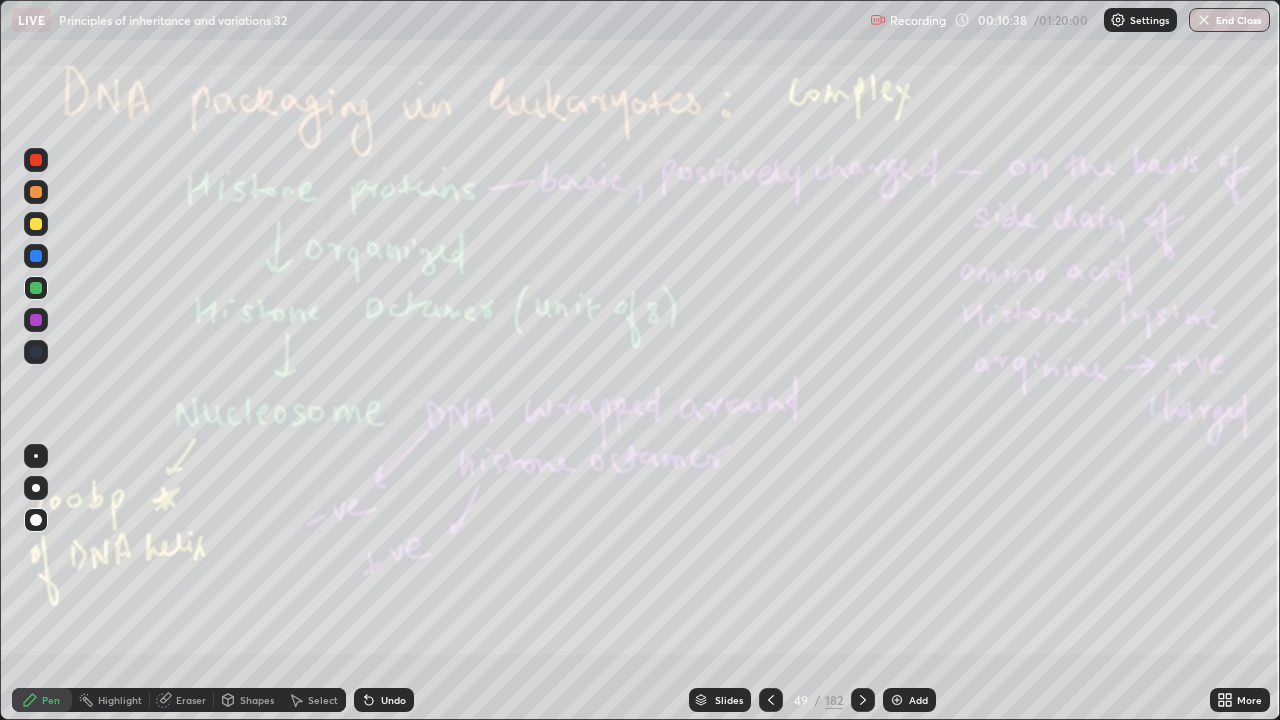 click 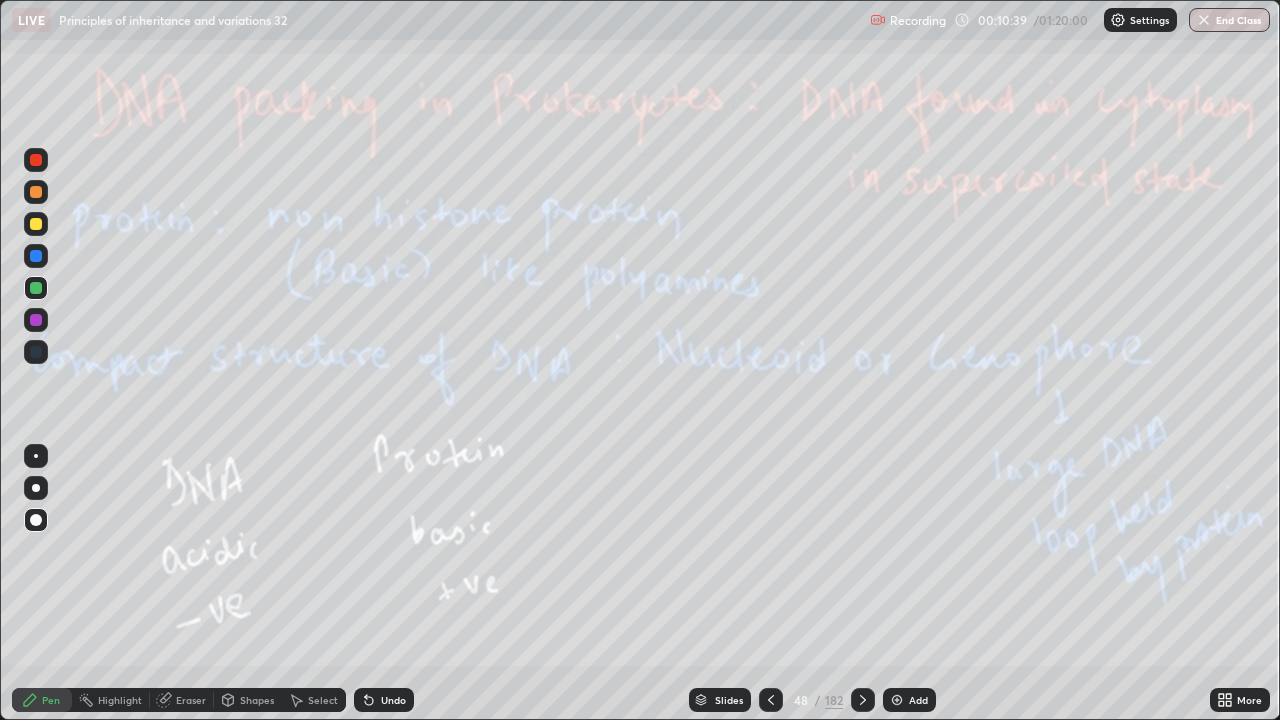 click on "Add" at bounding box center [909, 700] 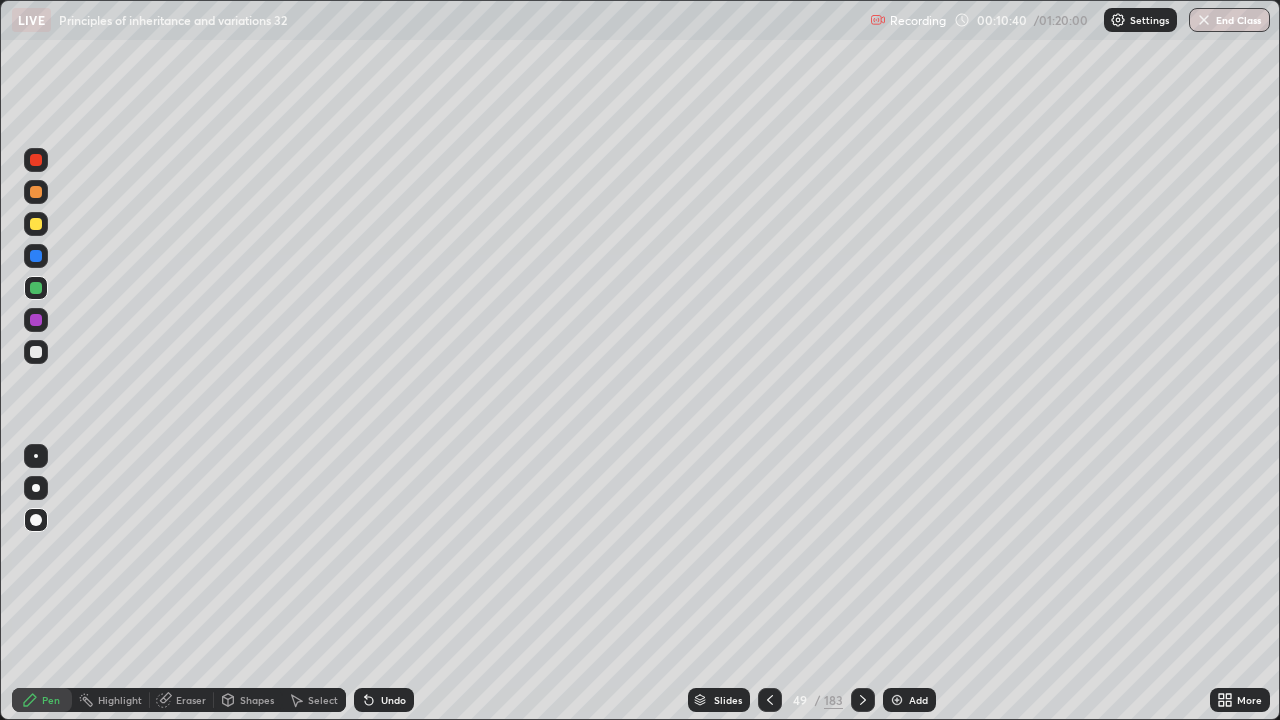 click at bounding box center (36, 352) 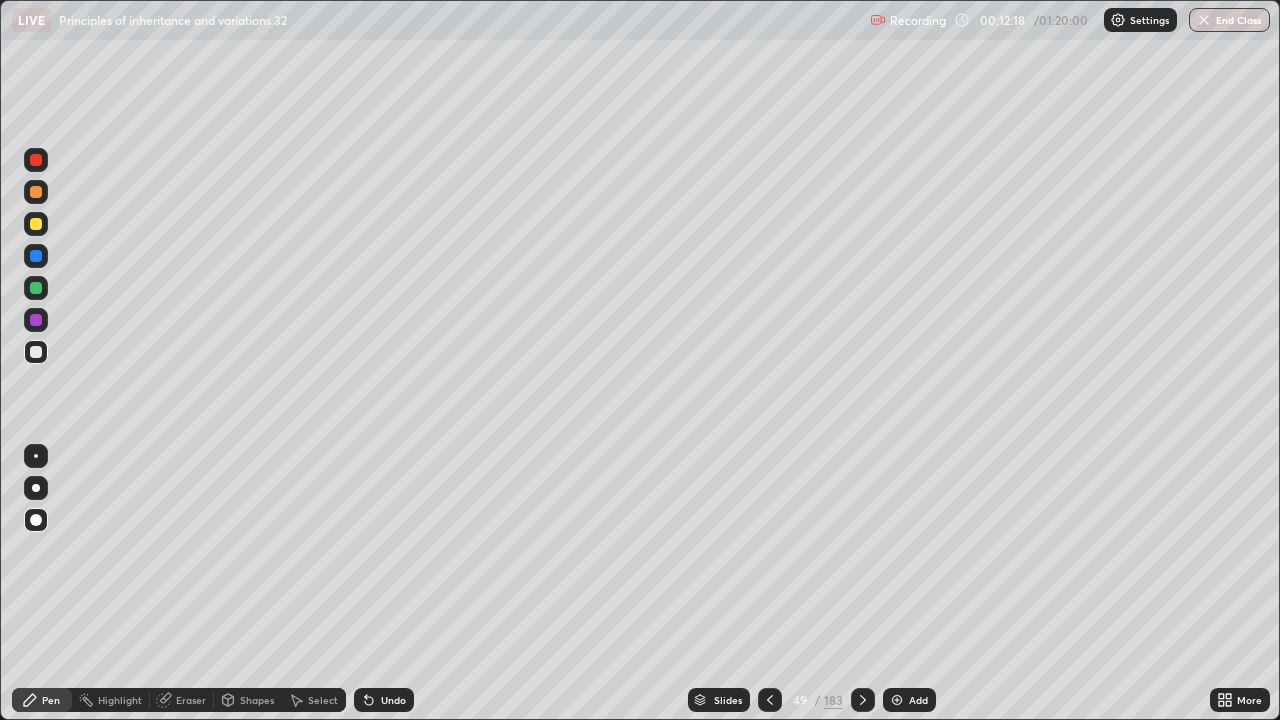 click at bounding box center [36, 288] 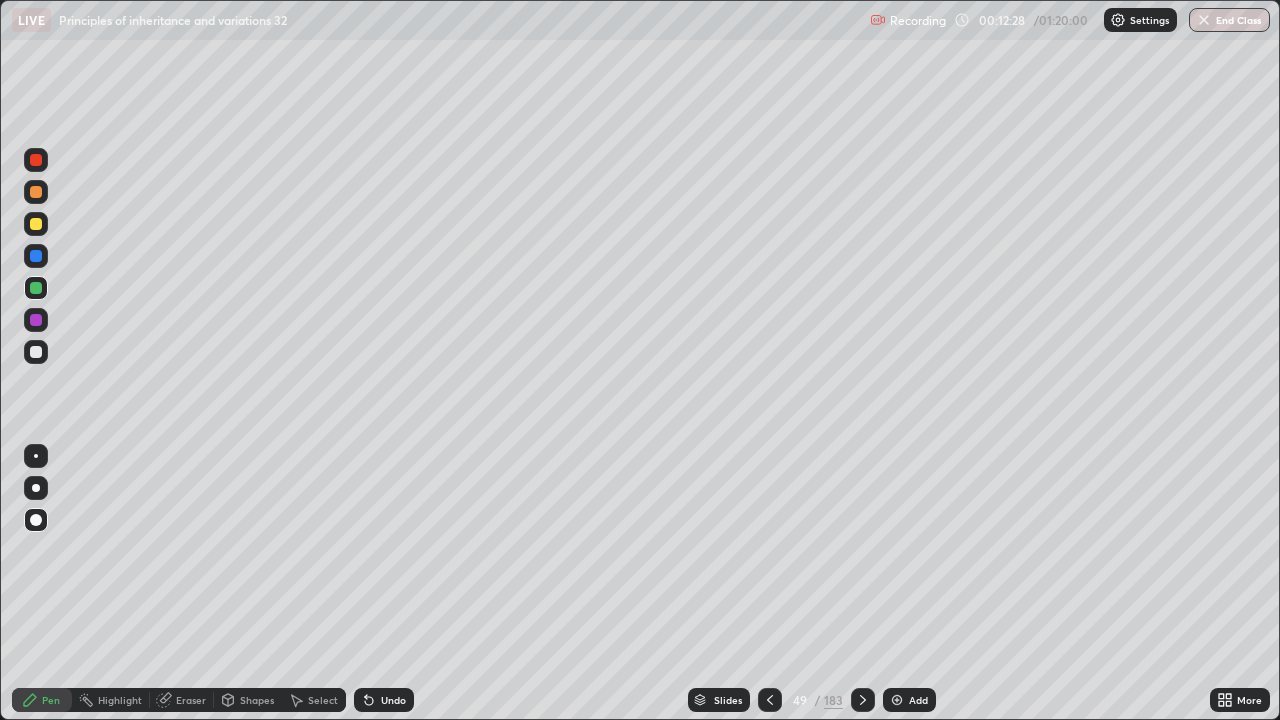 click 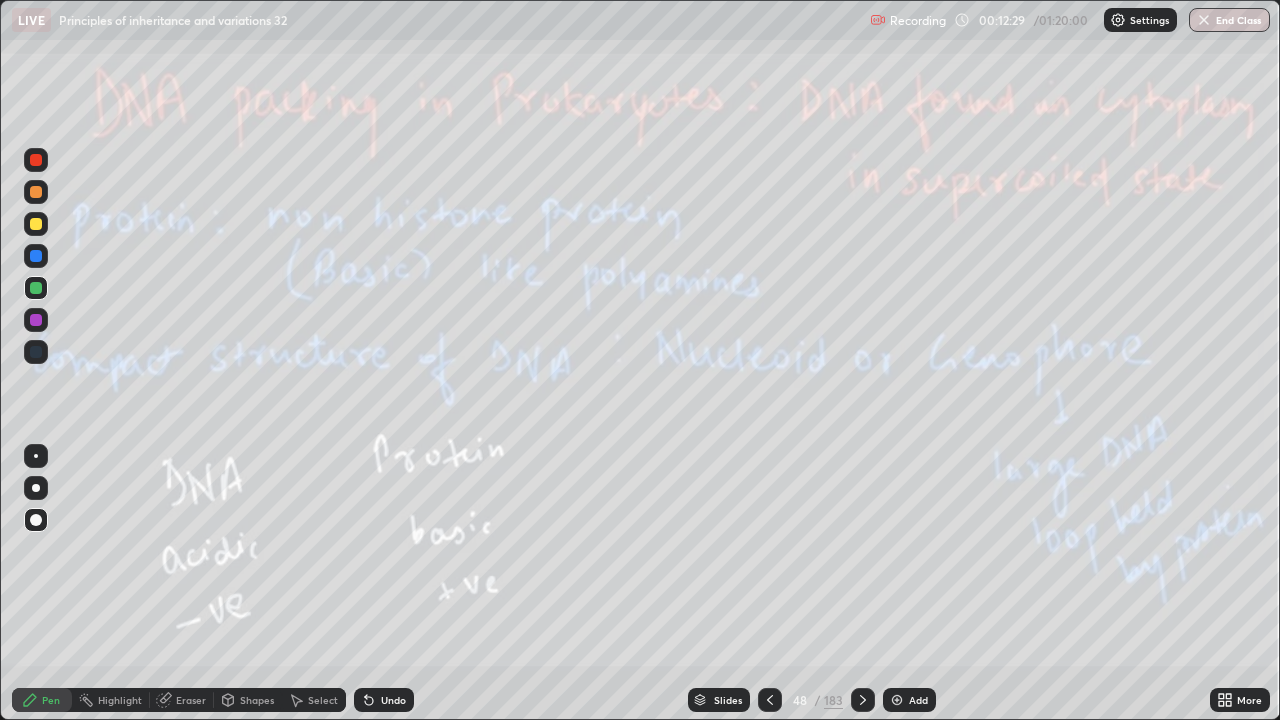 click 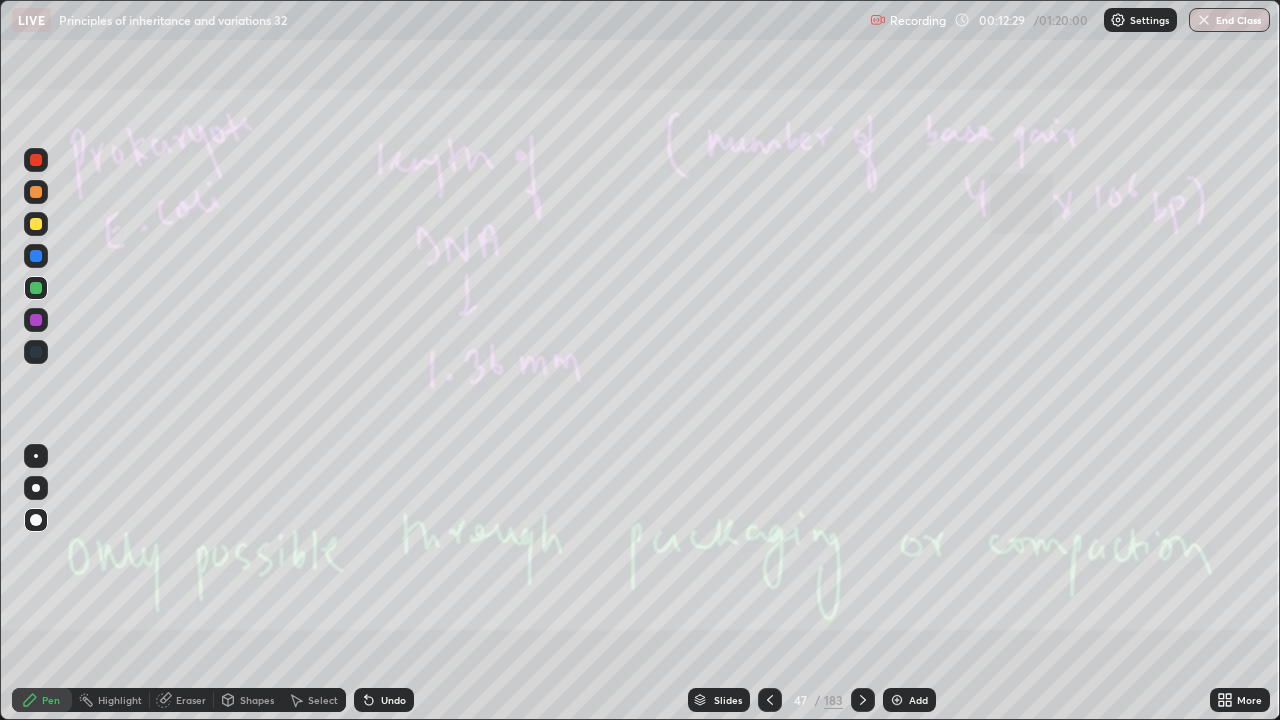 click 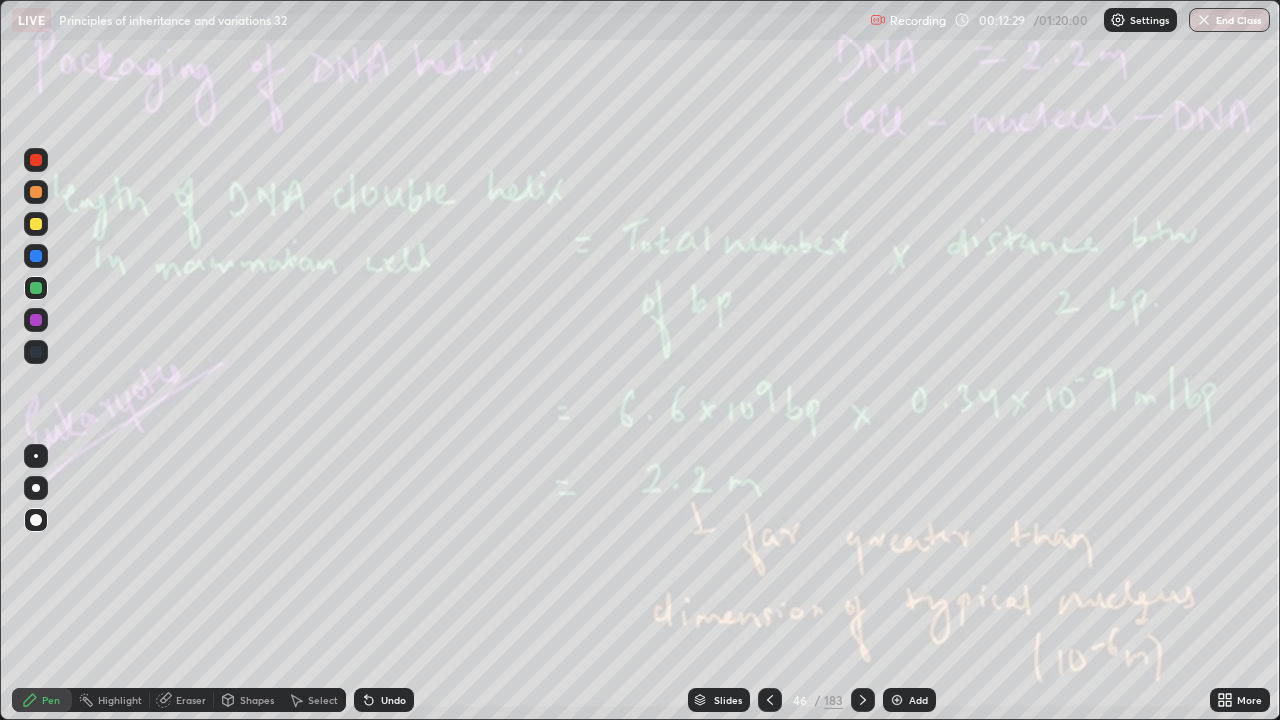 click 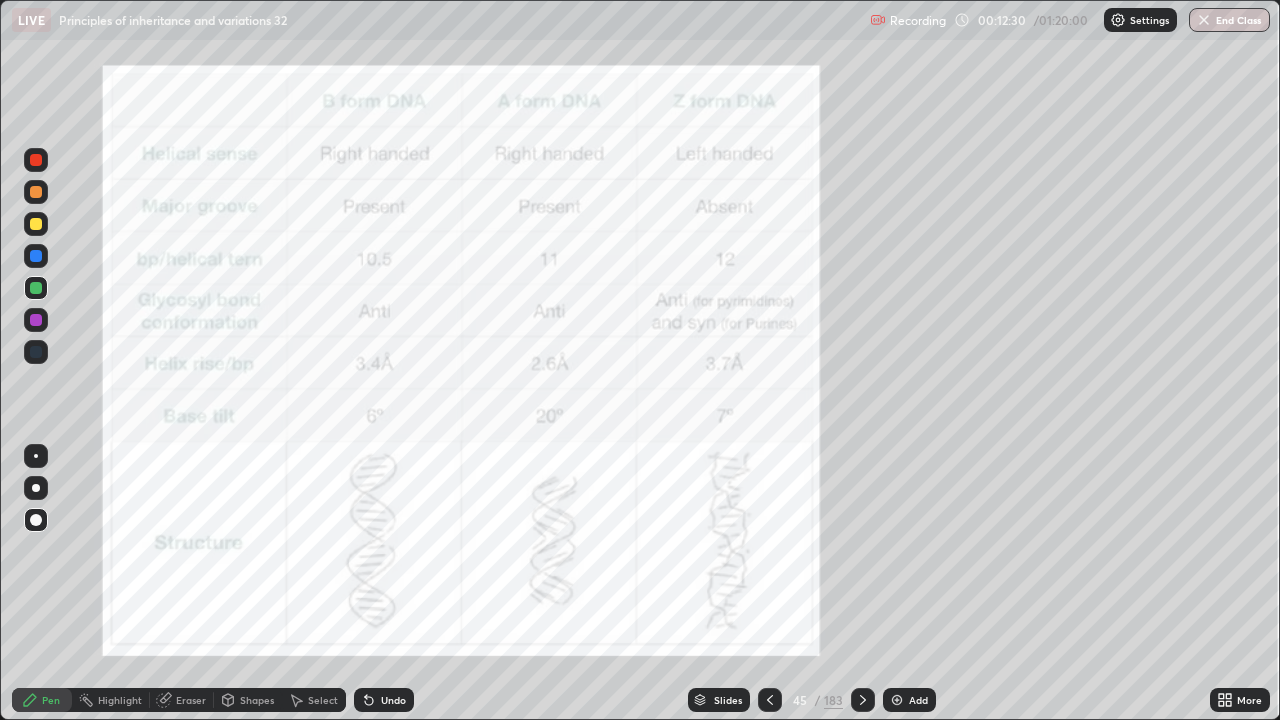 click at bounding box center [770, 700] 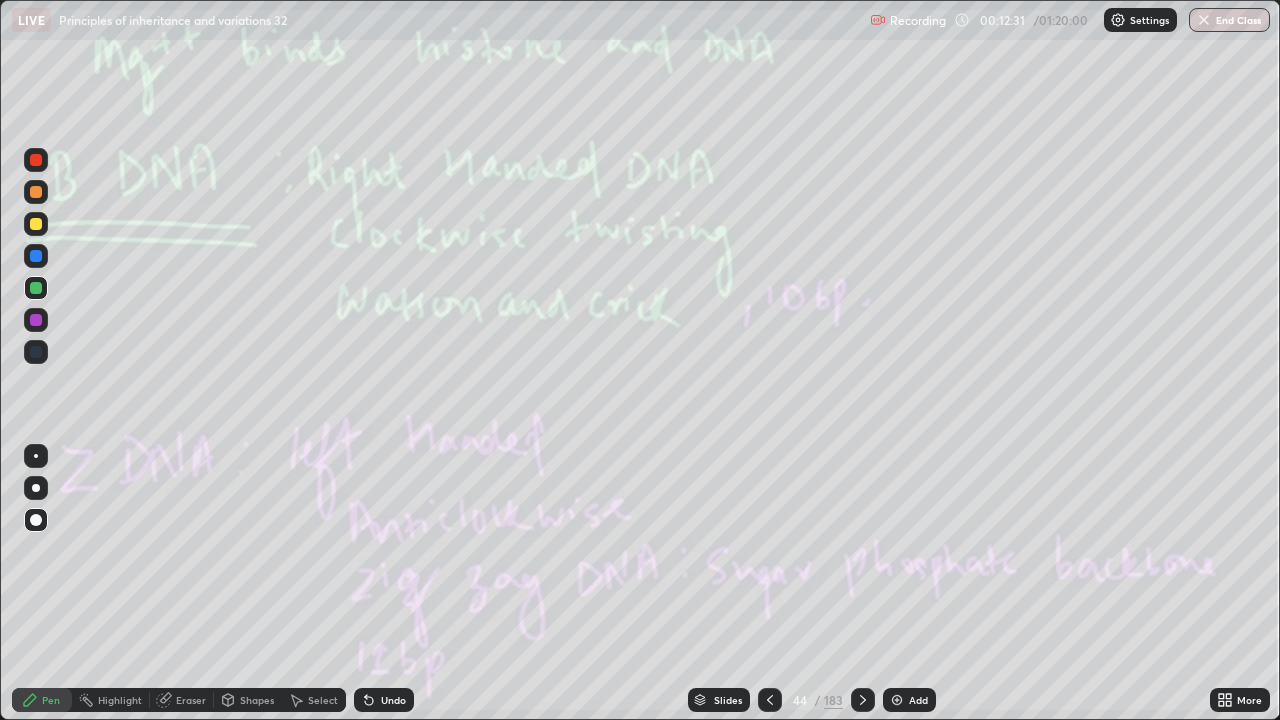 click 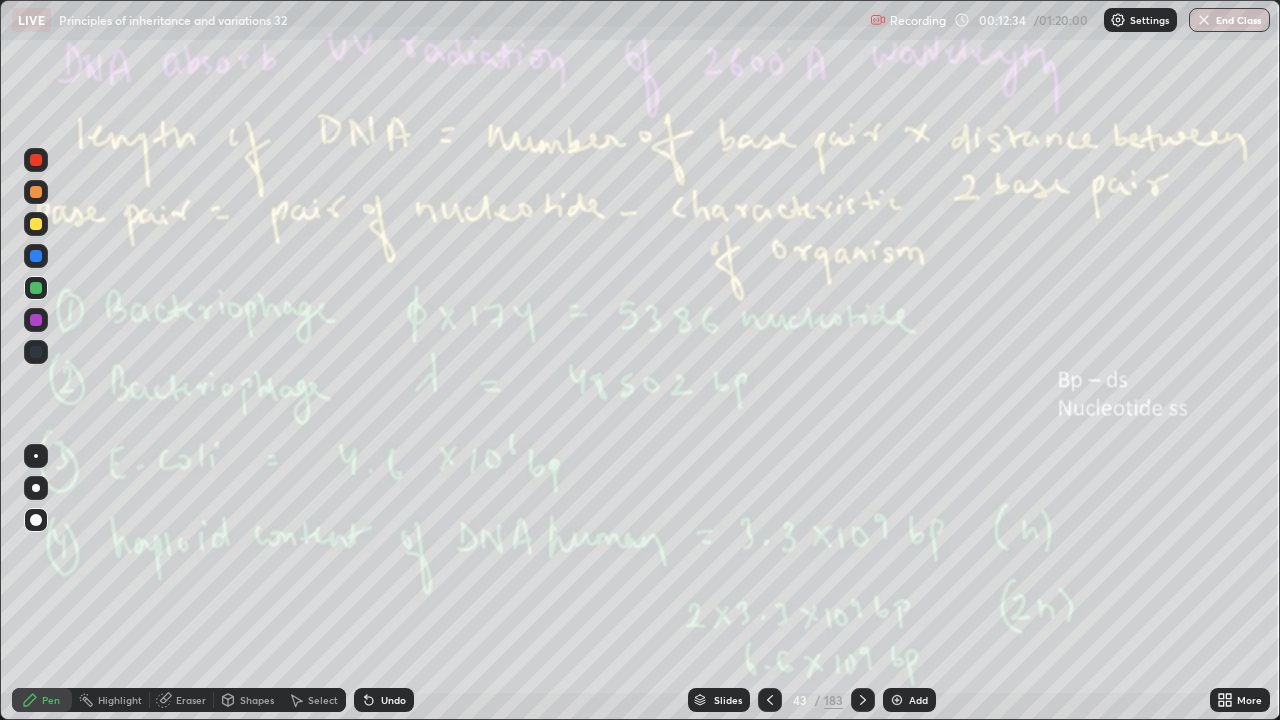 click at bounding box center (863, 700) 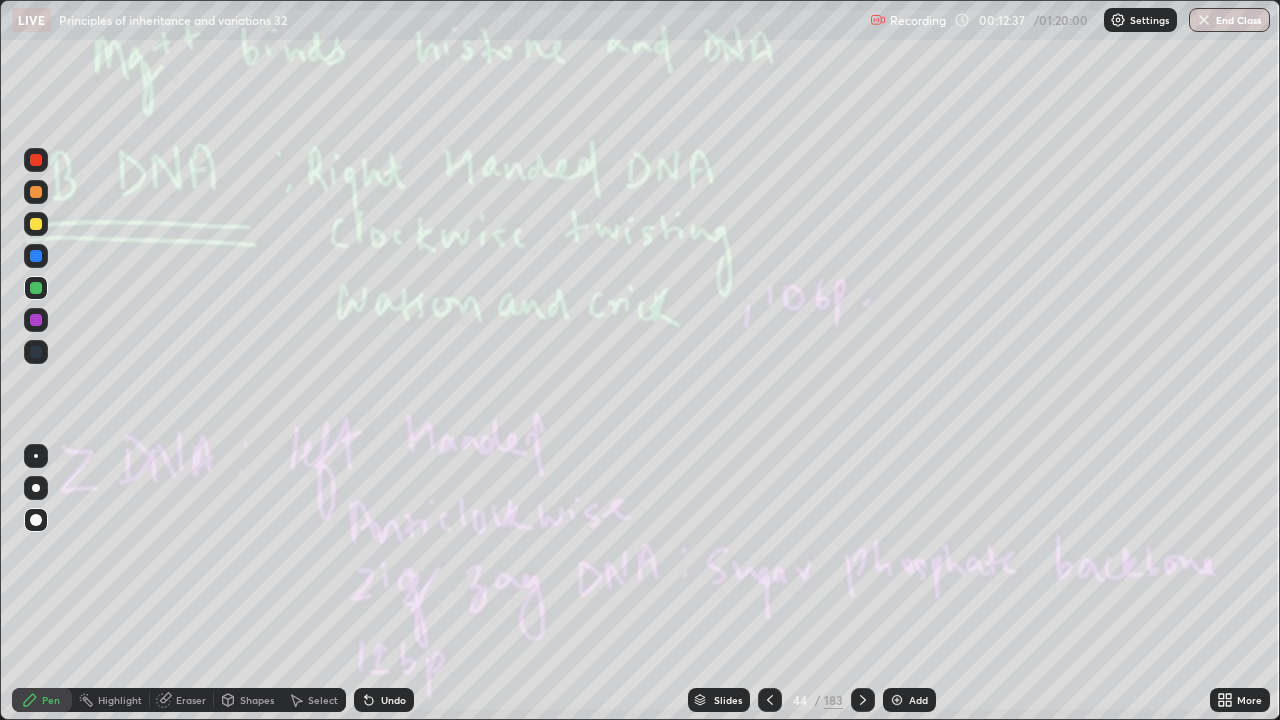 click at bounding box center [863, 700] 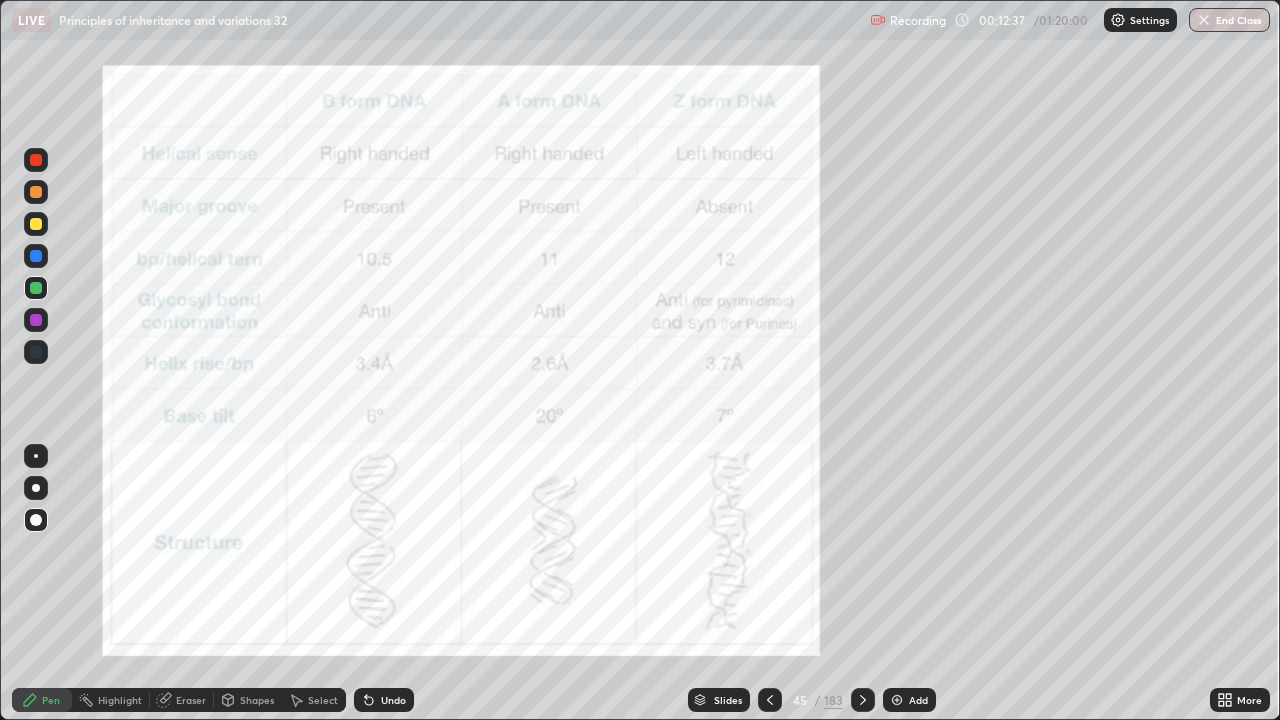 click at bounding box center [863, 700] 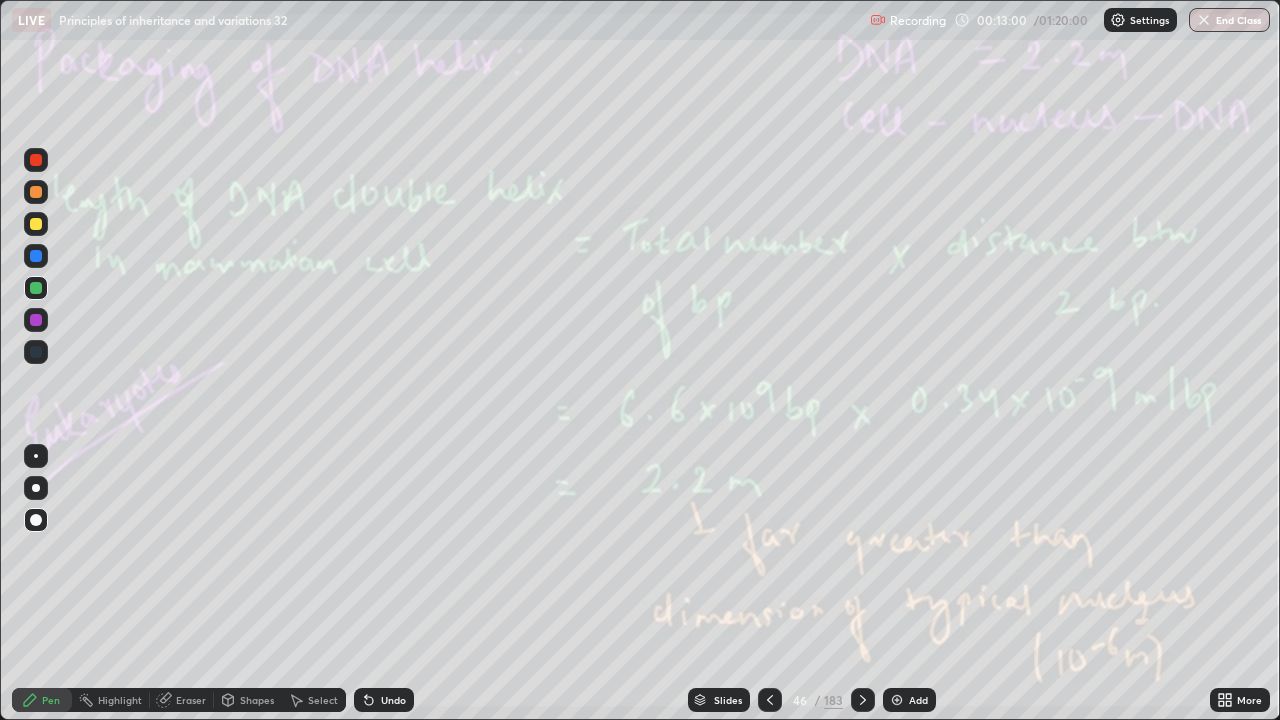 click 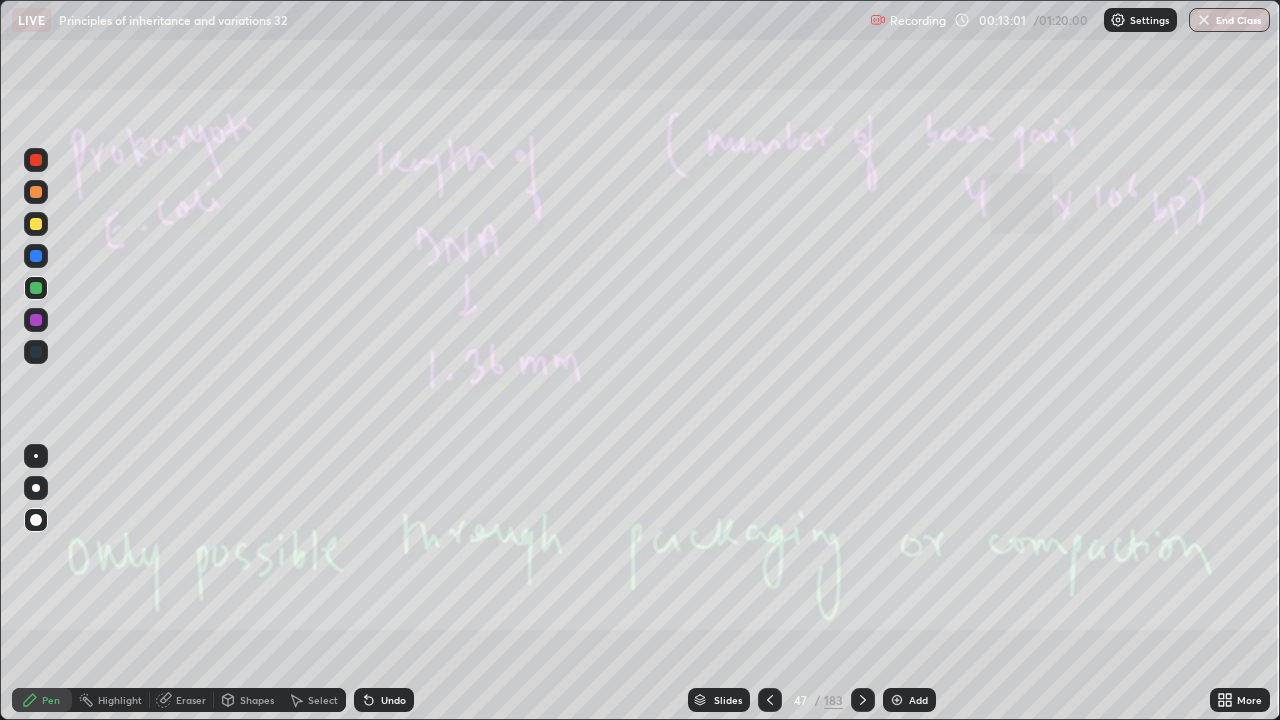 click 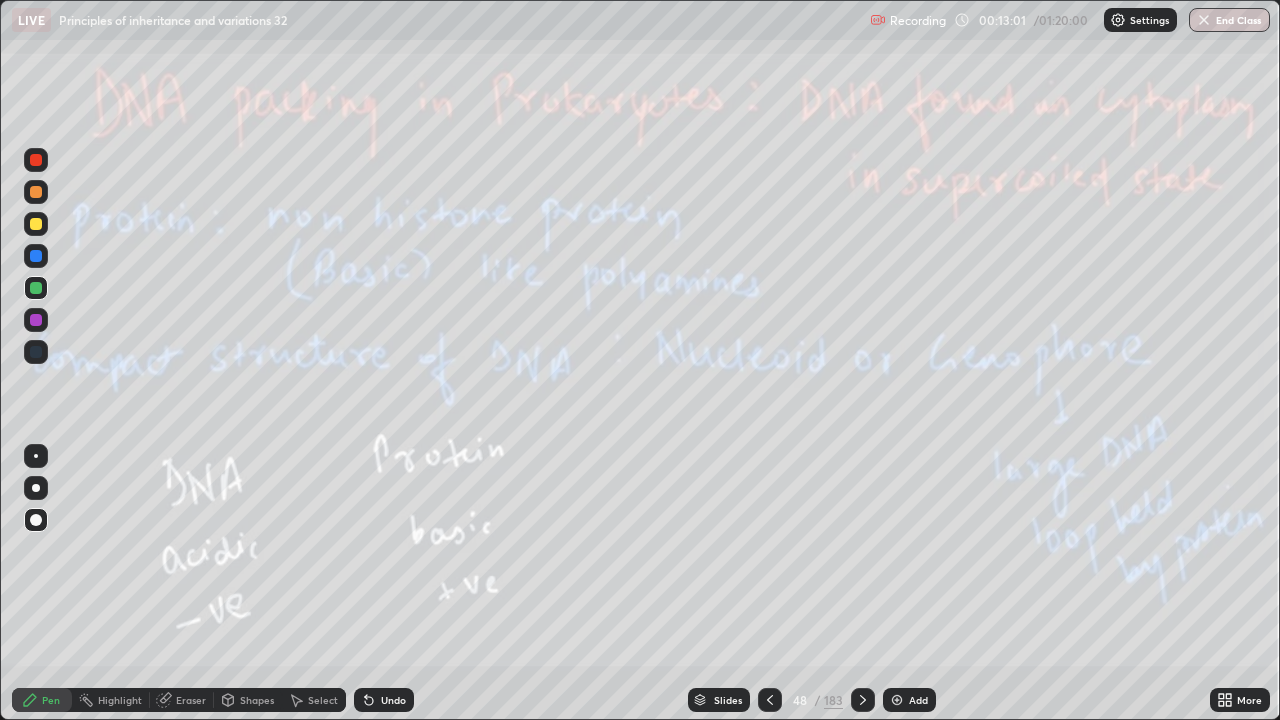 click at bounding box center [863, 700] 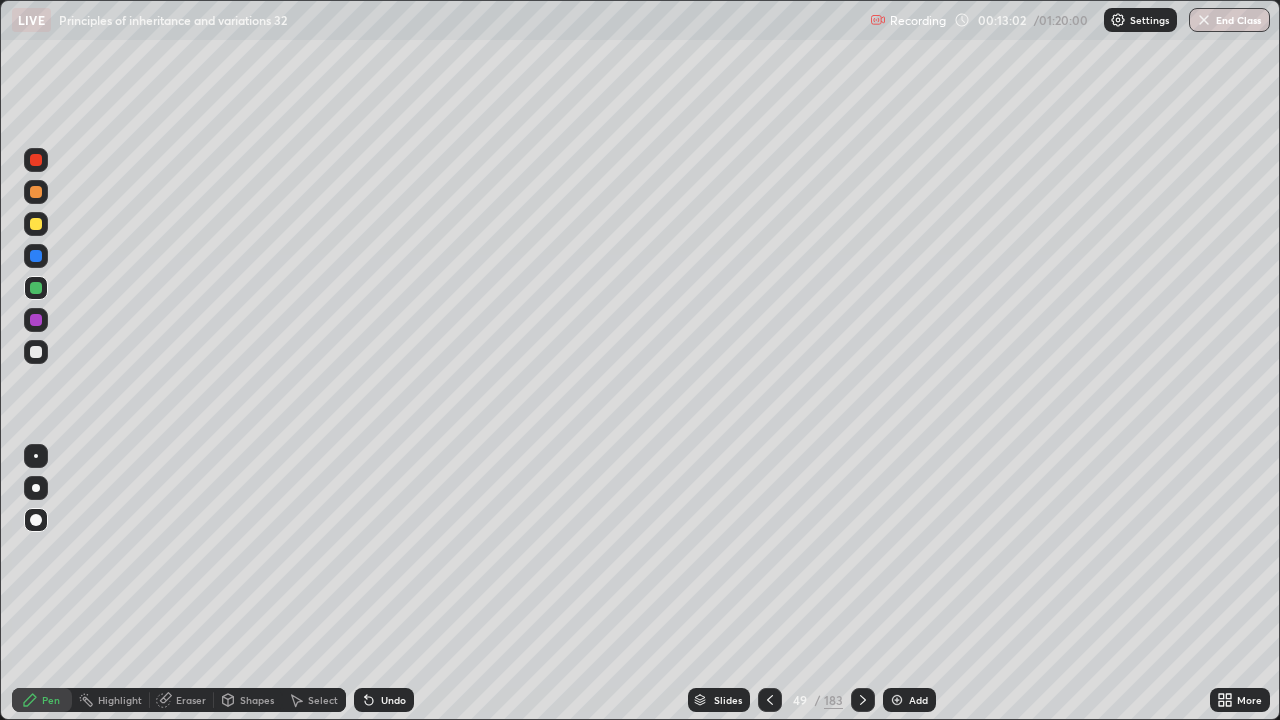 click 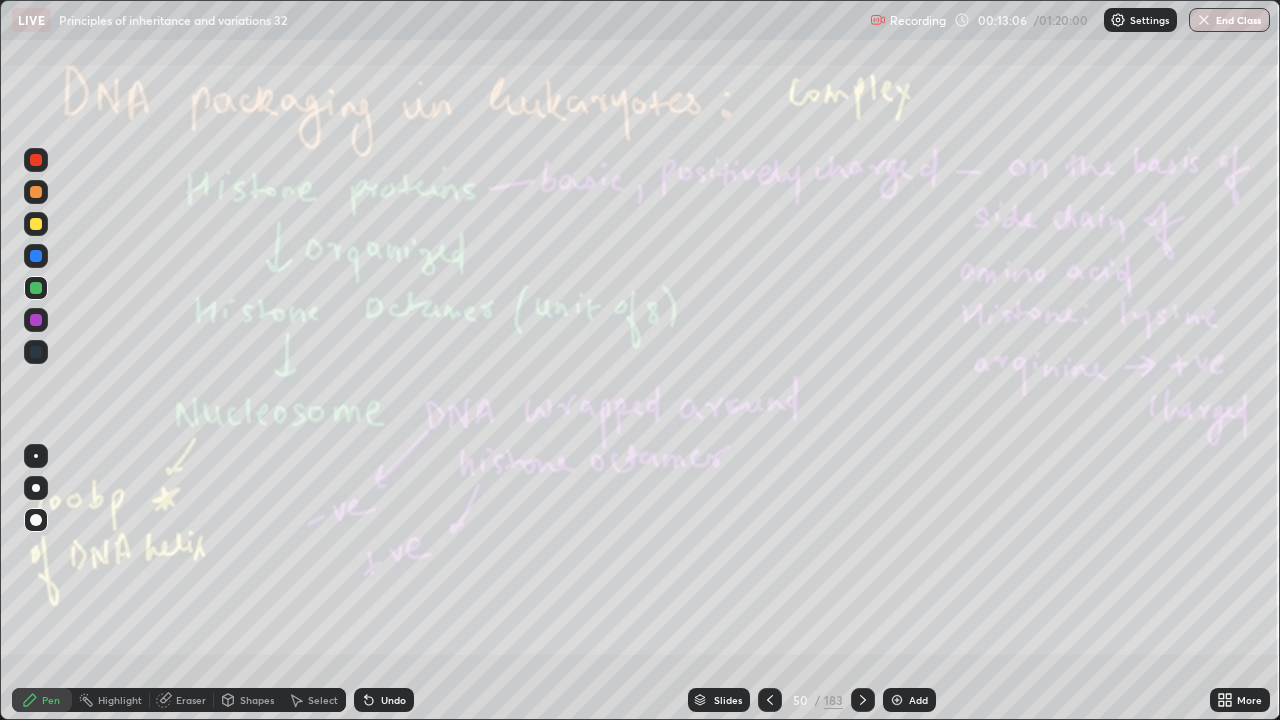 click 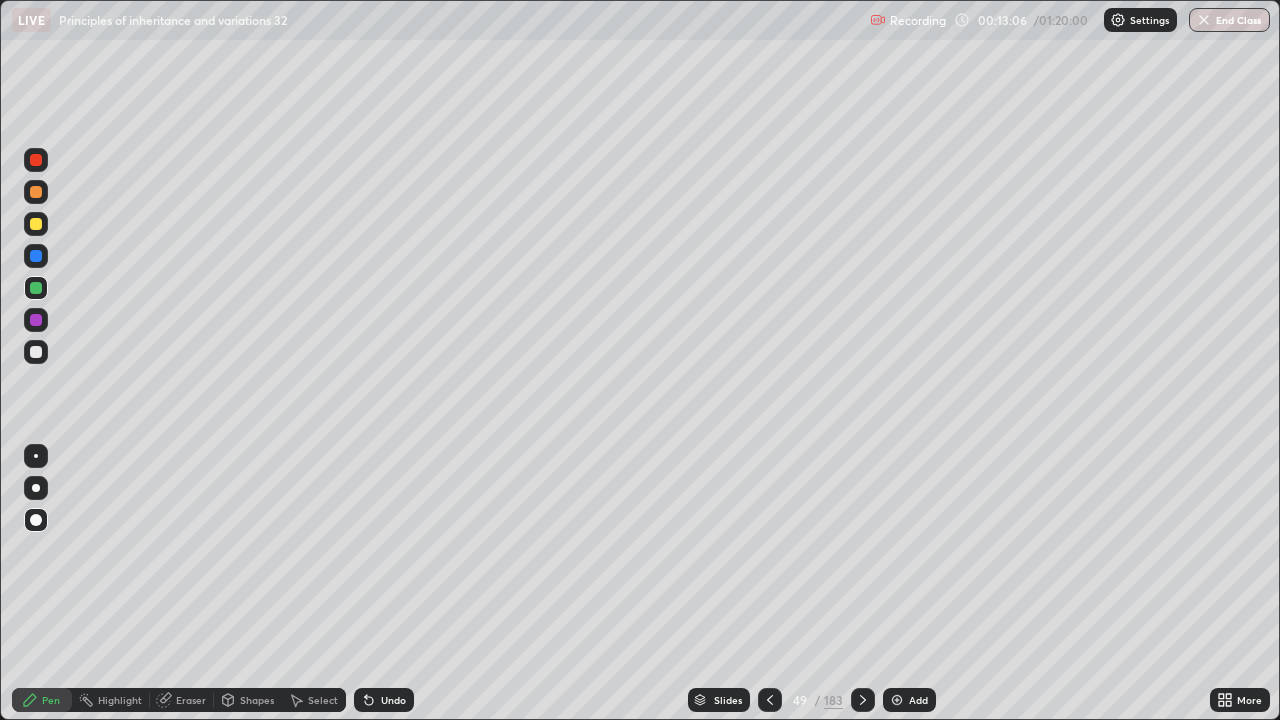 click on "Add" at bounding box center [918, 700] 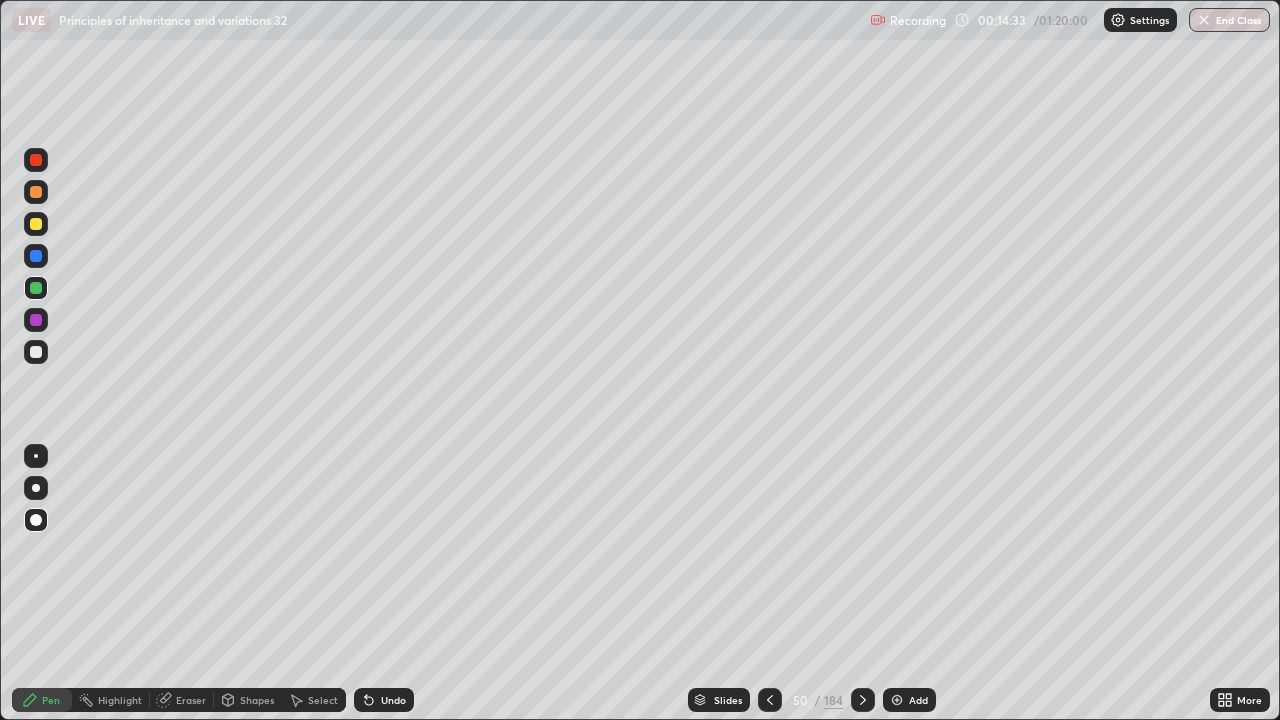 click at bounding box center [36, 224] 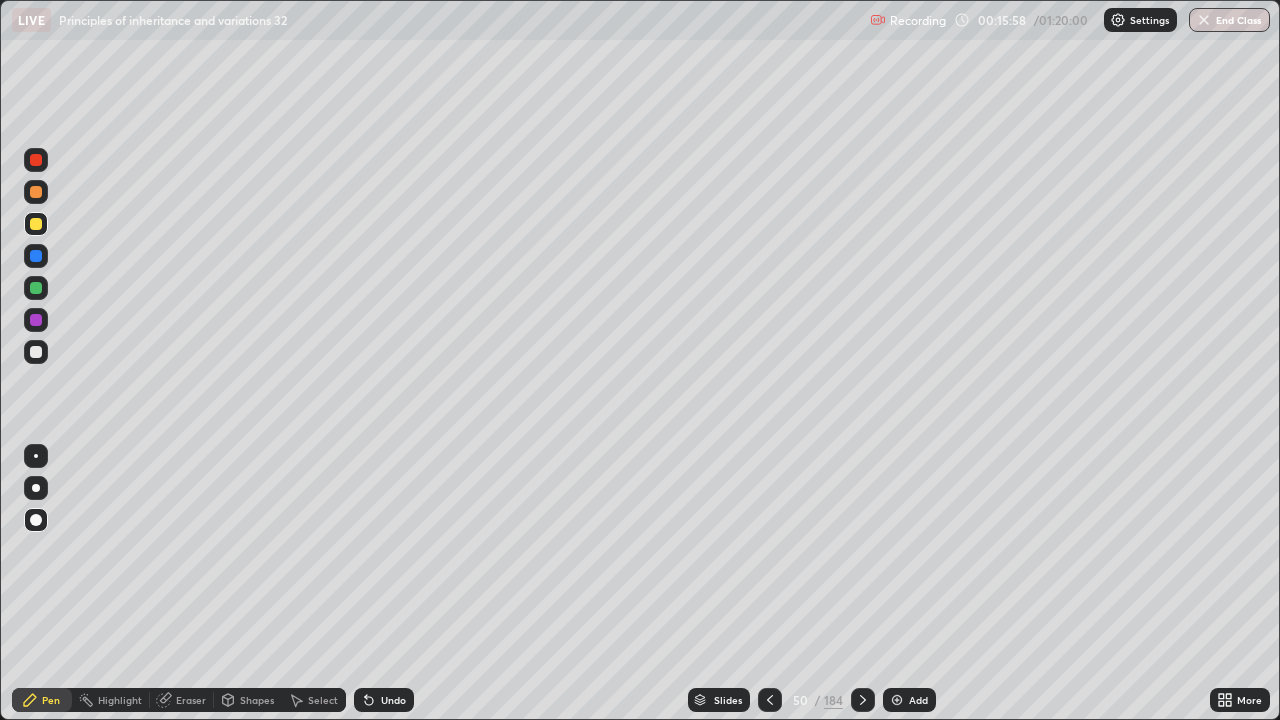 click on "Add" at bounding box center (918, 700) 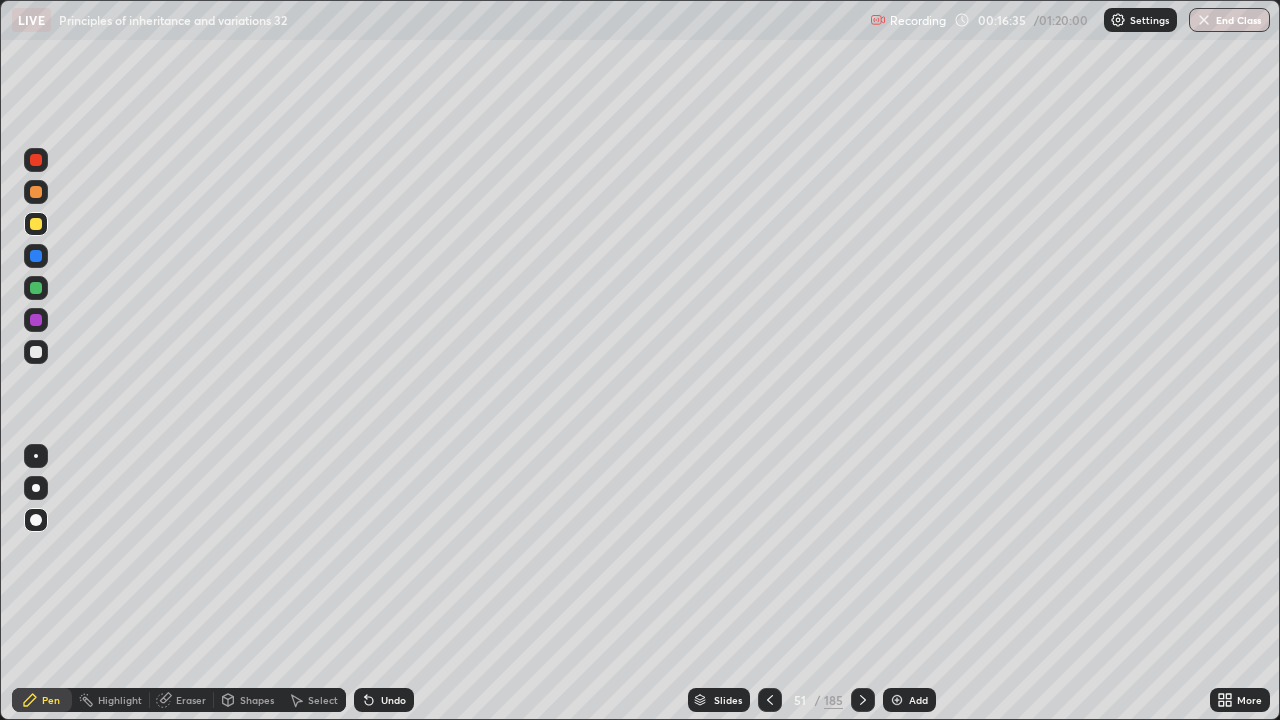 click at bounding box center [36, 288] 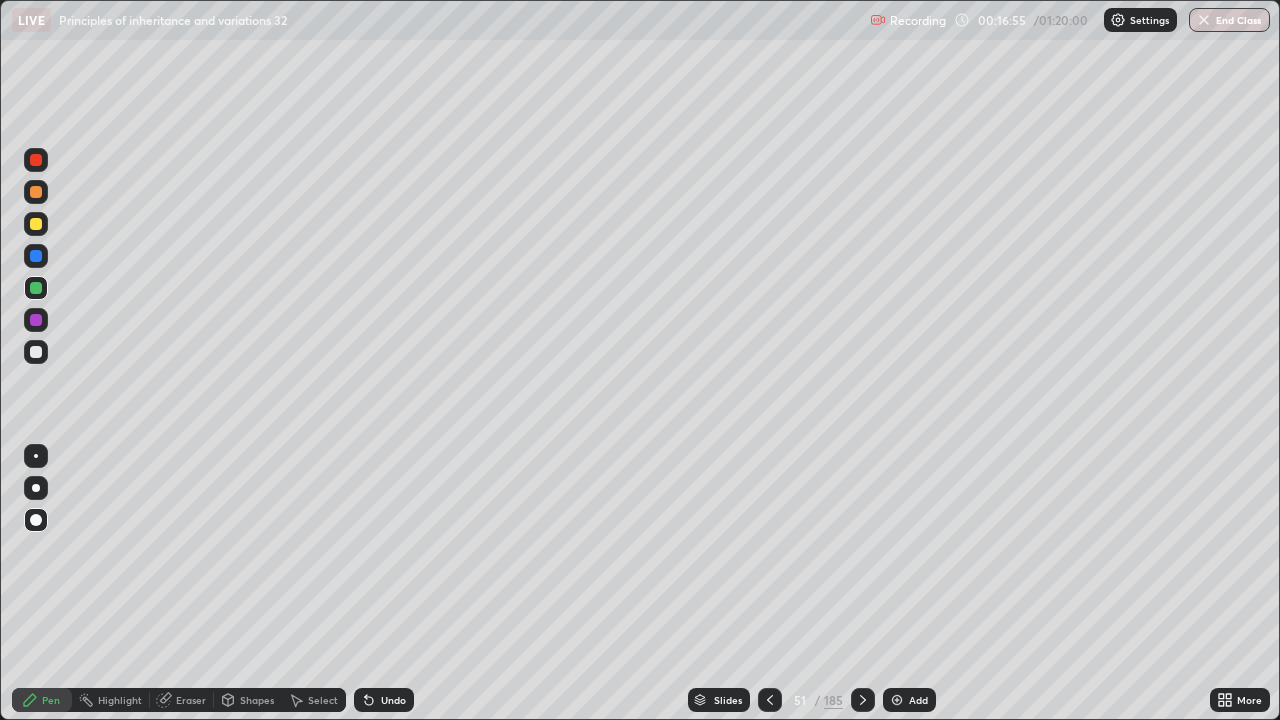 click on "185" at bounding box center [833, 700] 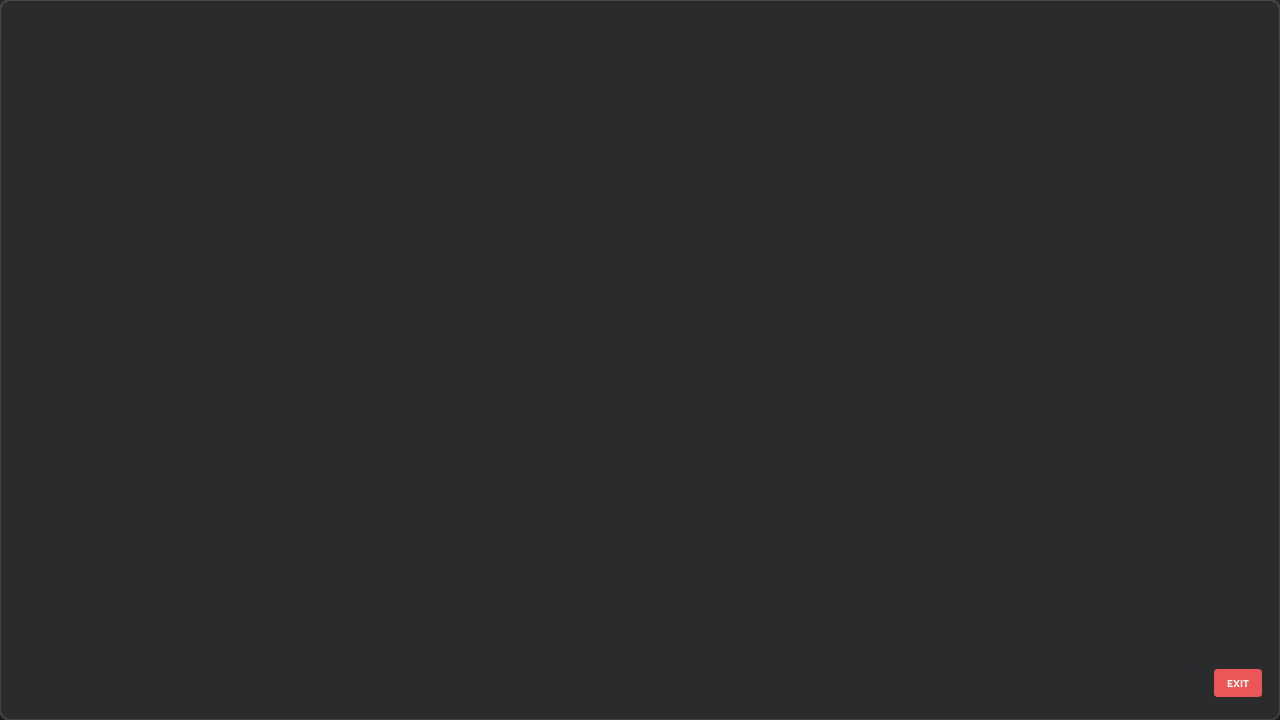 scroll, scrollTop: 3100, scrollLeft: 0, axis: vertical 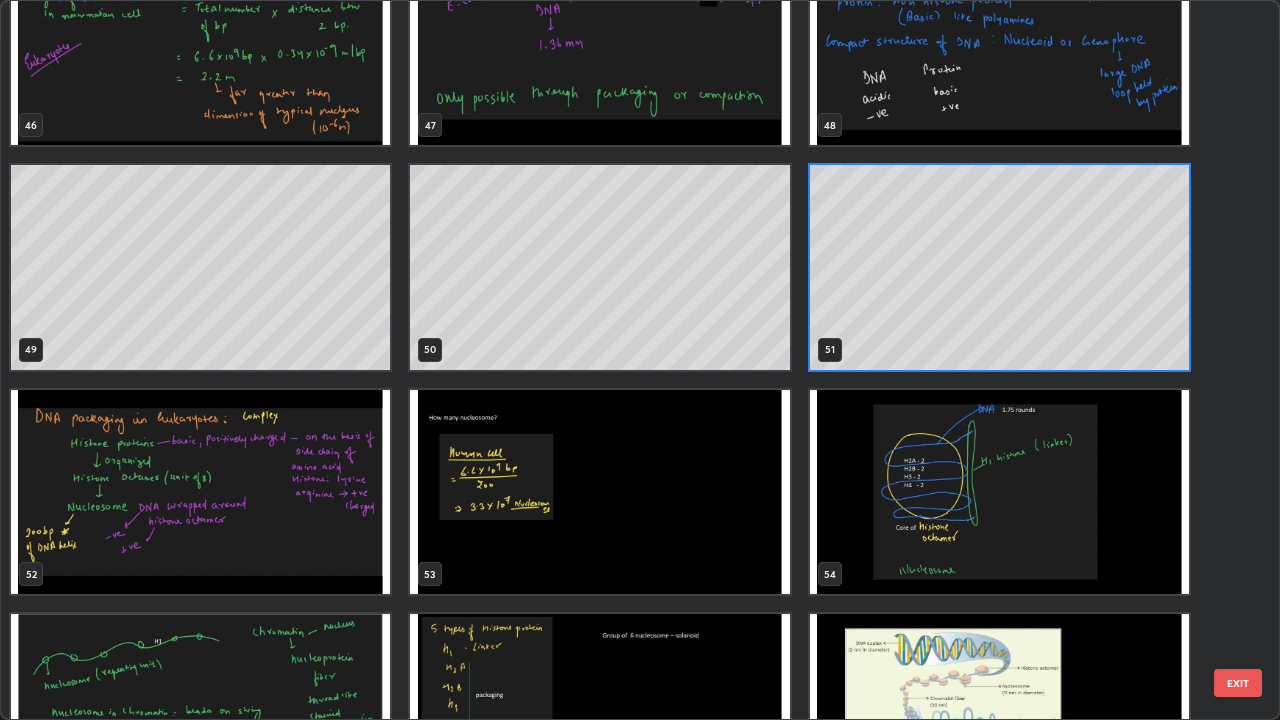 click at bounding box center (200, 492) 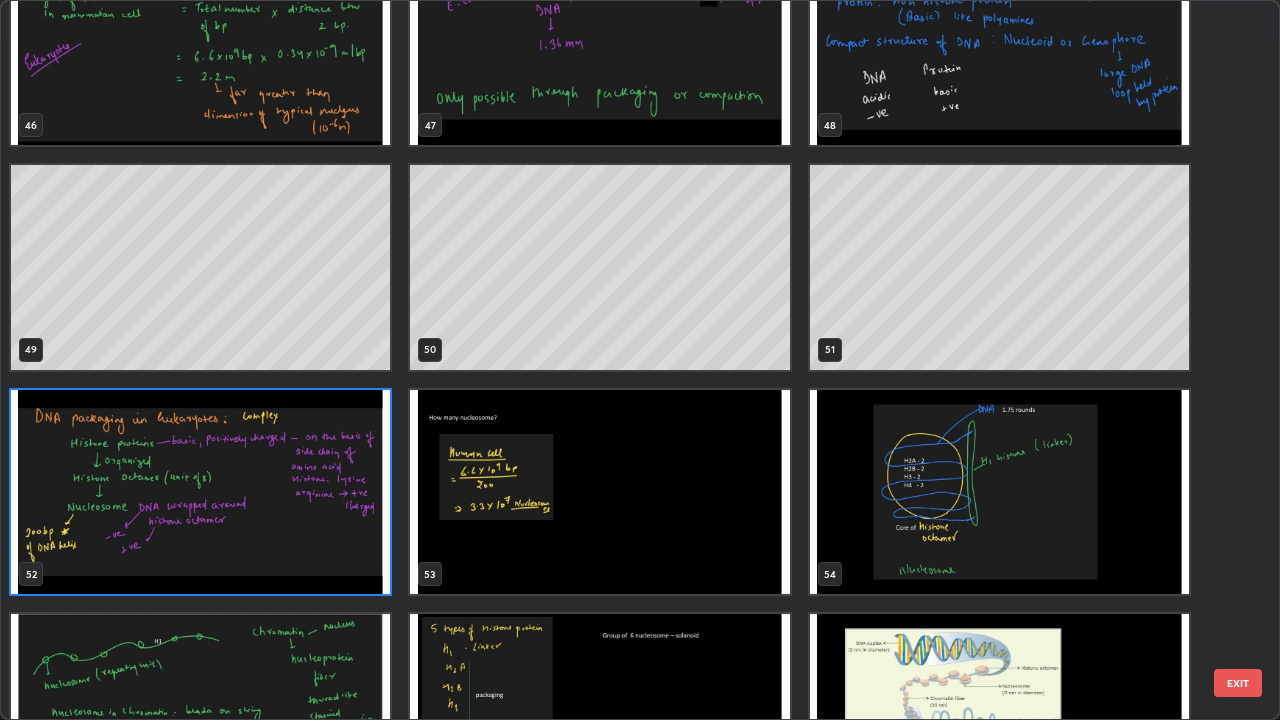 click at bounding box center (200, 492) 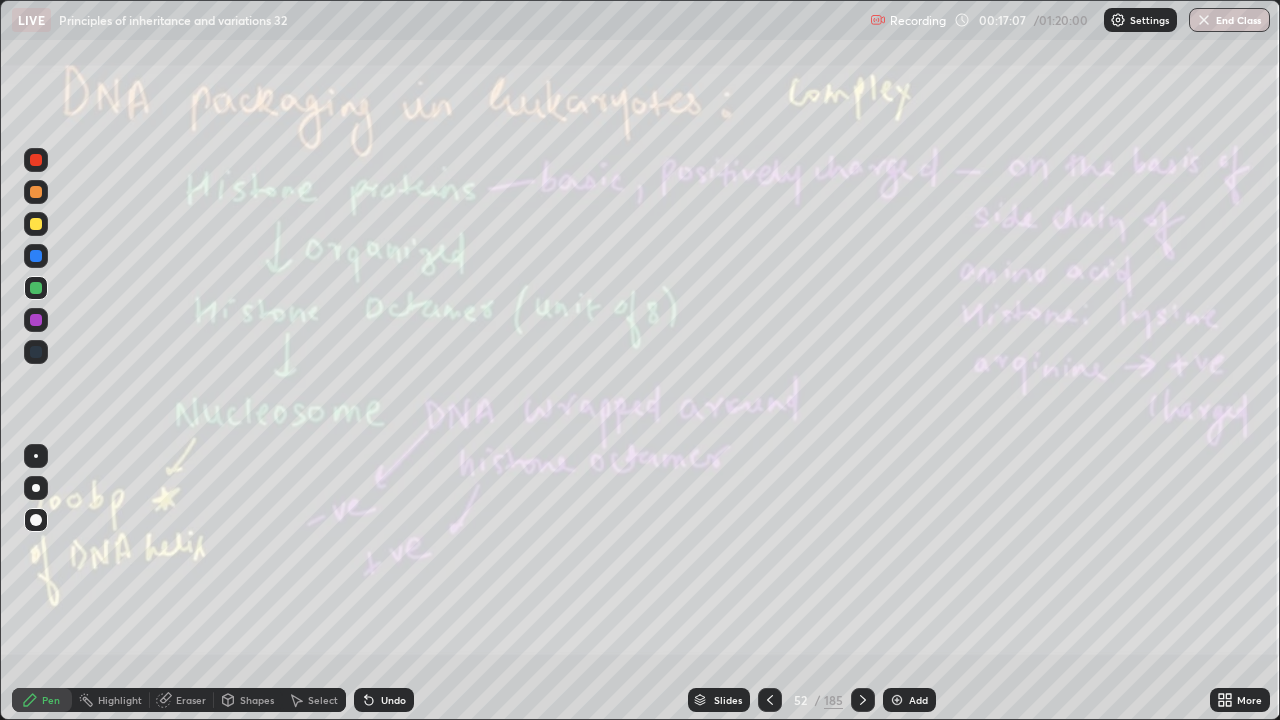 click on "Undo" at bounding box center [384, 700] 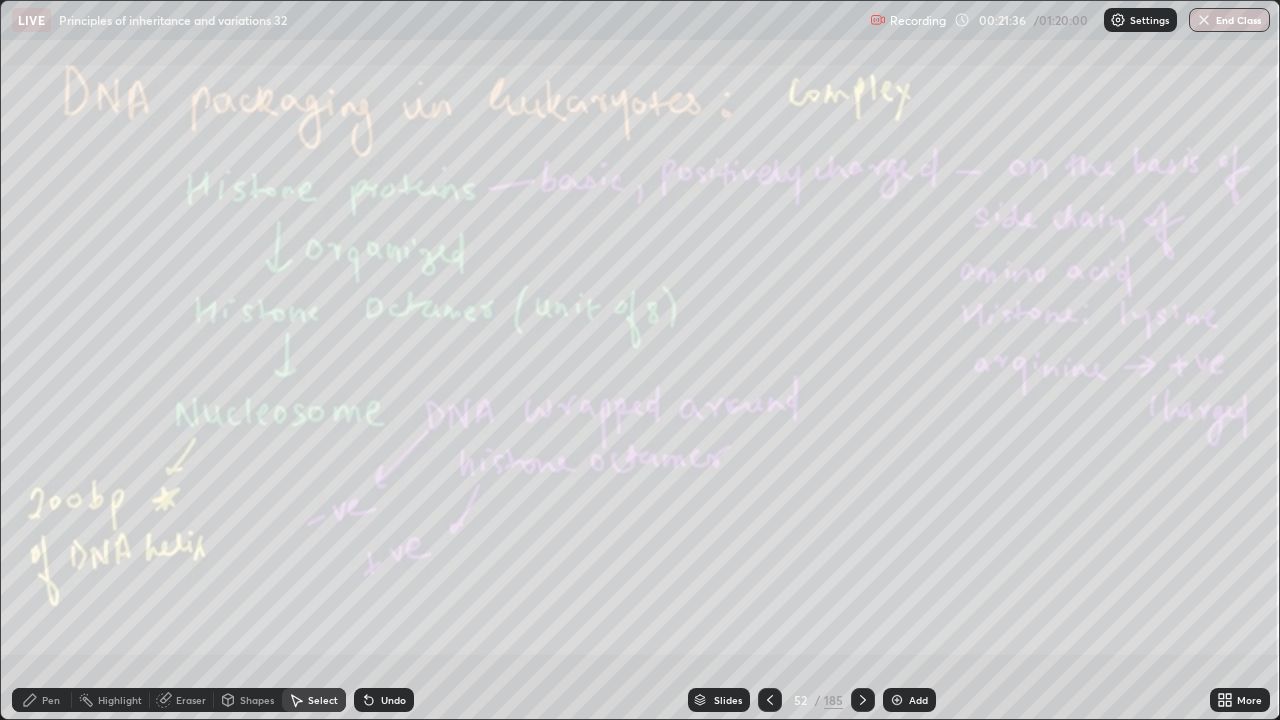 click 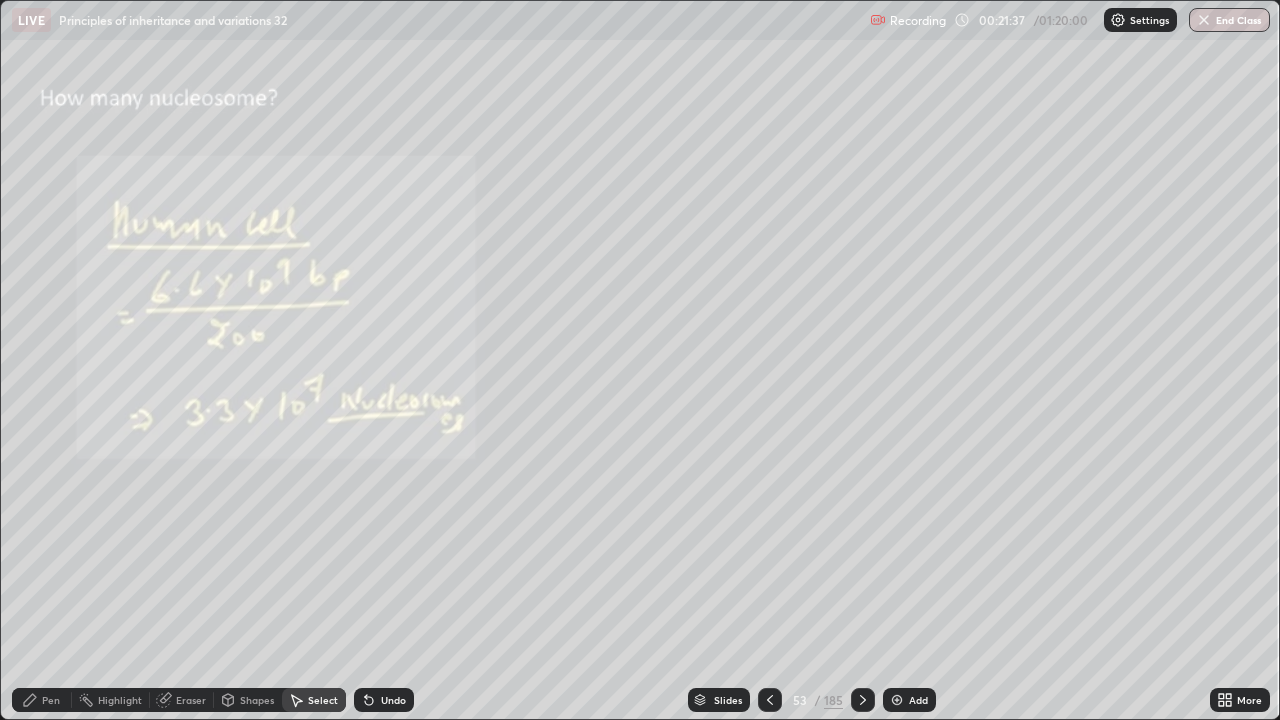 click on "More" at bounding box center [1240, 700] 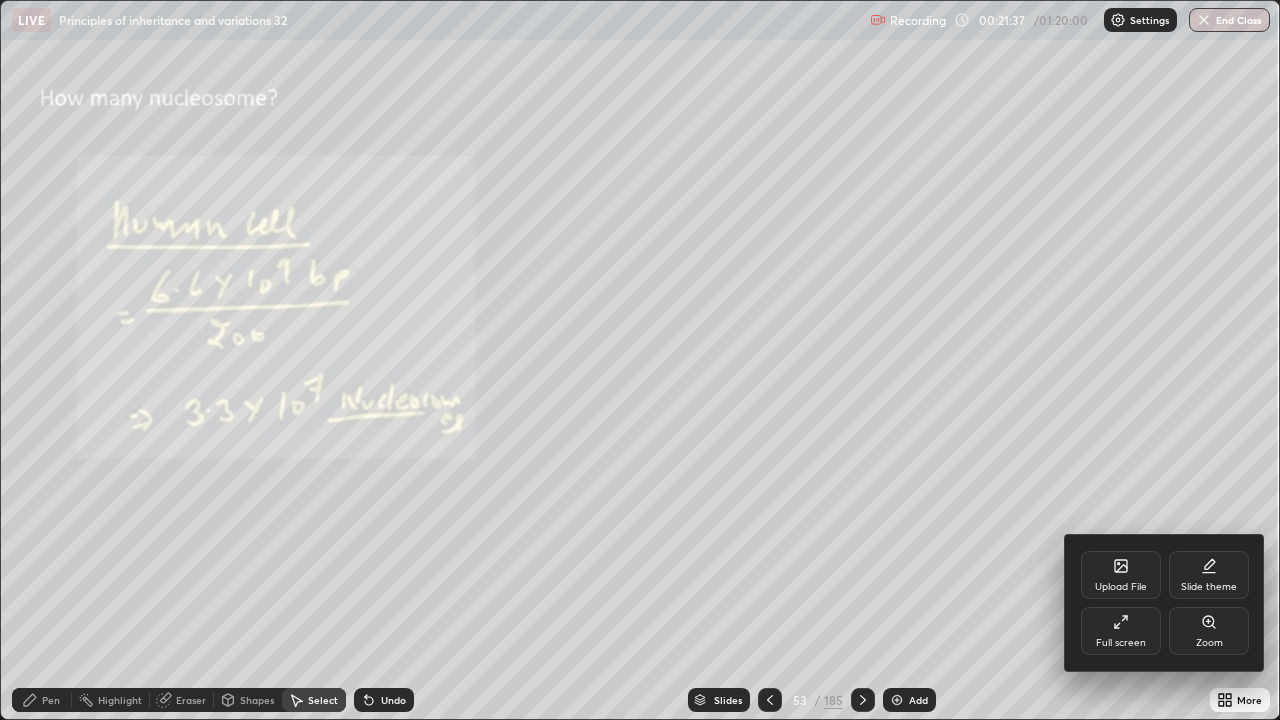 click on "Zoom" at bounding box center (1209, 631) 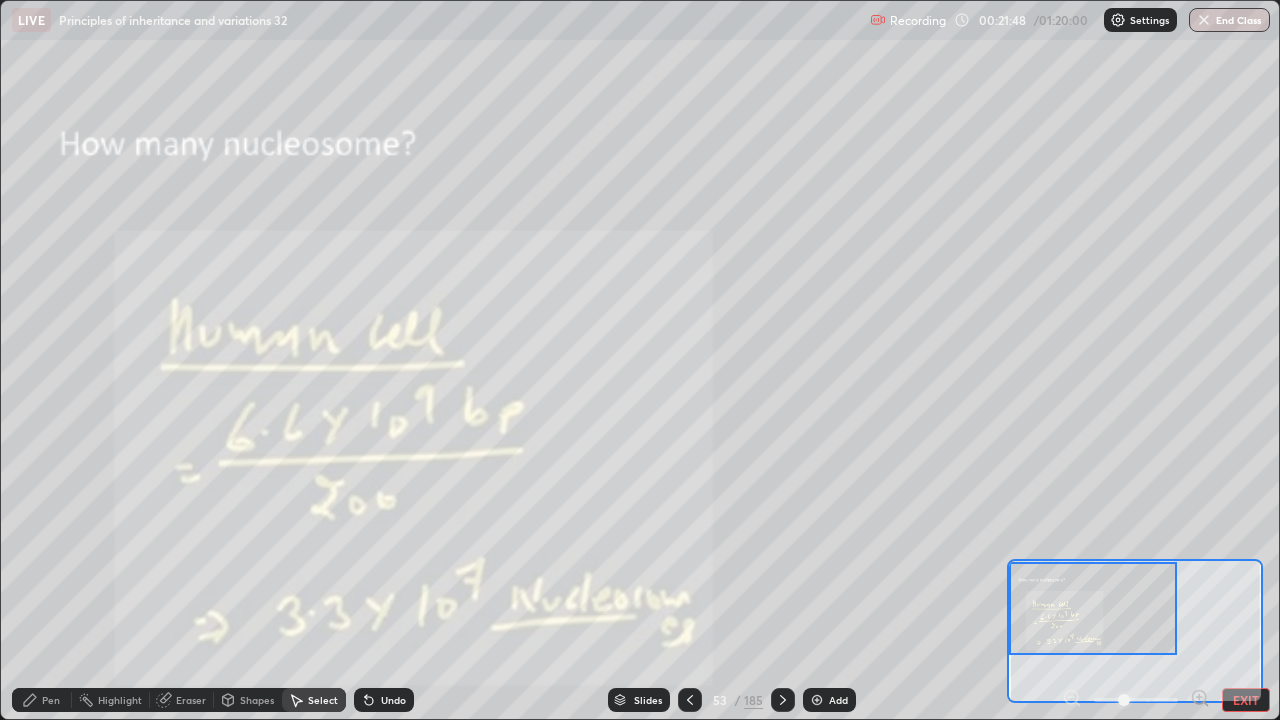 click on "Pen" at bounding box center (42, 700) 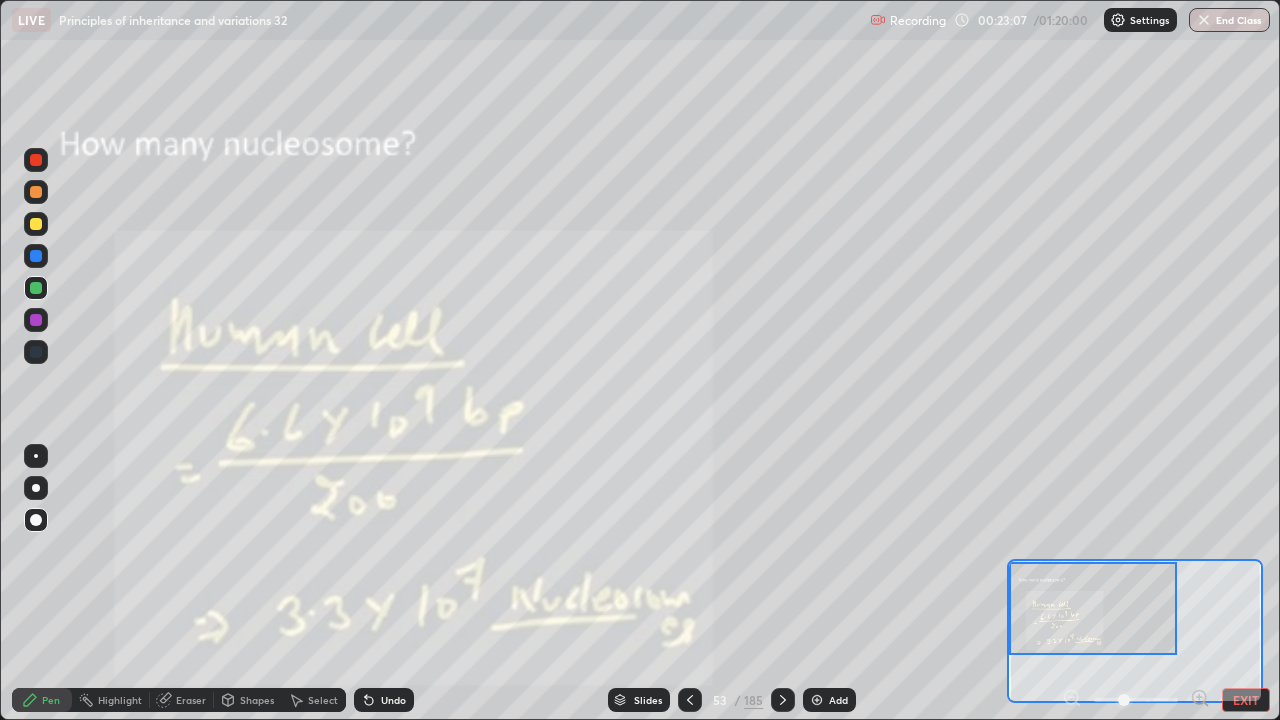 click on "EXIT" at bounding box center [1246, 700] 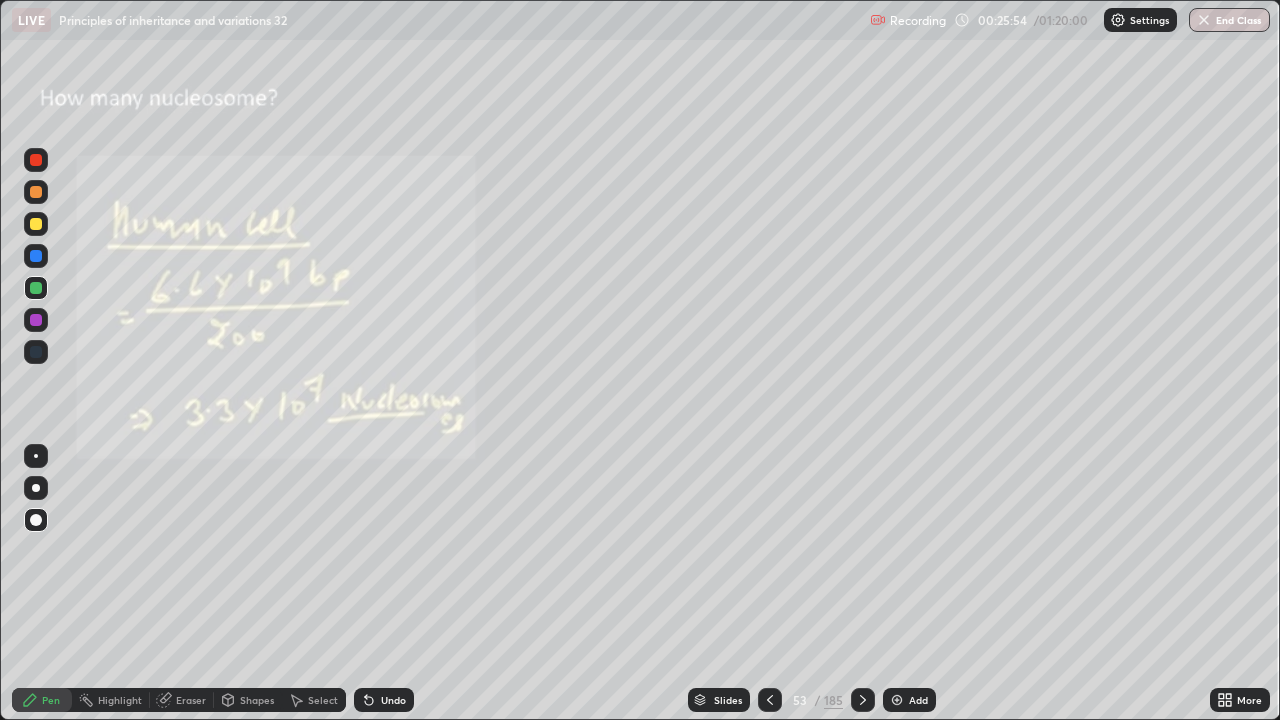 click on "185" at bounding box center (833, 700) 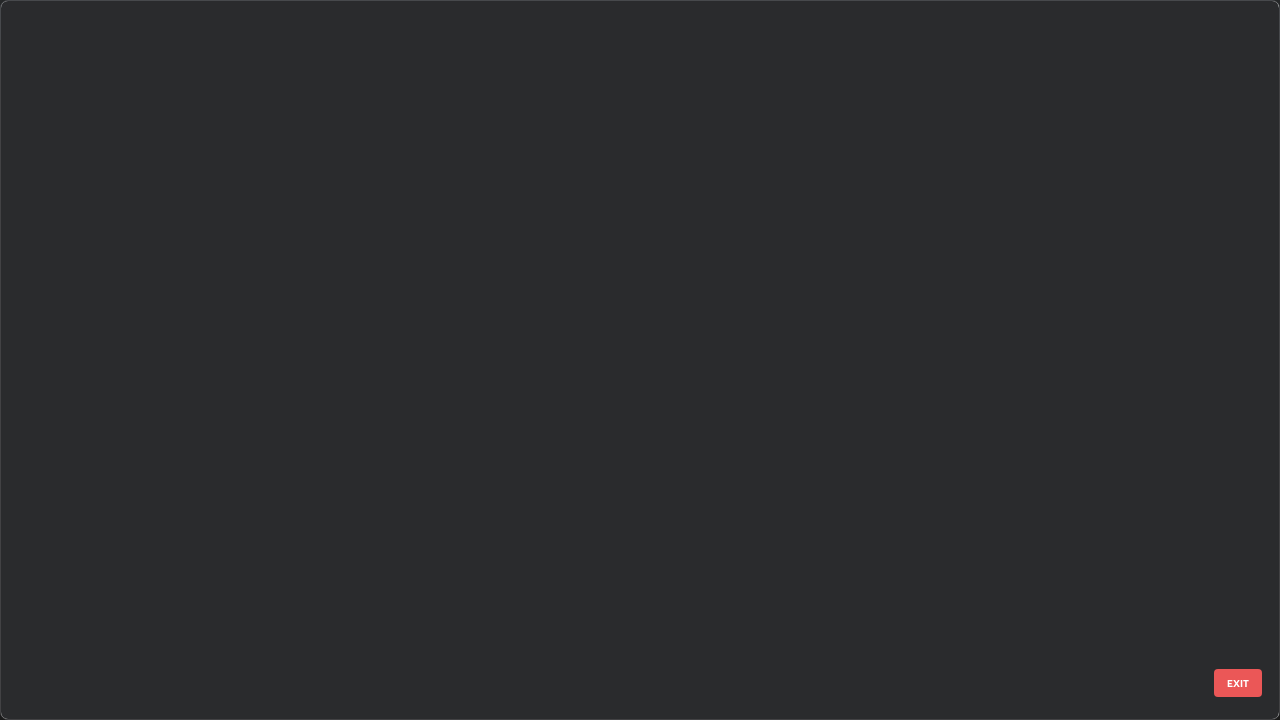 scroll, scrollTop: 3325, scrollLeft: 0, axis: vertical 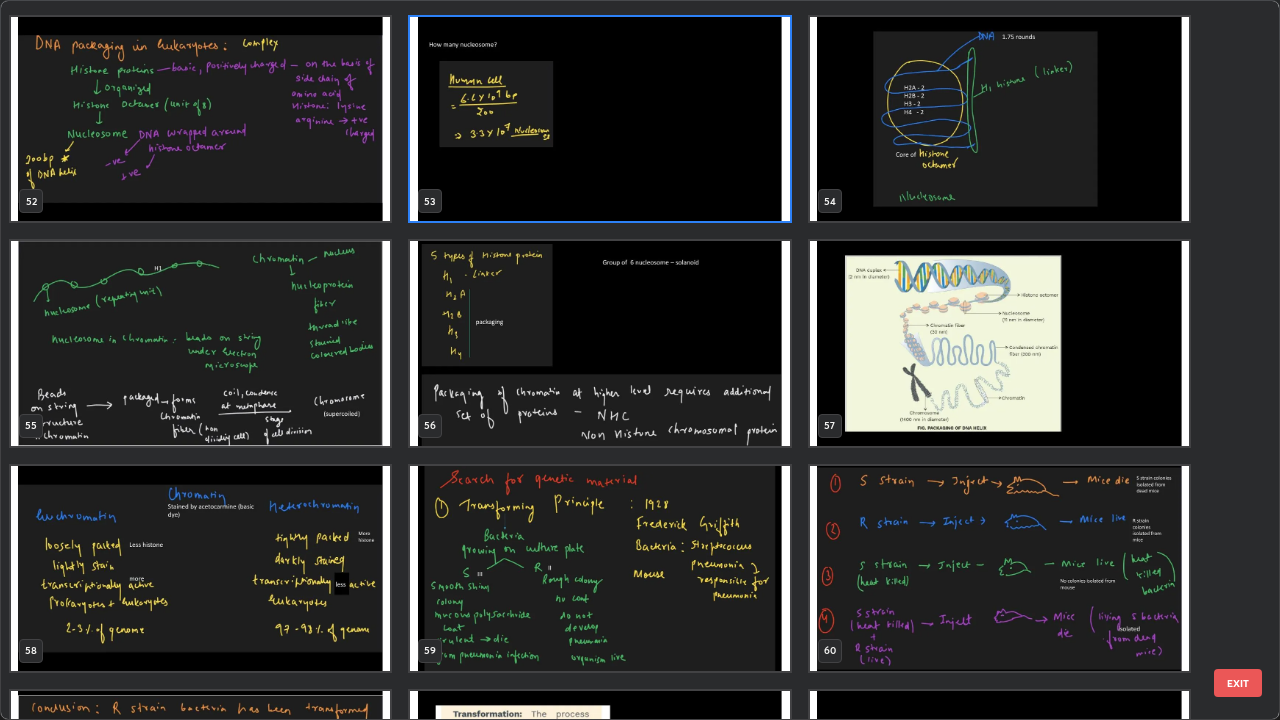 click at bounding box center [200, 343] 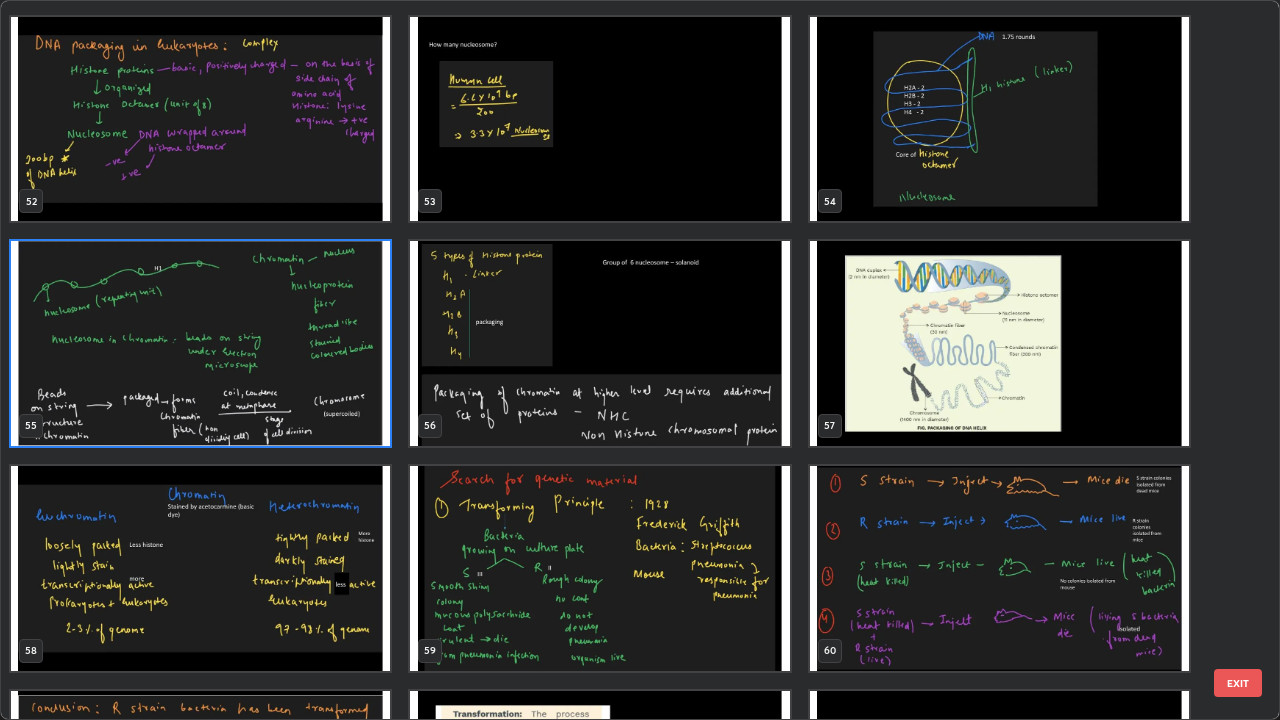 click at bounding box center (200, 343) 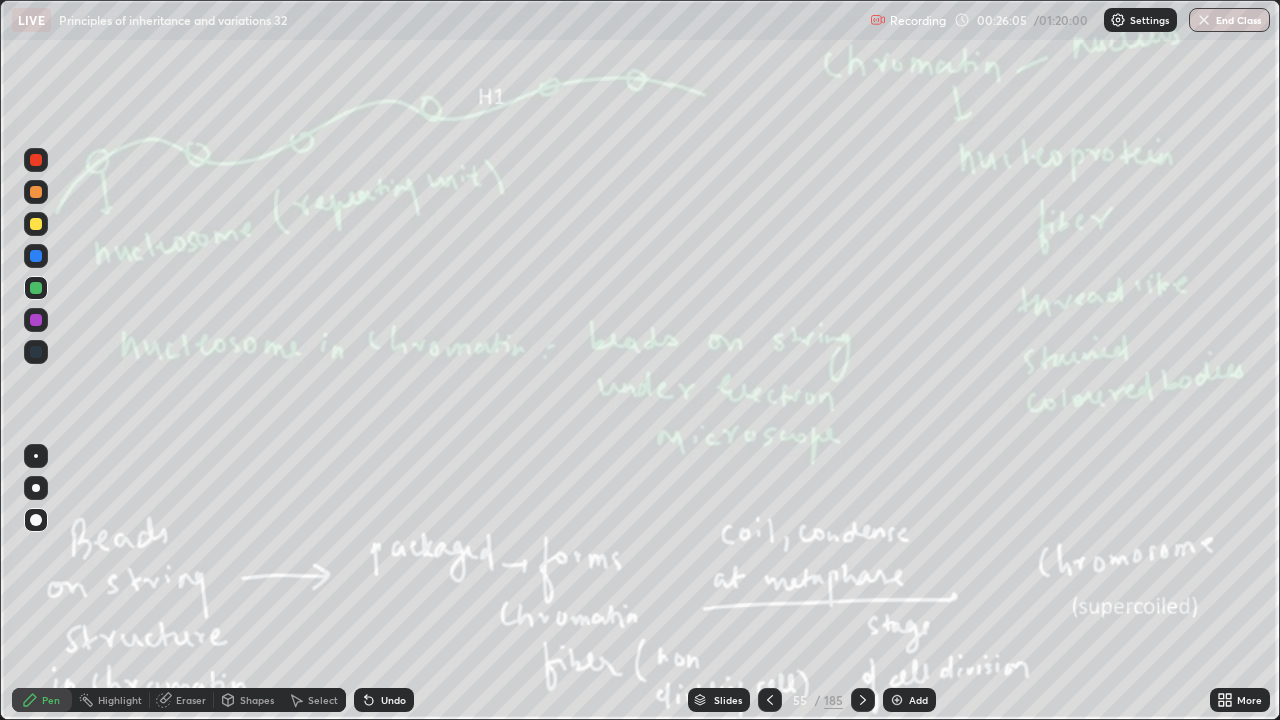 click 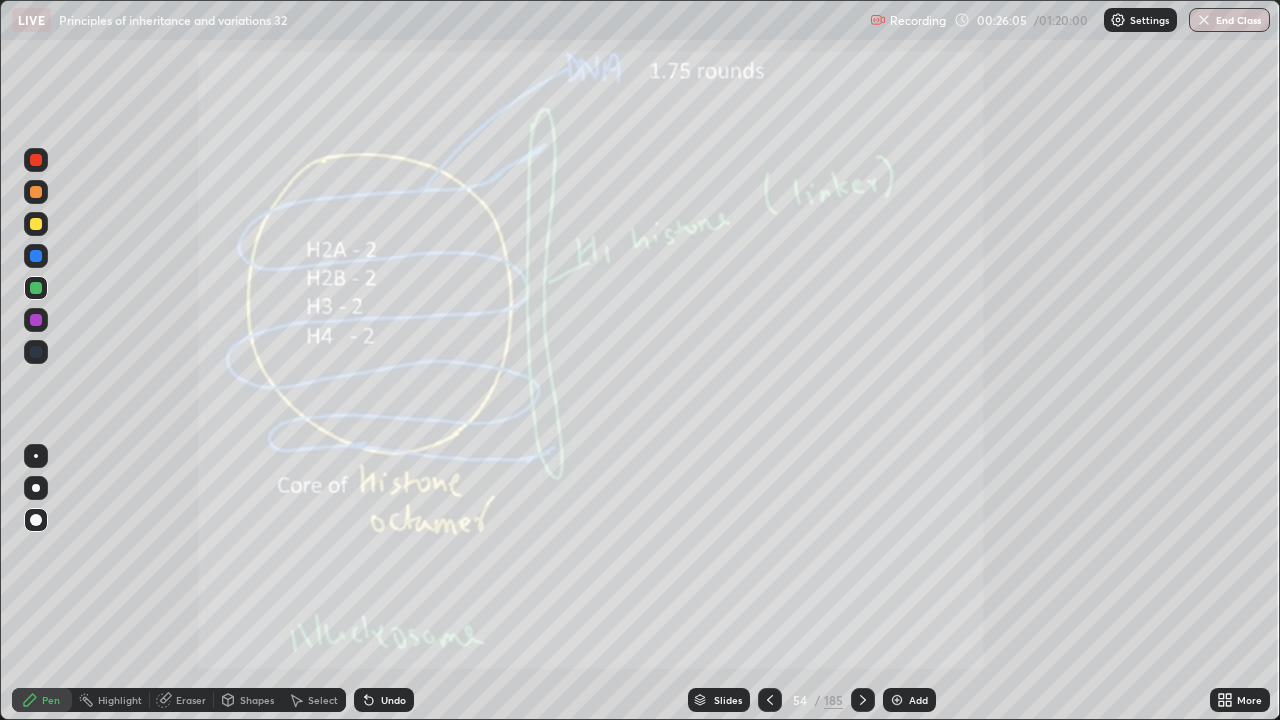 click on "Add" at bounding box center (918, 700) 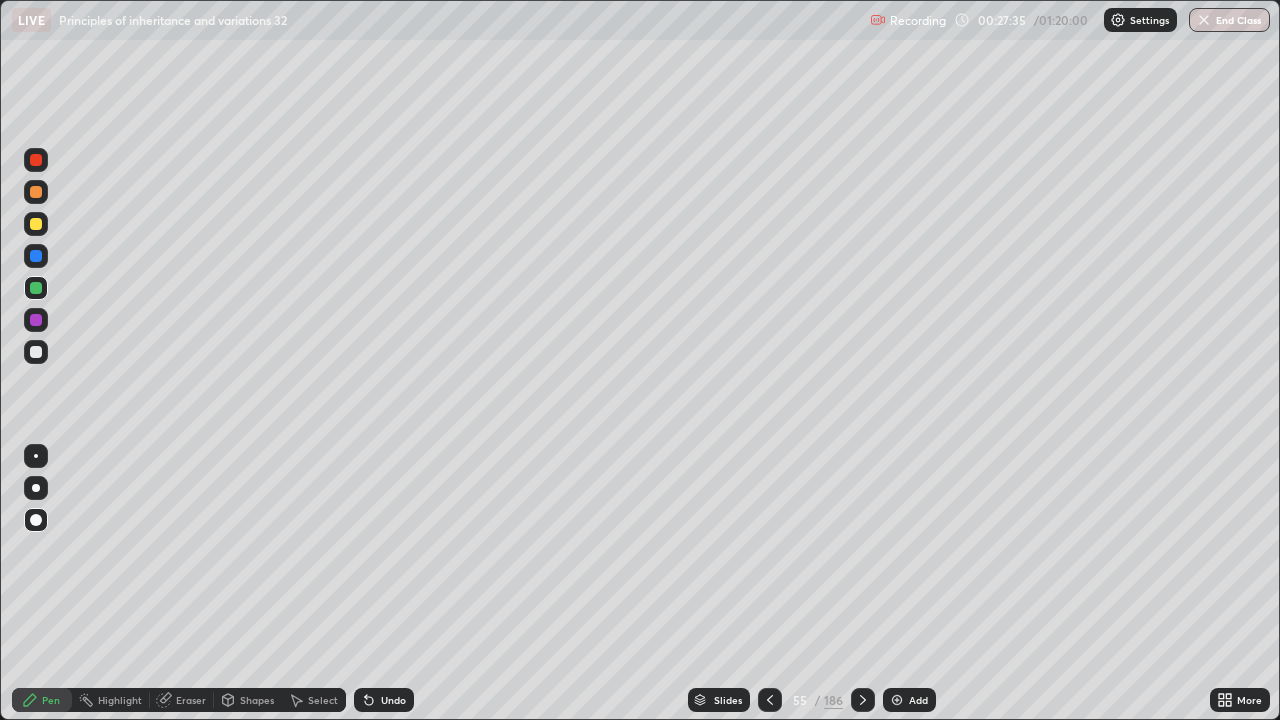click on "186" at bounding box center (833, 700) 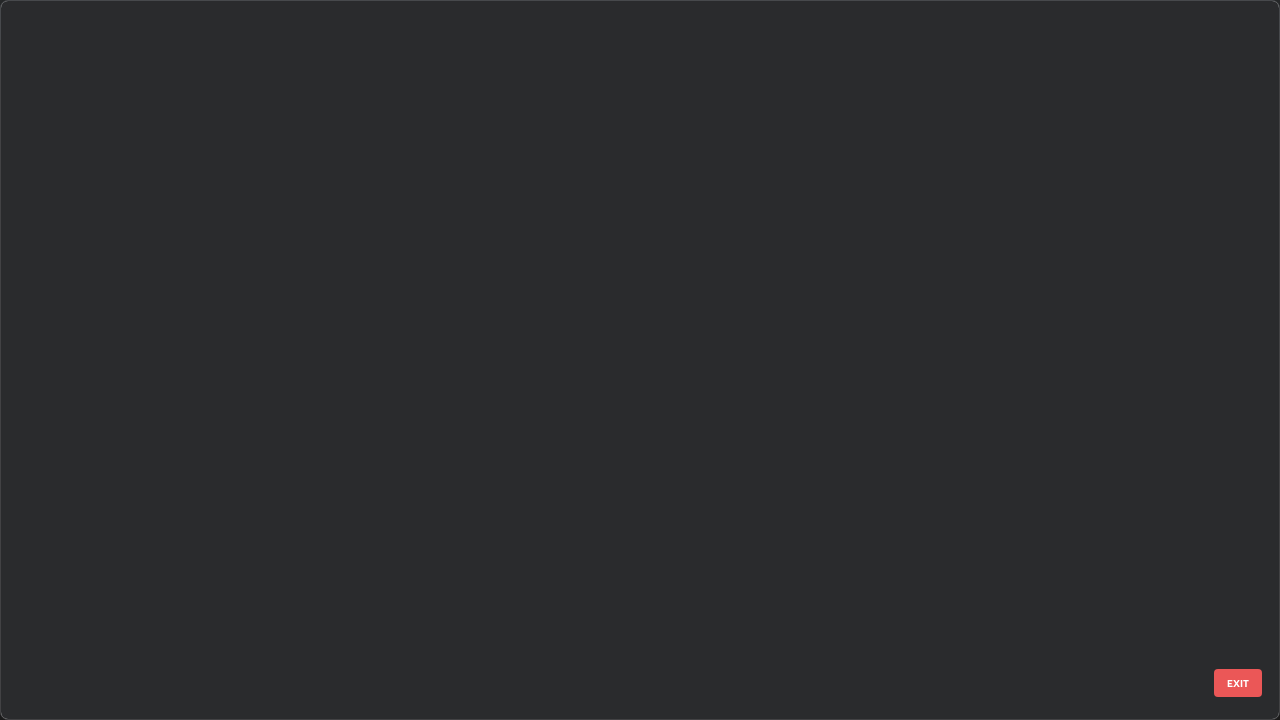 scroll, scrollTop: 3550, scrollLeft: 0, axis: vertical 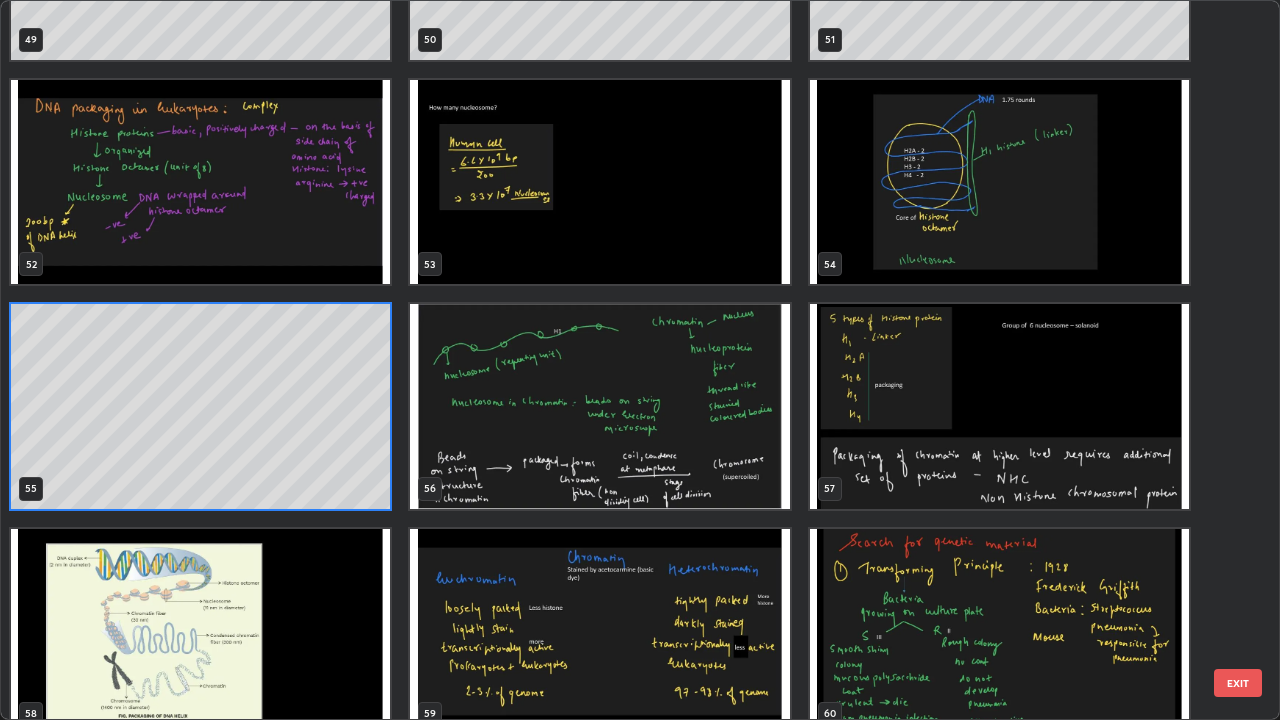click at bounding box center [999, 406] 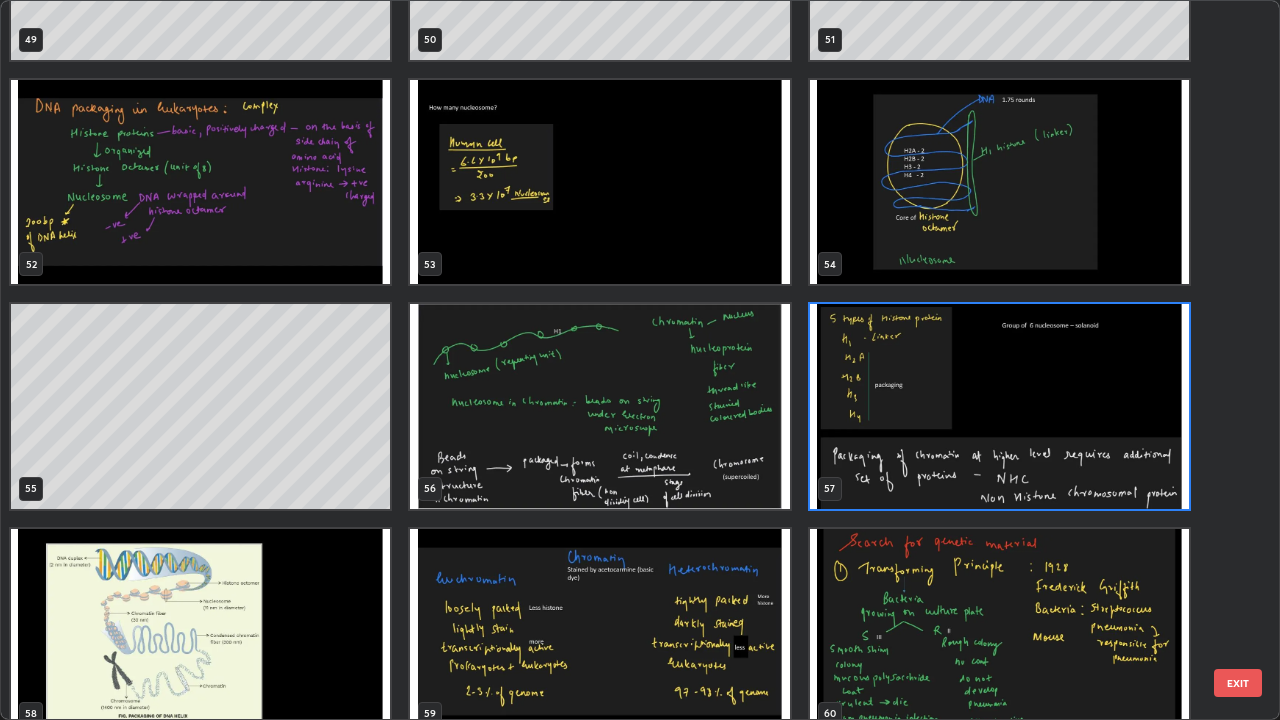 click at bounding box center [999, 406] 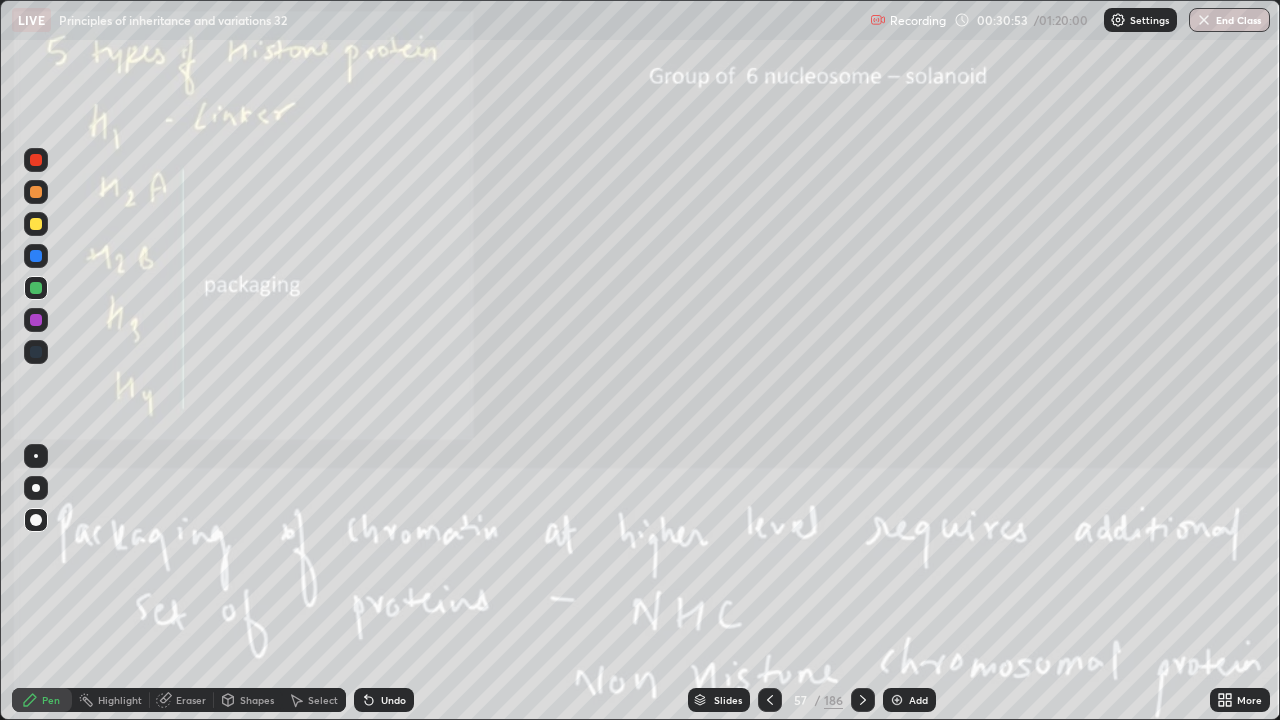 click at bounding box center [999, 406] 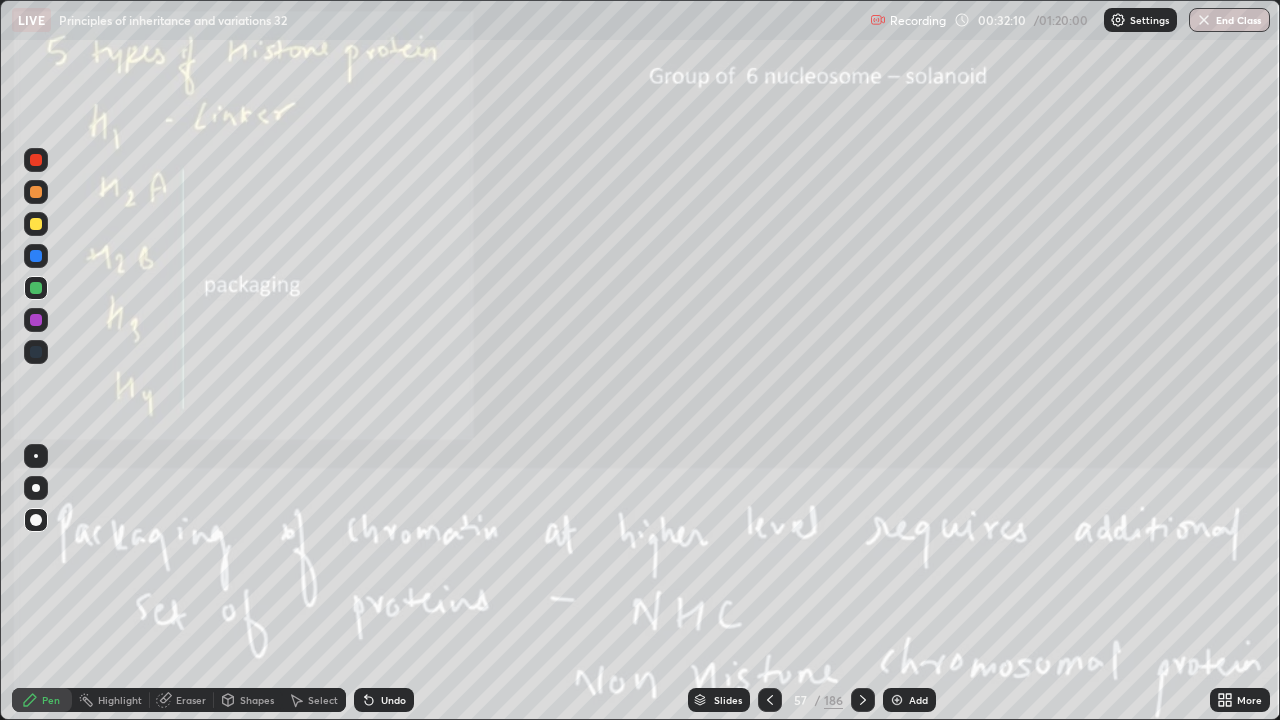 click on "More" at bounding box center [1249, 700] 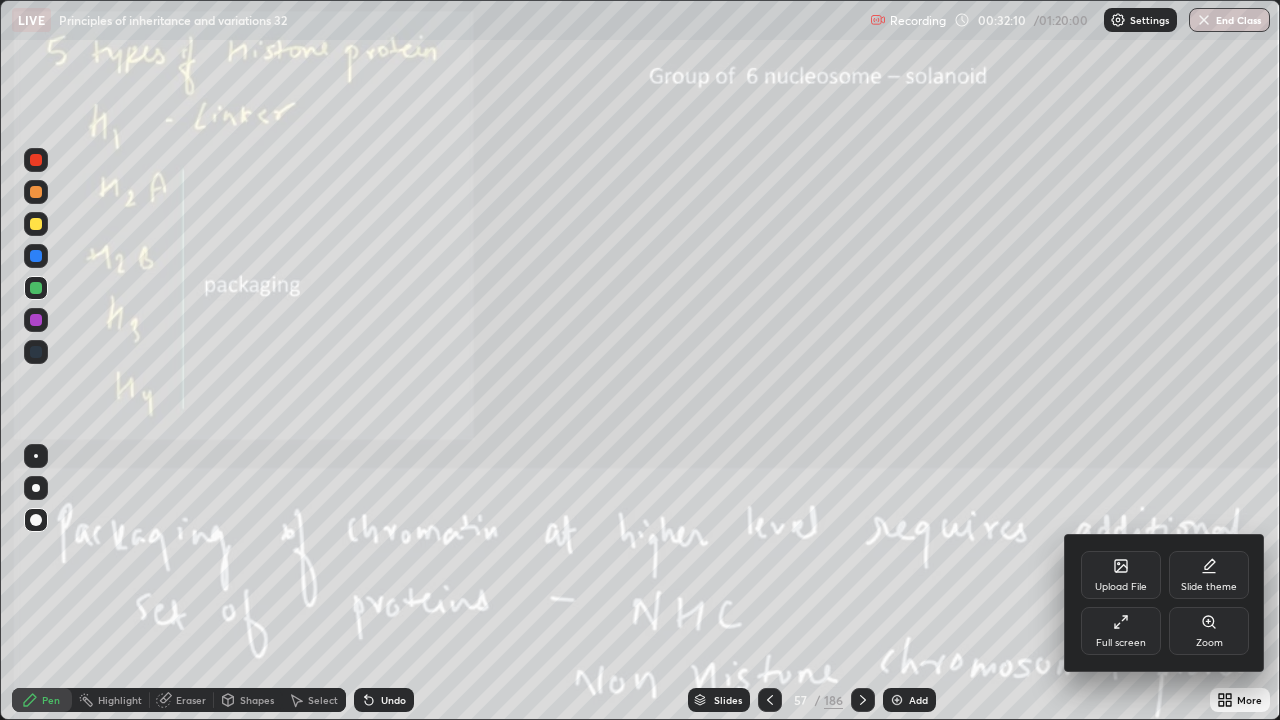 click 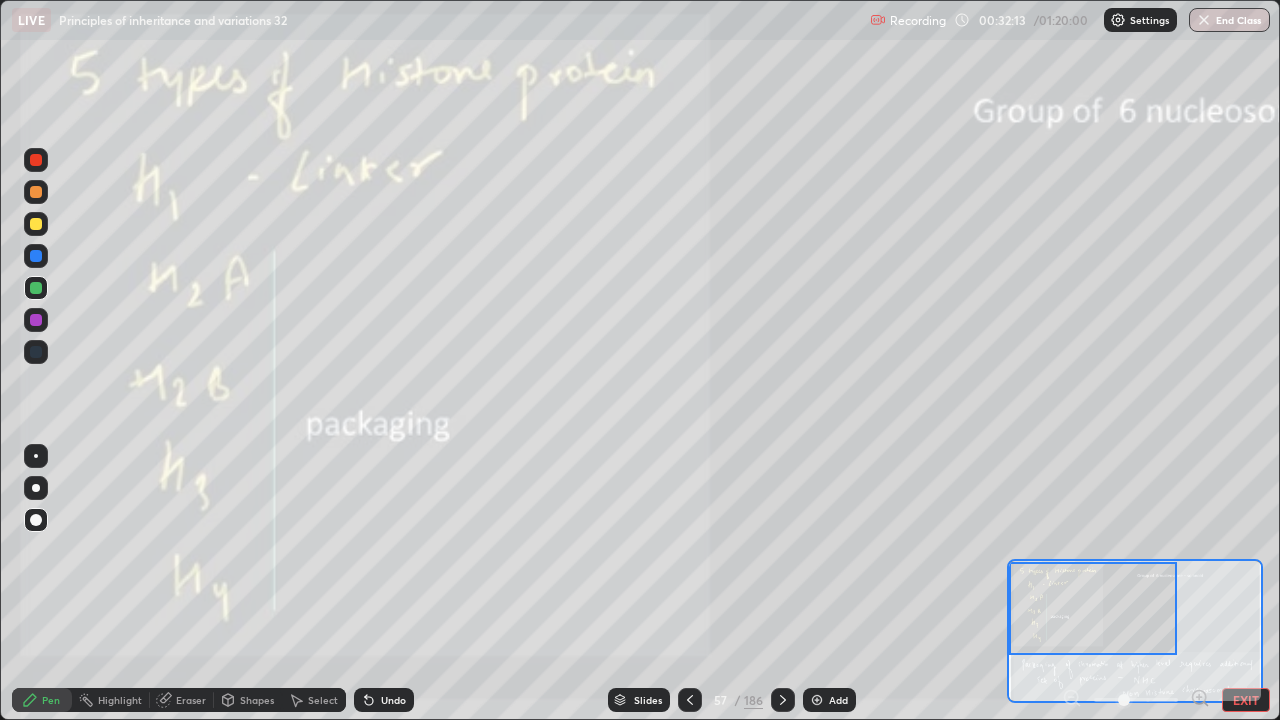 click on "EXIT" at bounding box center (1246, 700) 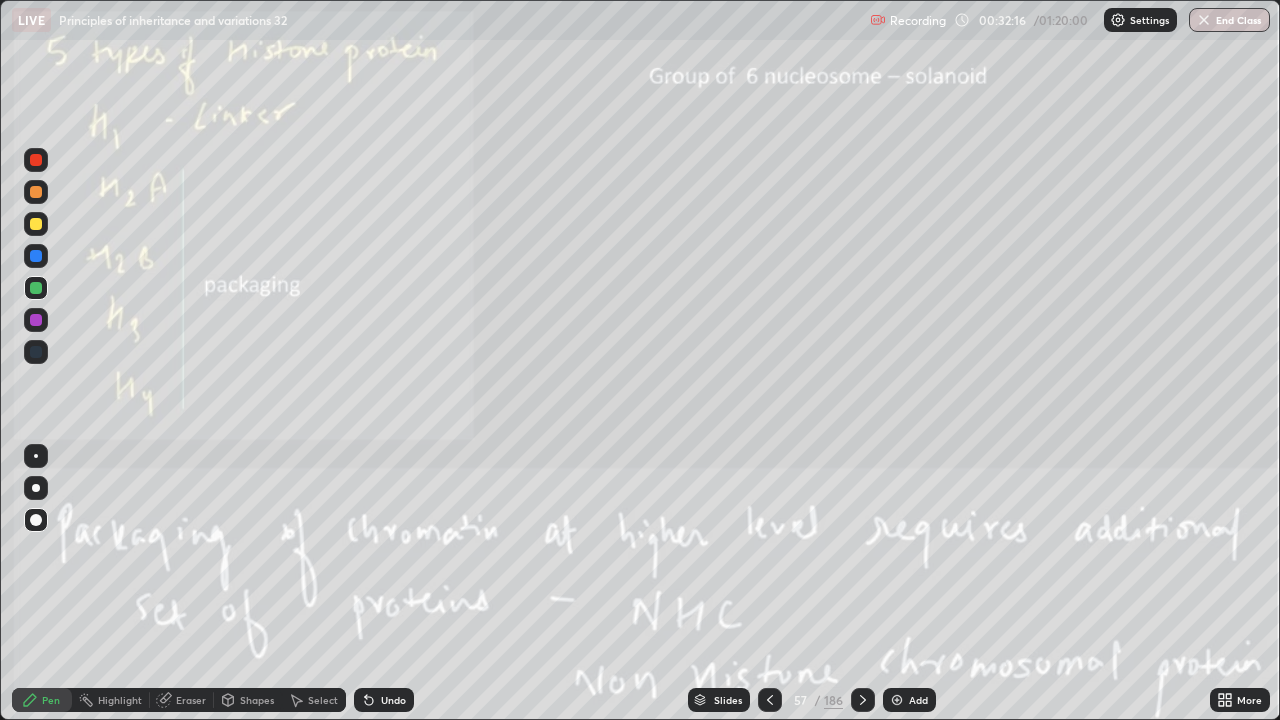 click on "Add" at bounding box center (909, 700) 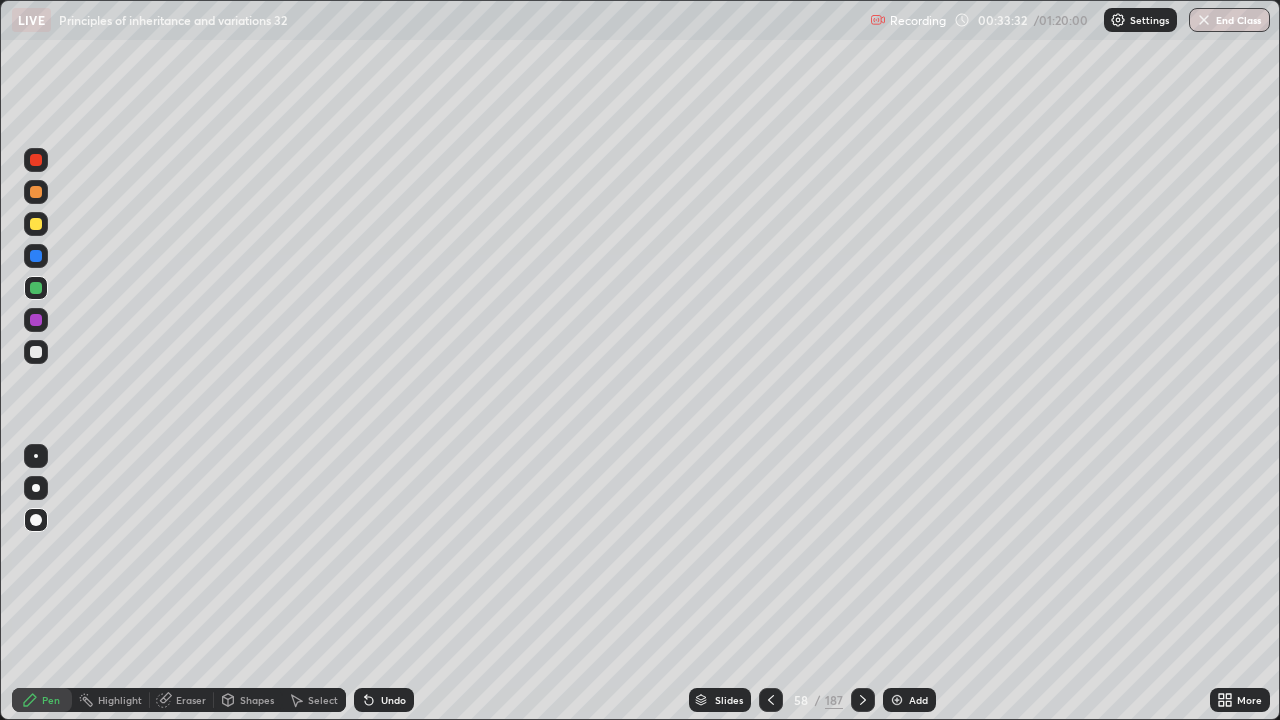 click on "187" at bounding box center (834, 700) 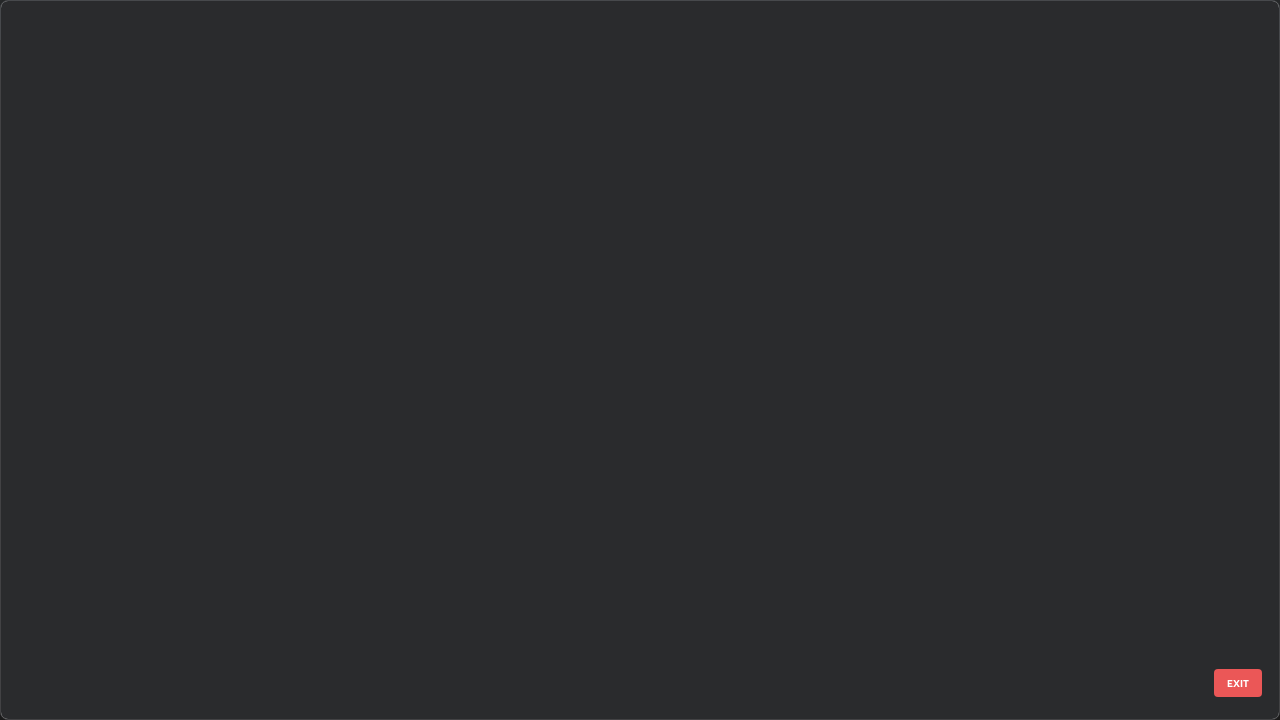 scroll, scrollTop: 3774, scrollLeft: 0, axis: vertical 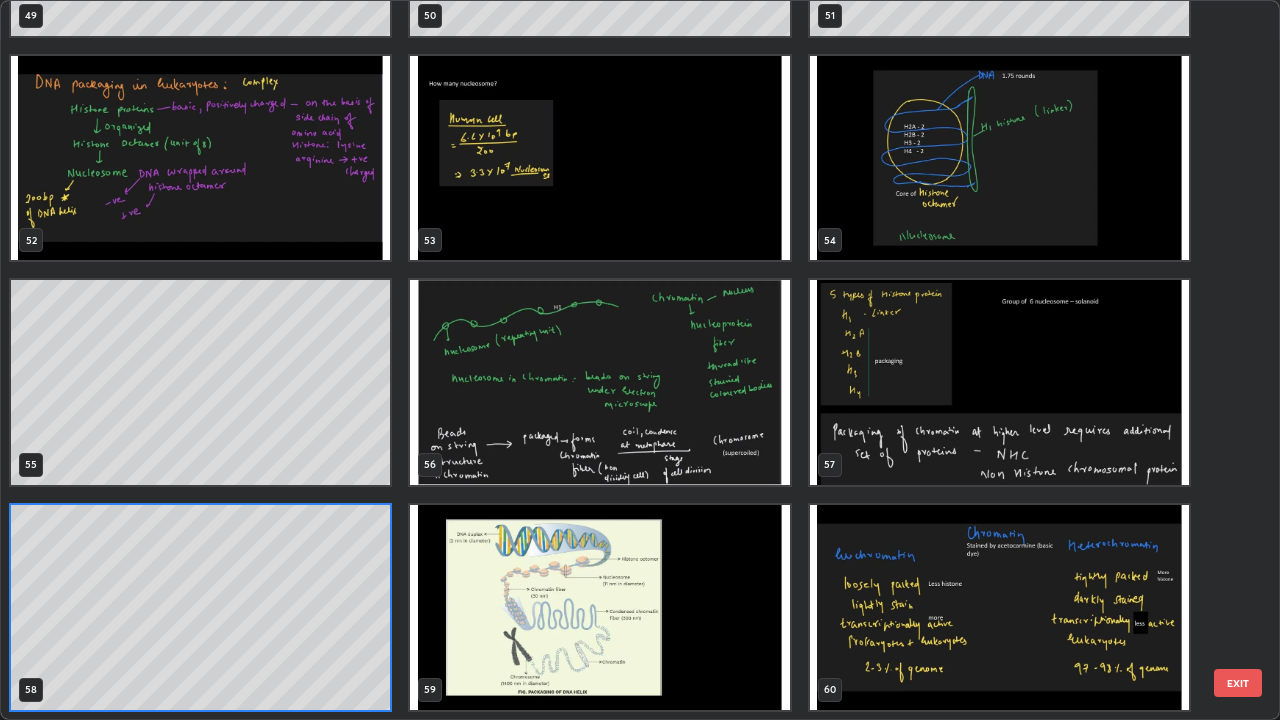 click at bounding box center [999, 382] 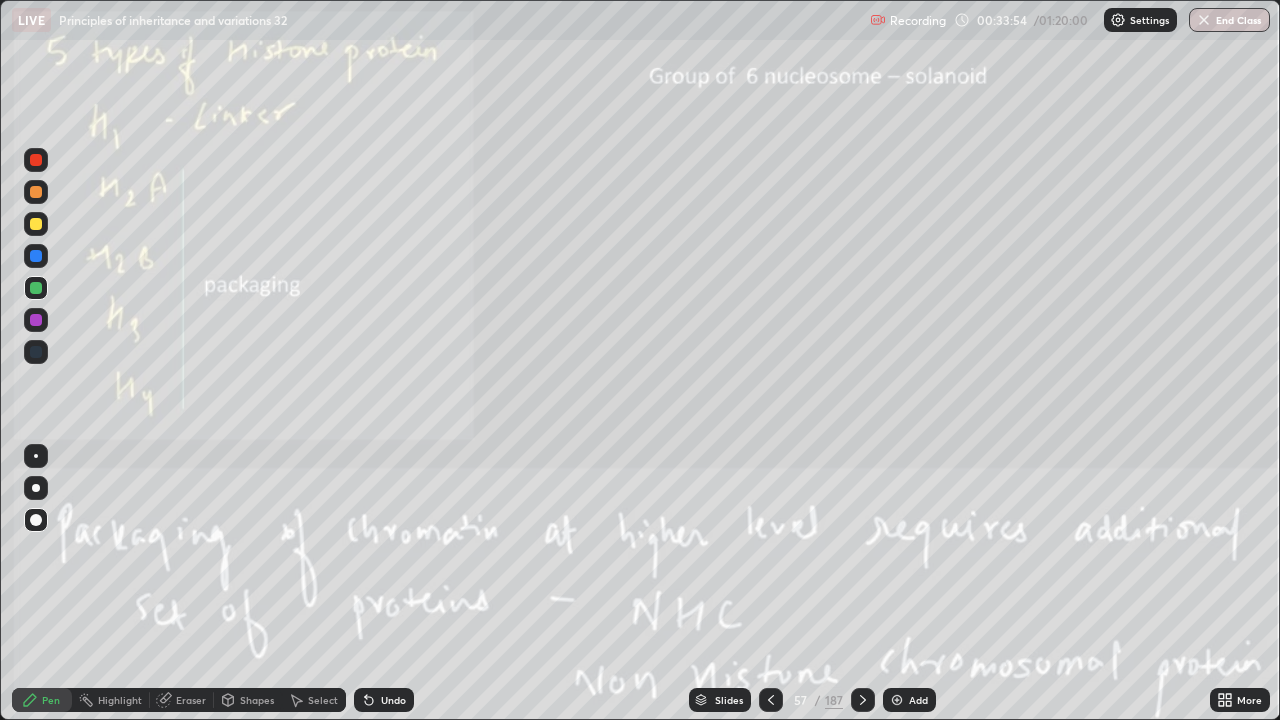click on "187" at bounding box center [834, 700] 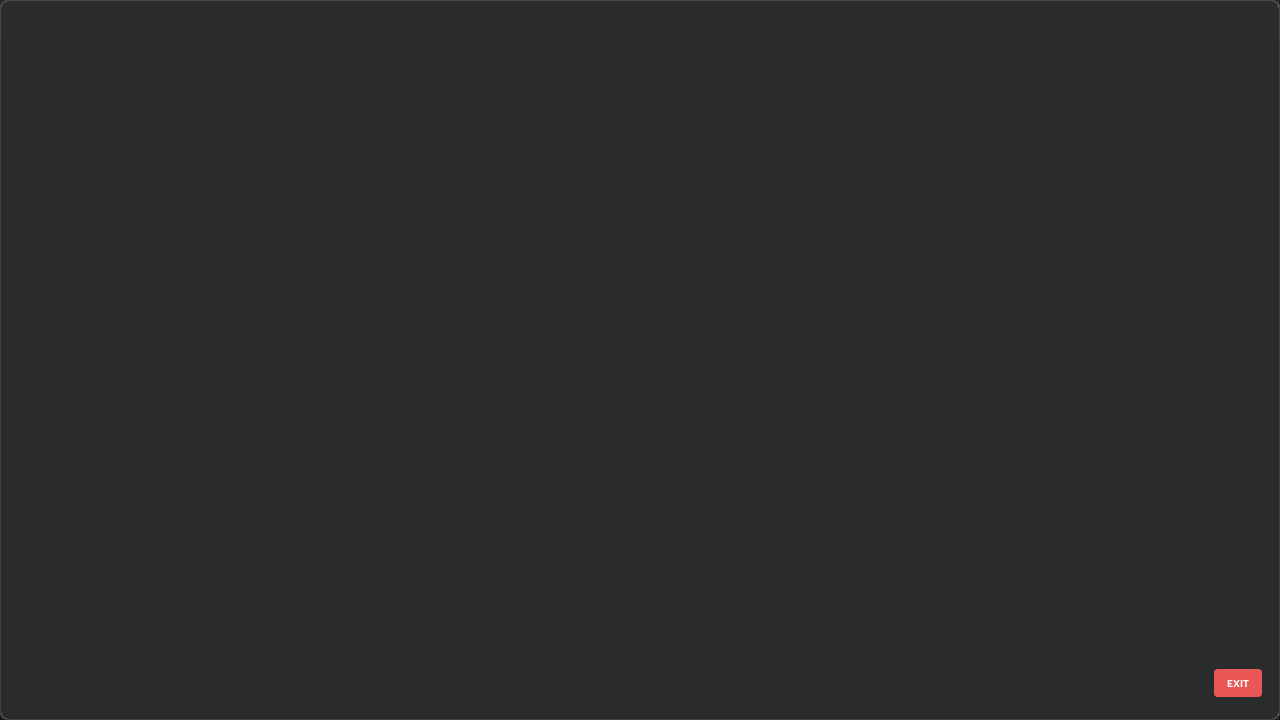 scroll, scrollTop: 3550, scrollLeft: 0, axis: vertical 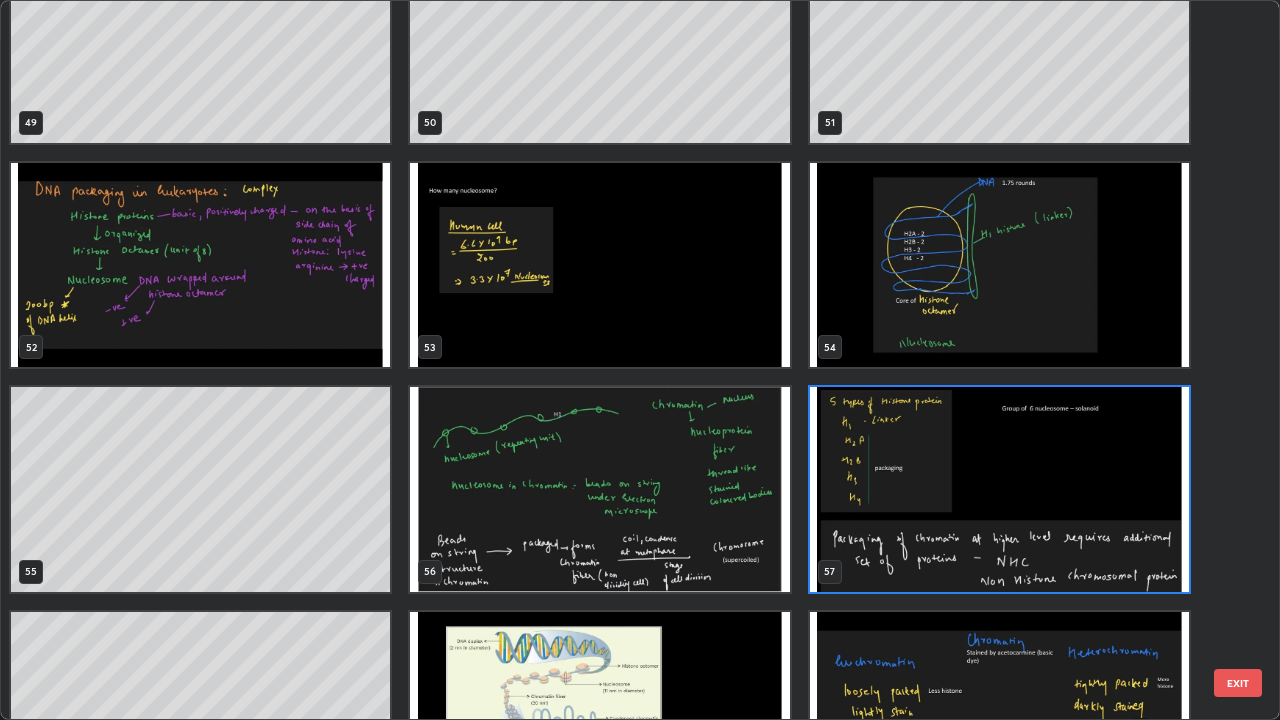 click on "EXIT" at bounding box center [1238, 683] 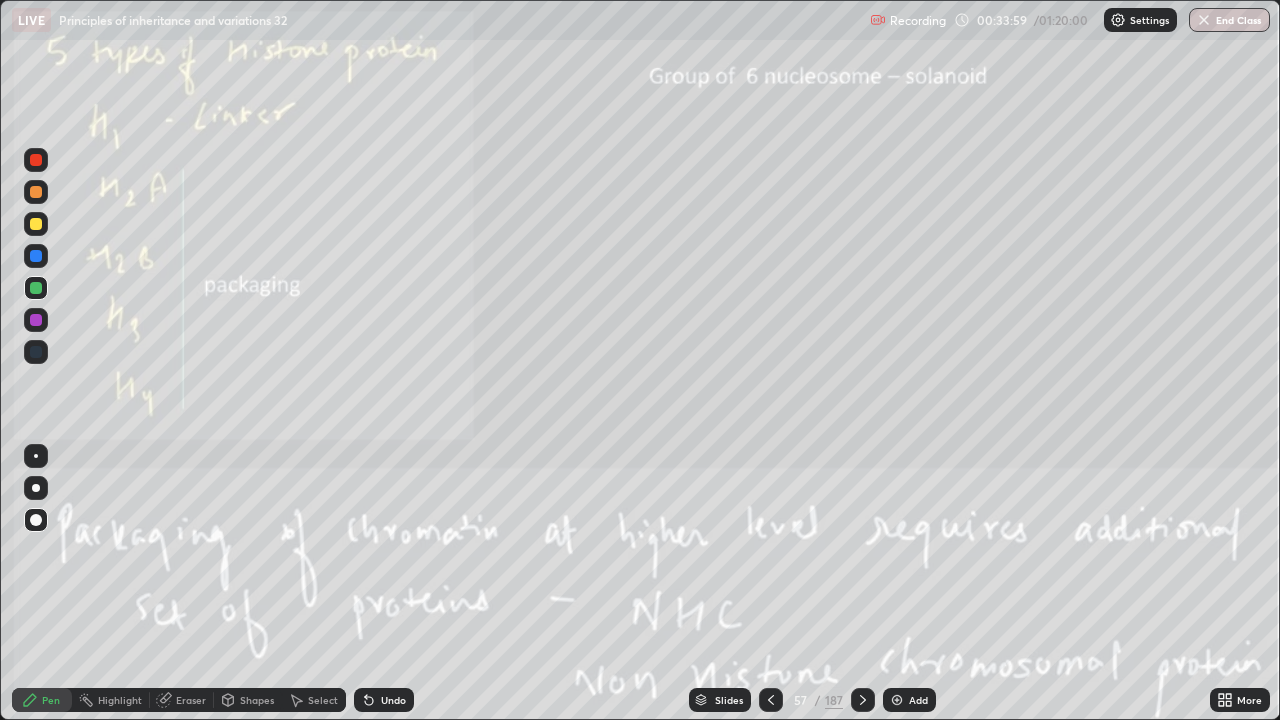 click on "More" at bounding box center (1249, 700) 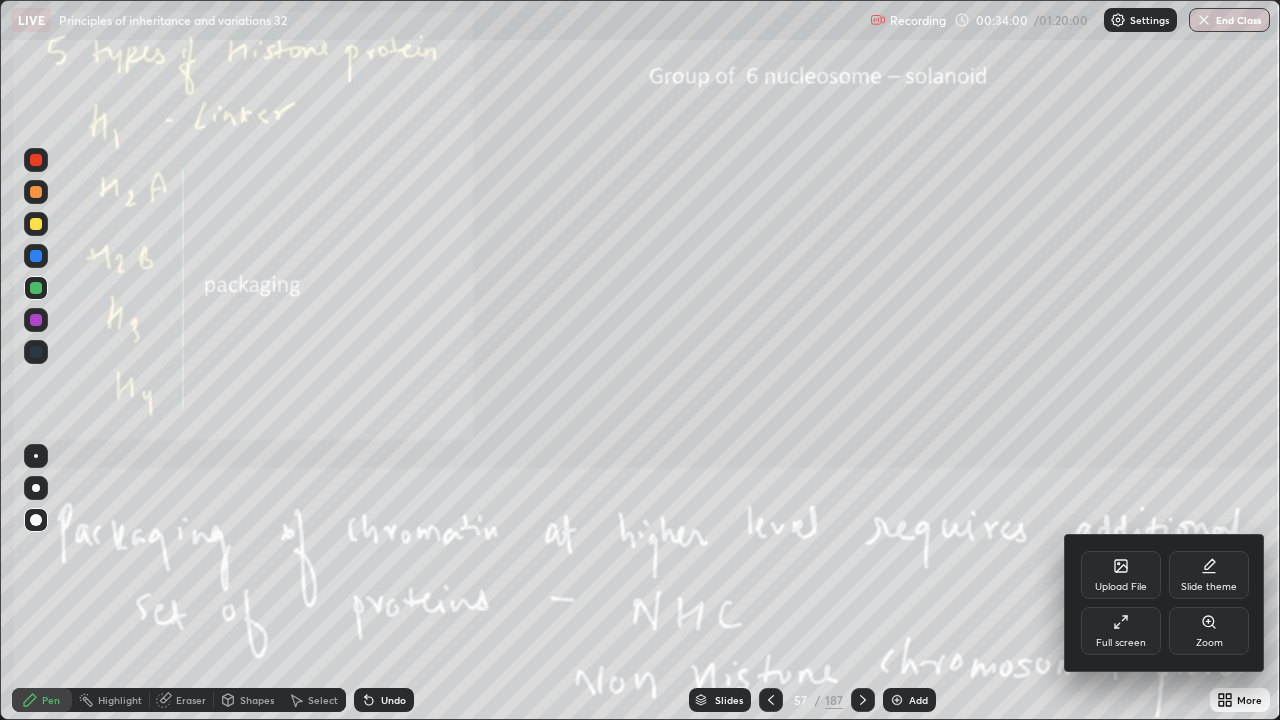 click on "Full screen" at bounding box center (1121, 631) 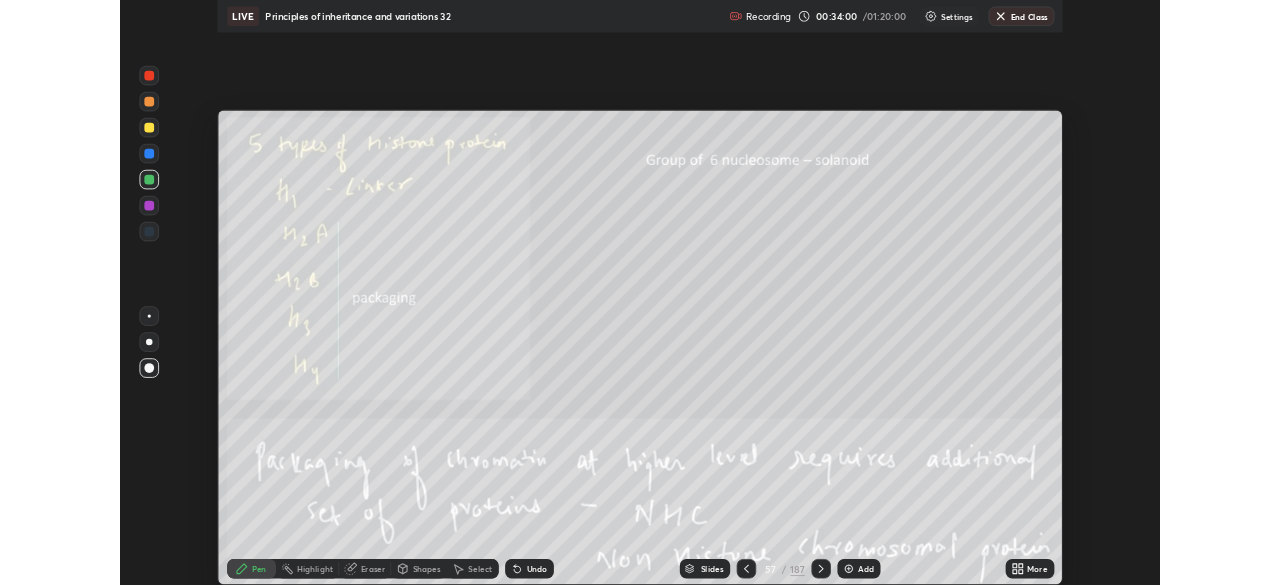 scroll, scrollTop: 585, scrollLeft: 1280, axis: both 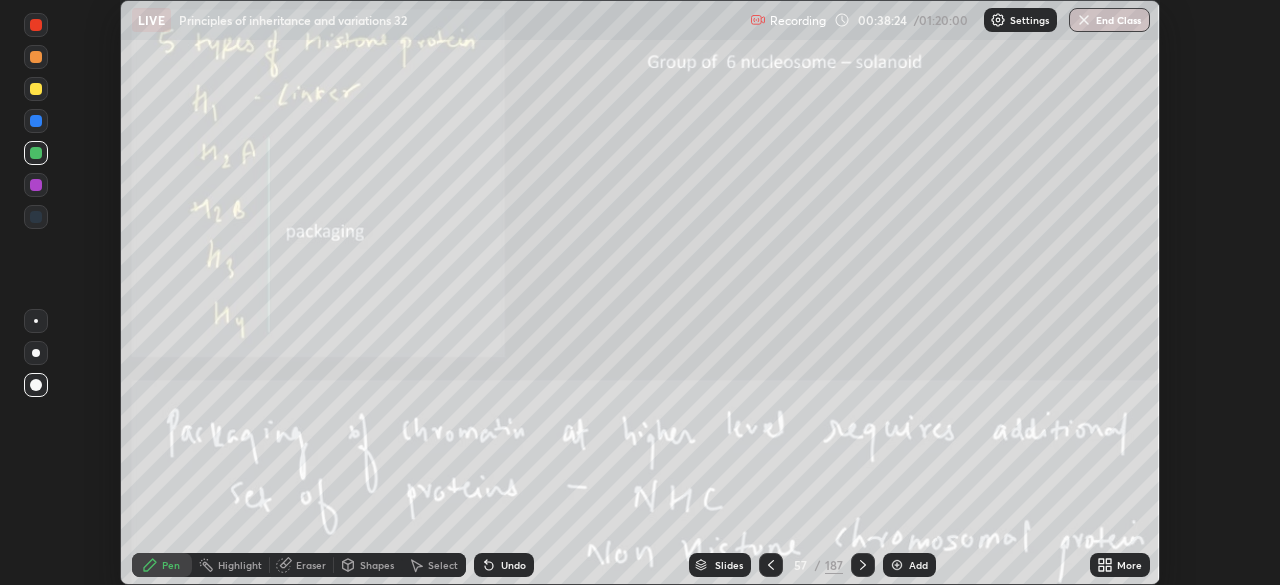 click on "Add" at bounding box center [909, 565] 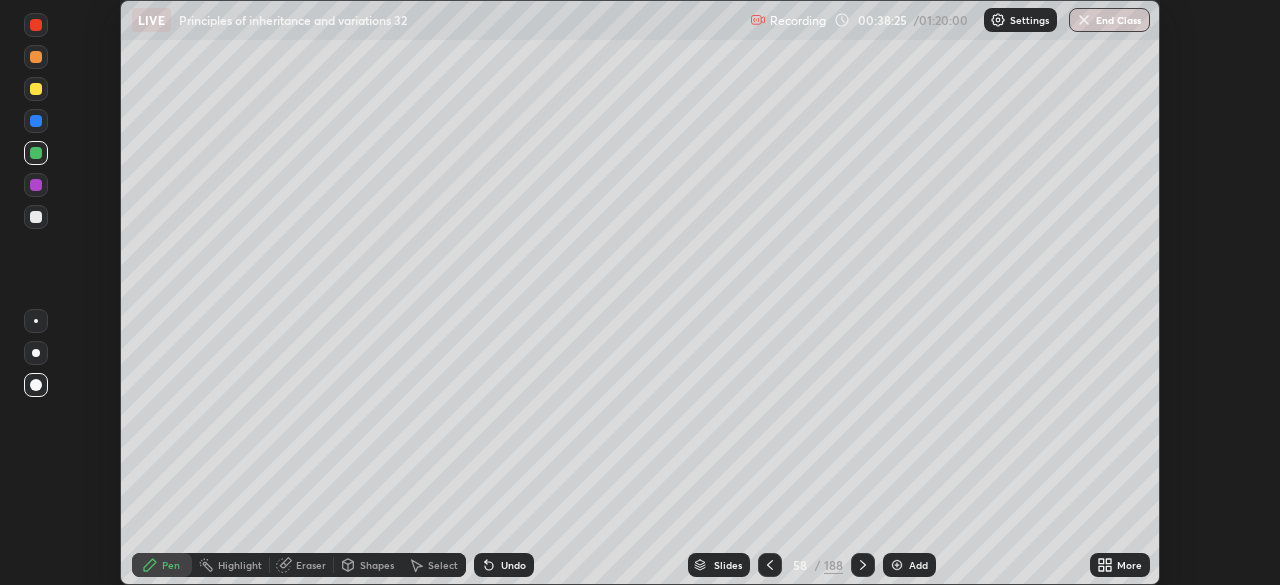 click on "More" at bounding box center (1120, 565) 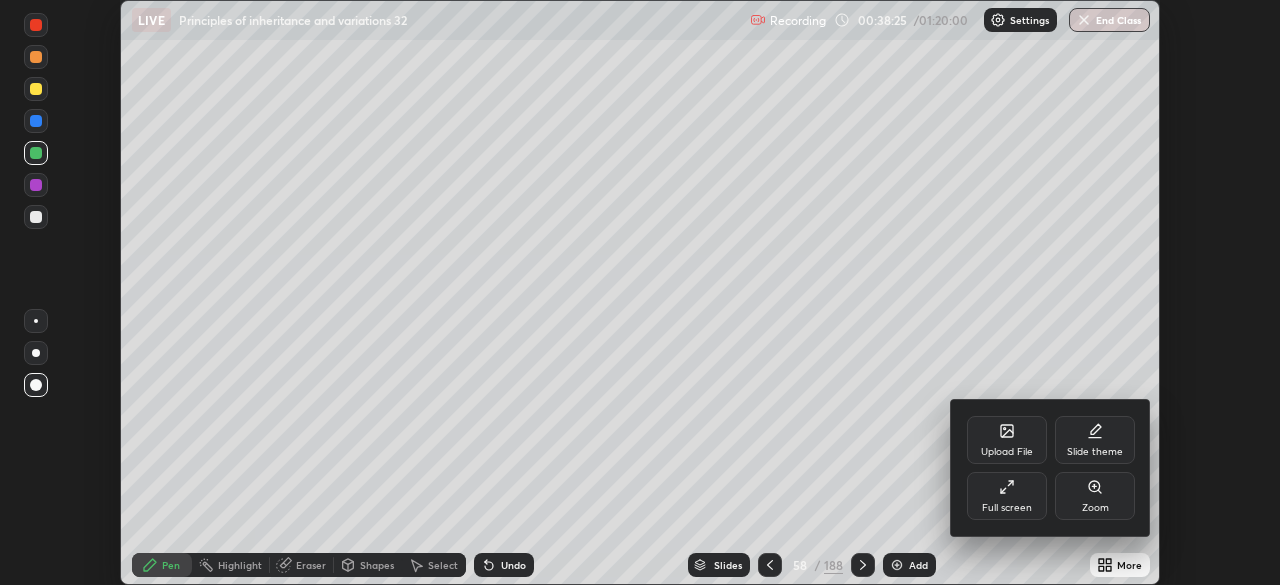click on "Full screen" at bounding box center [1007, 508] 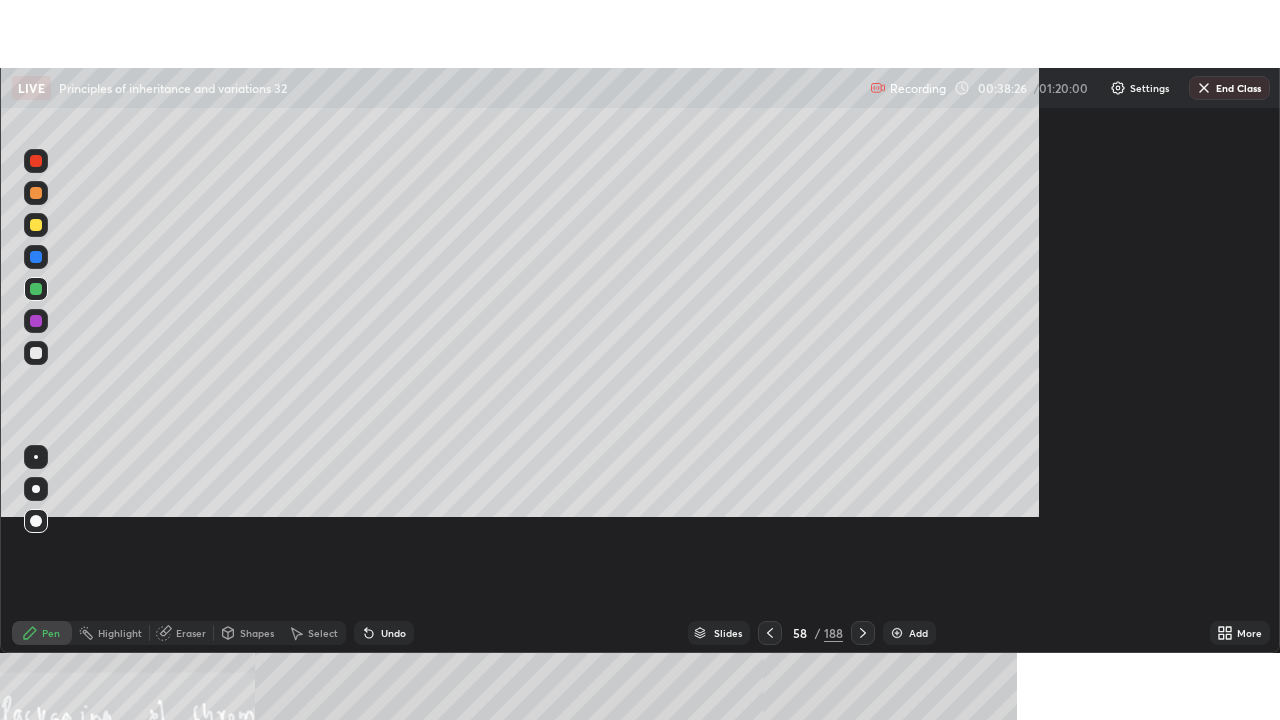 scroll, scrollTop: 99280, scrollLeft: 98720, axis: both 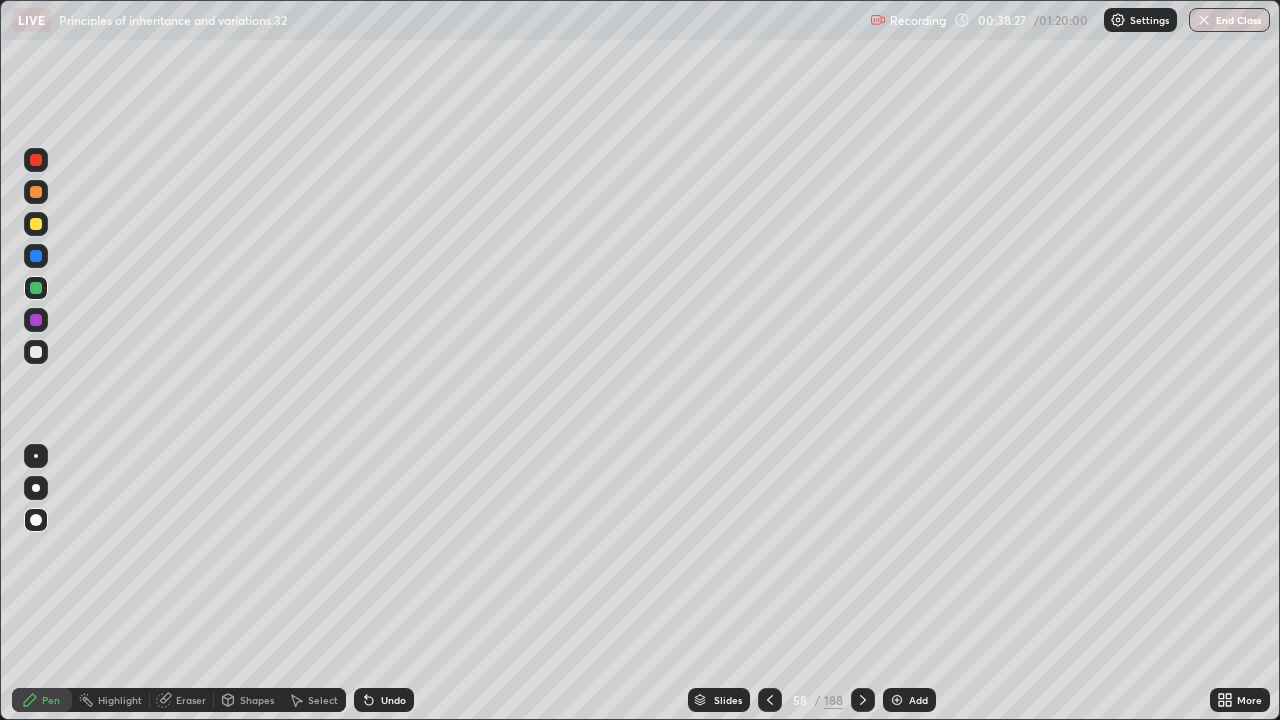 click at bounding box center (36, 352) 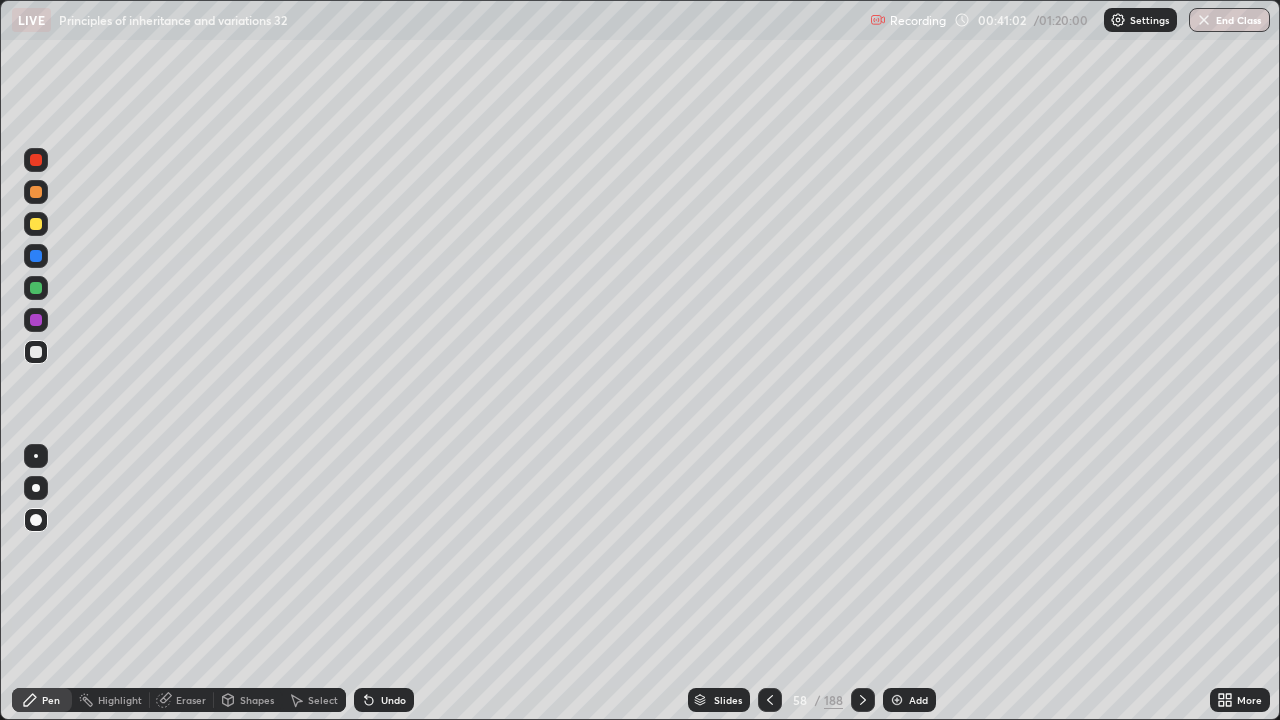 click 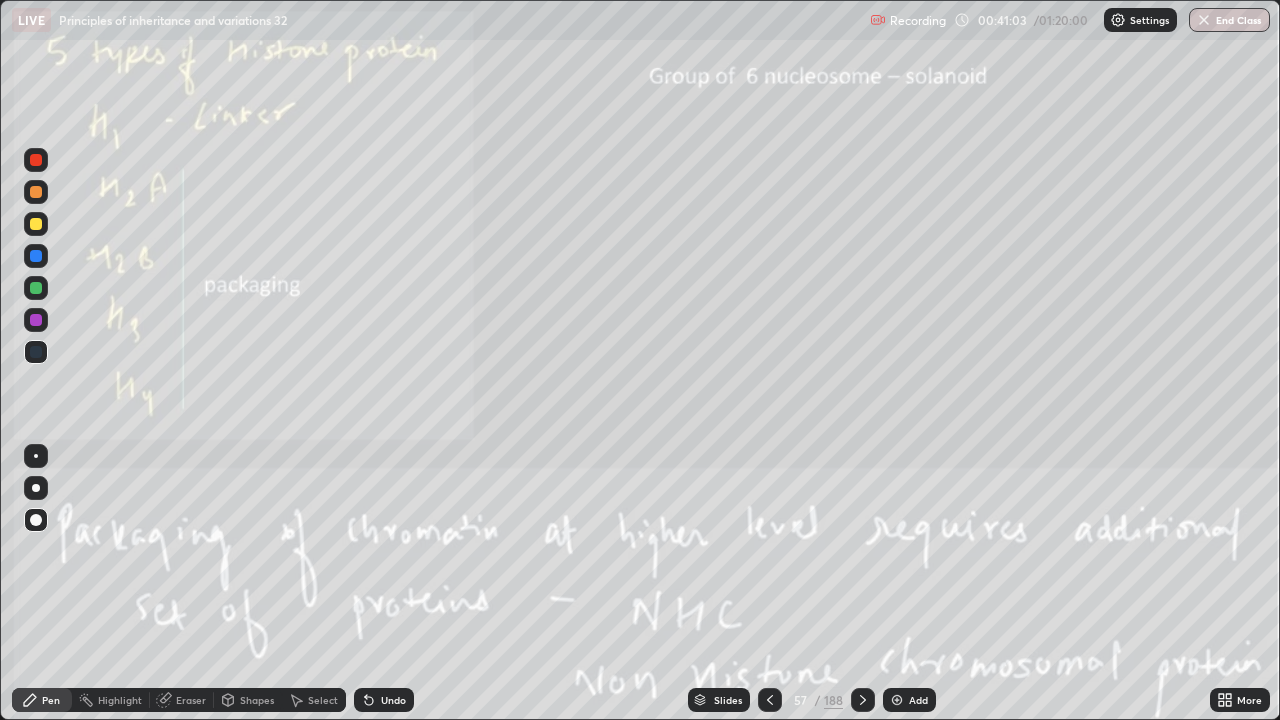 click at bounding box center [863, 700] 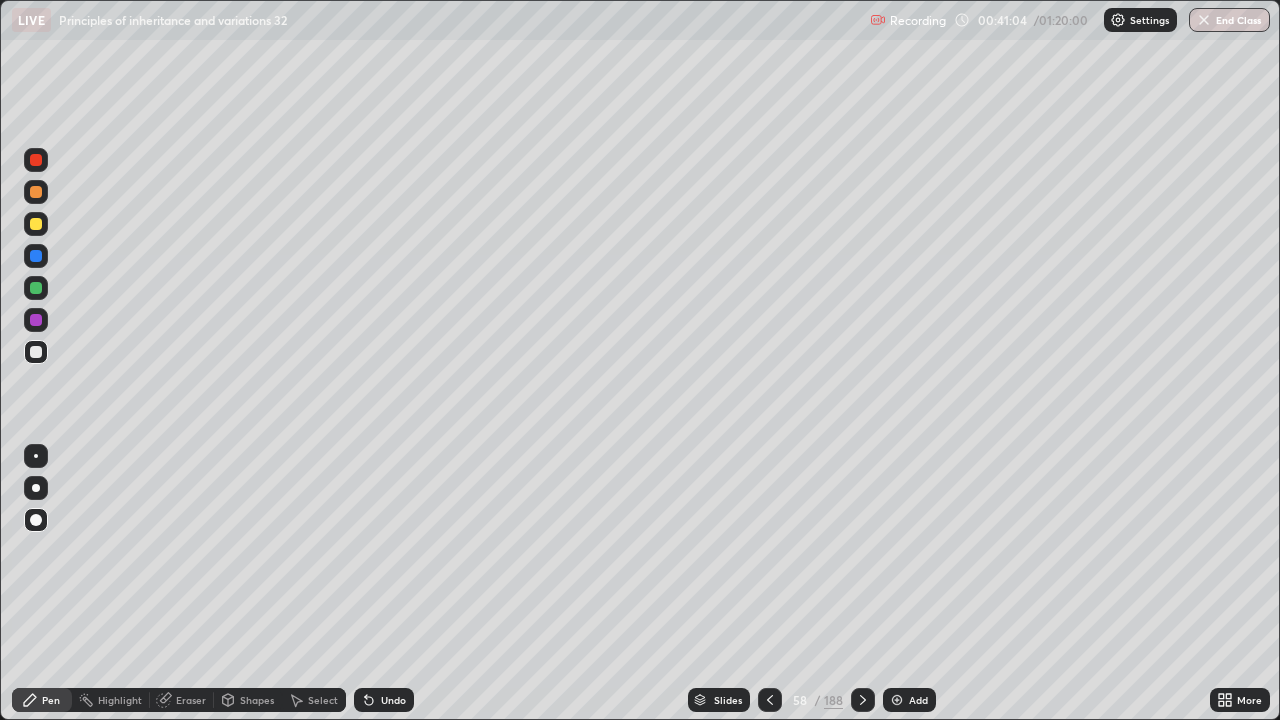 click 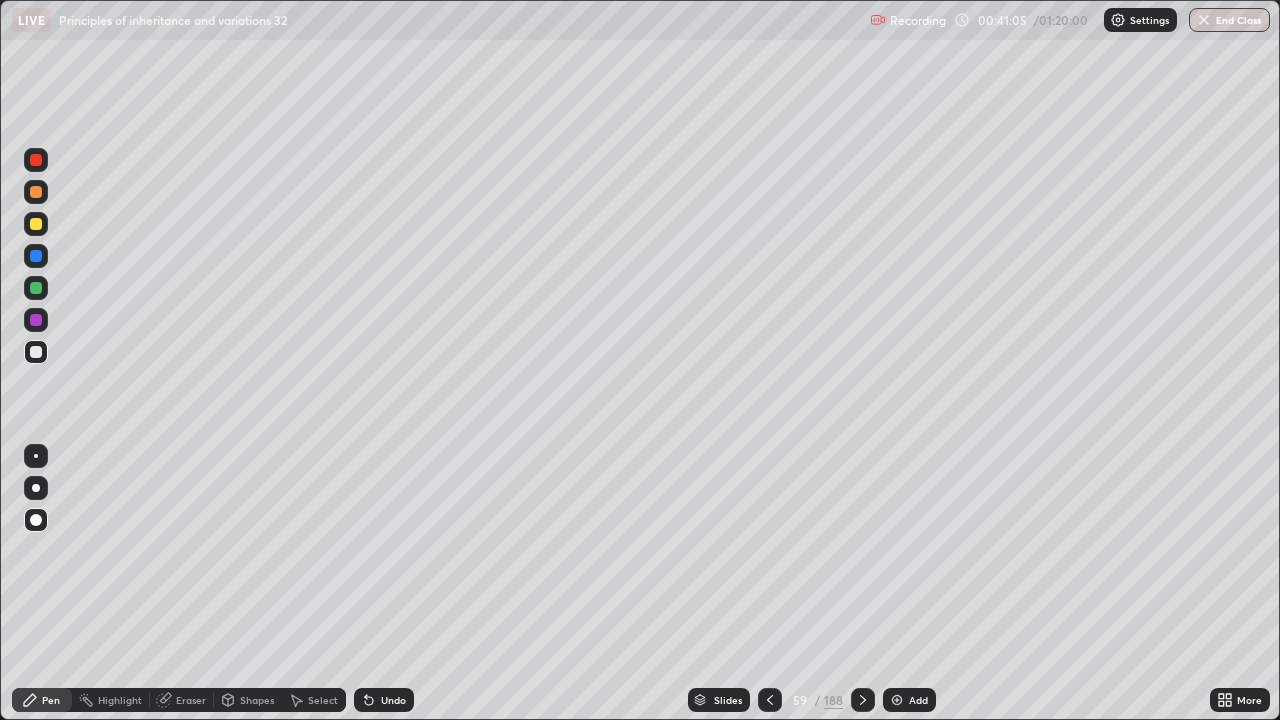 click 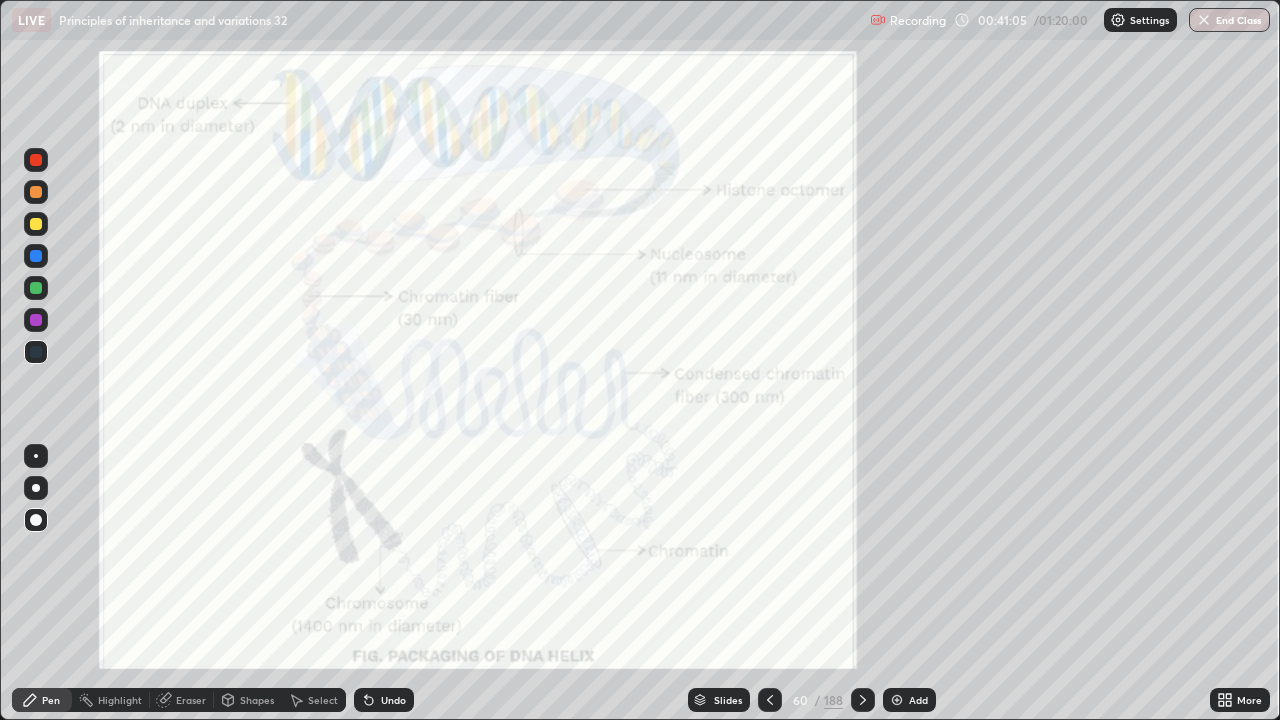 click 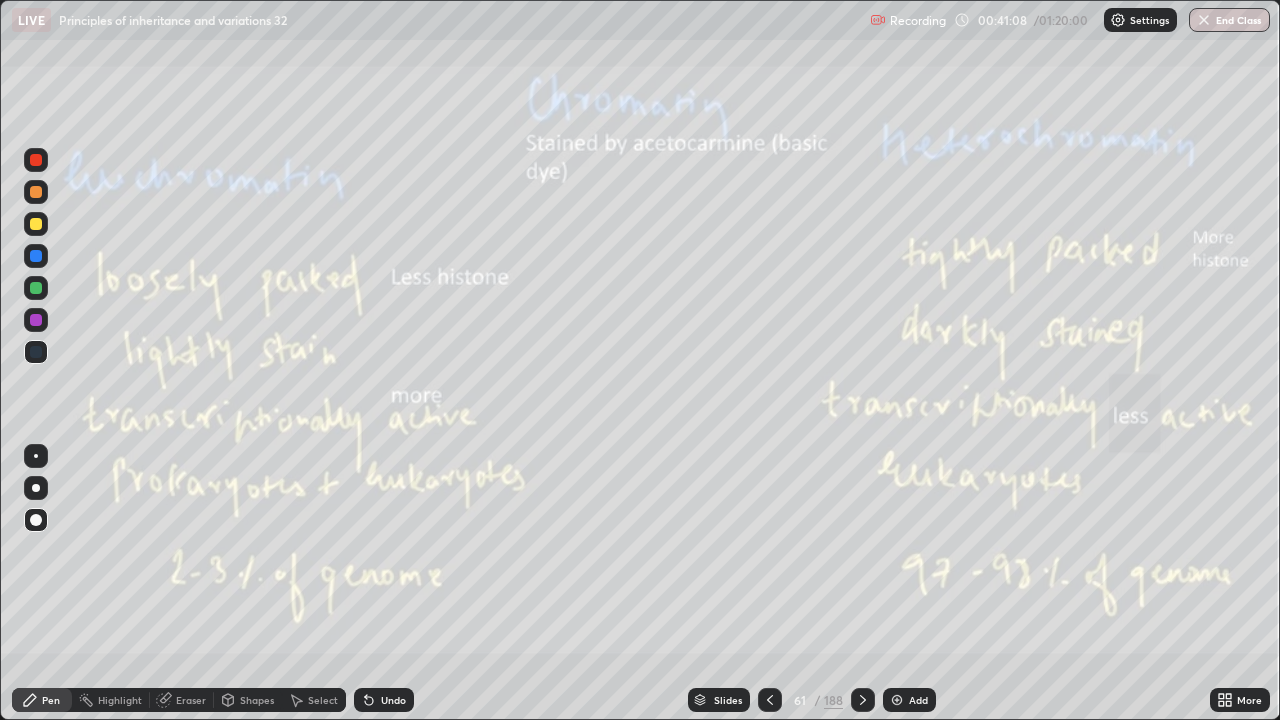 click at bounding box center [36, 288] 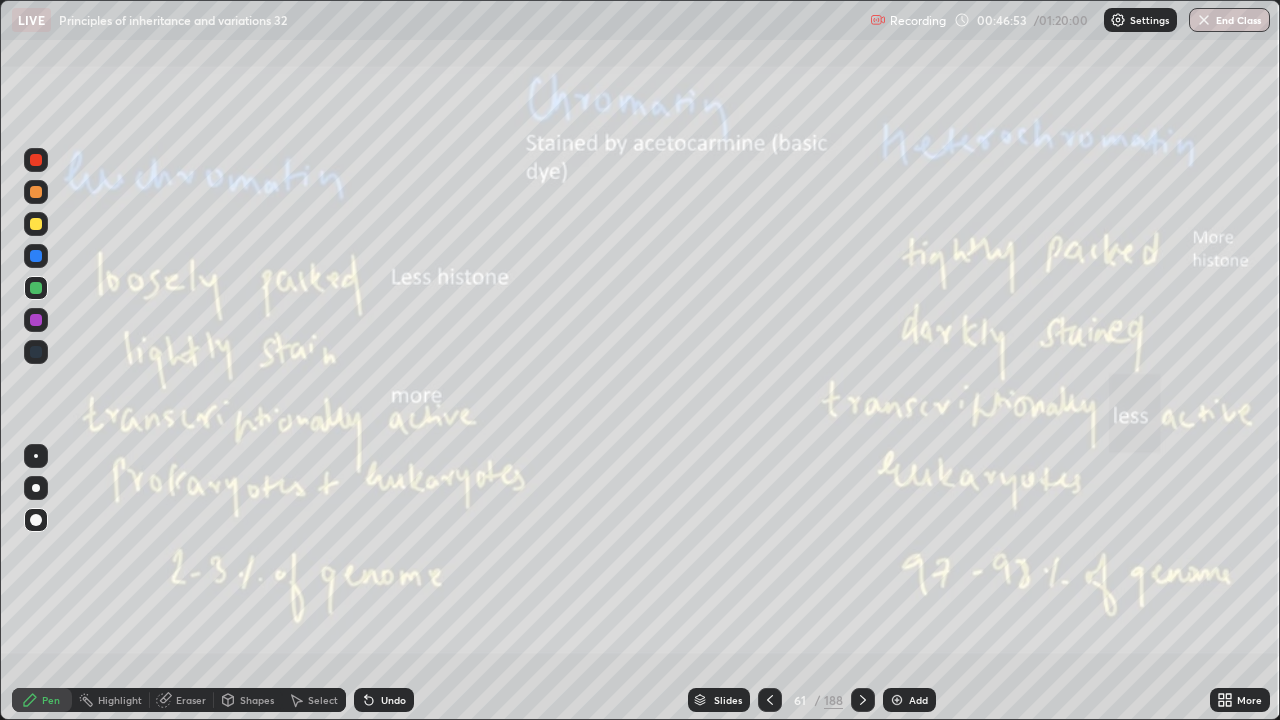 click on "188" at bounding box center (833, 700) 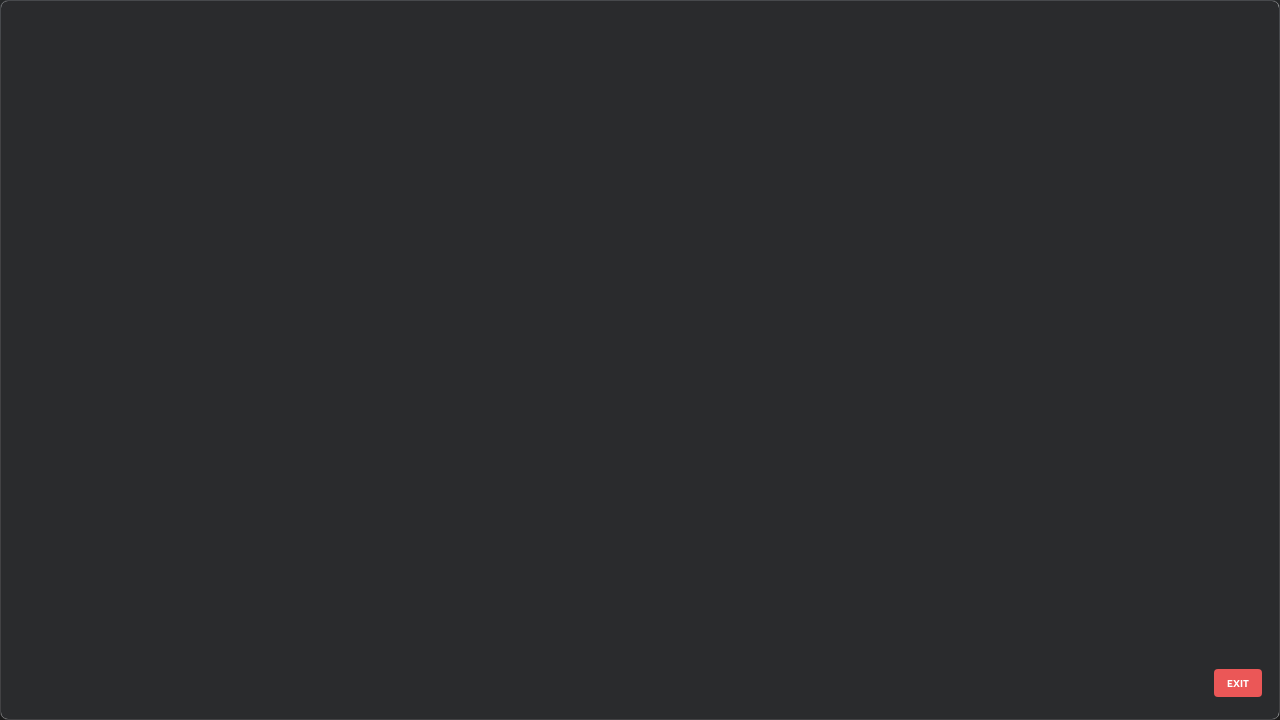 scroll, scrollTop: 3999, scrollLeft: 0, axis: vertical 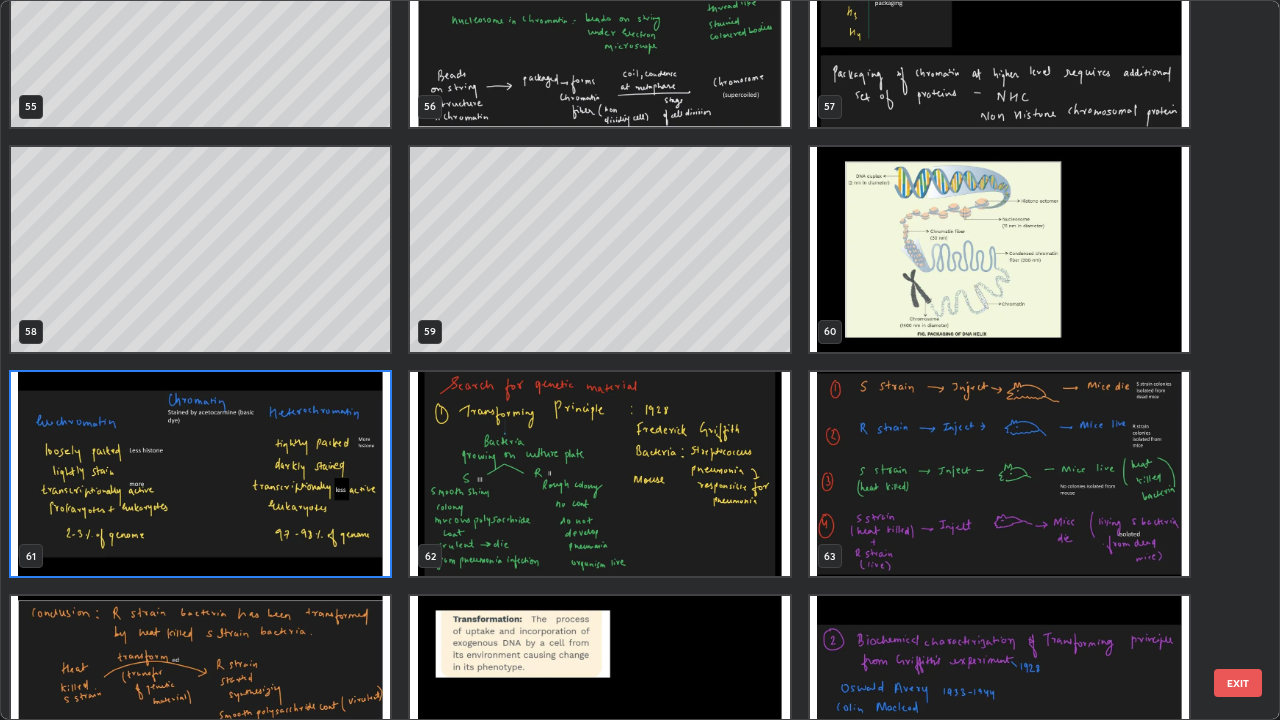 click at bounding box center [999, 249] 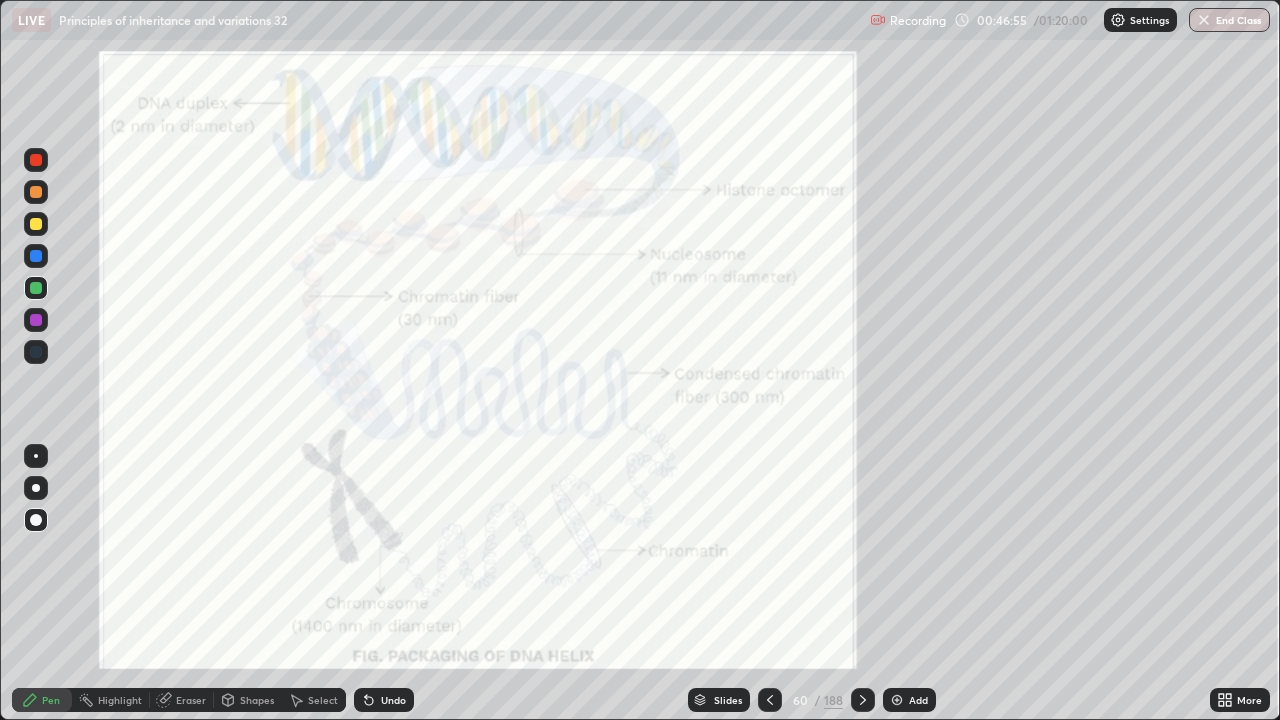 click at bounding box center [999, 249] 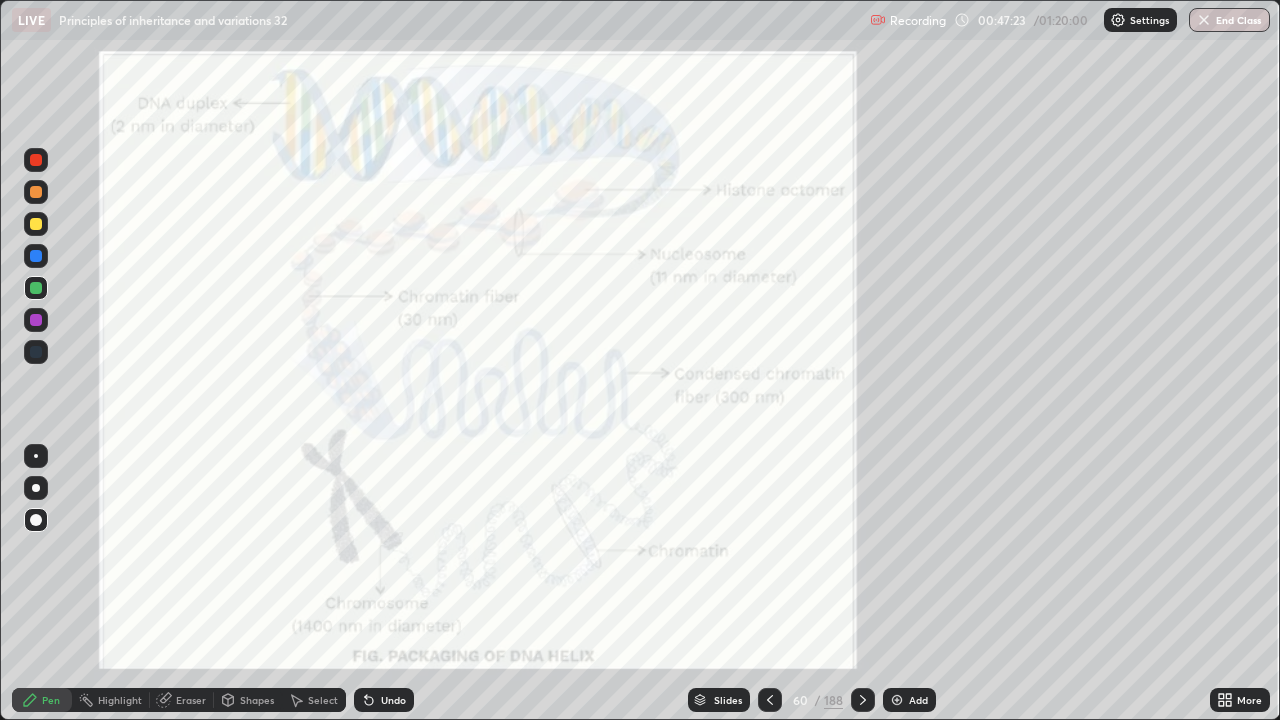 click on "Eraser" at bounding box center [182, 700] 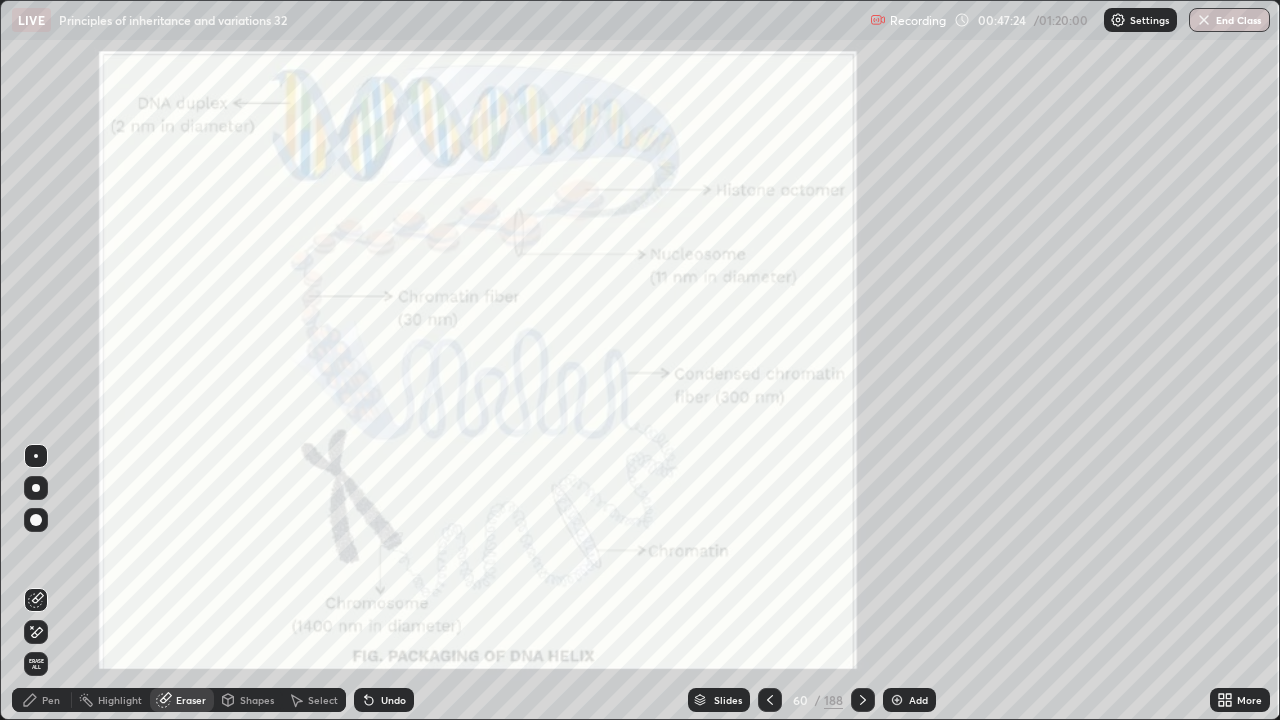 click on "Erase all" at bounding box center [36, 664] 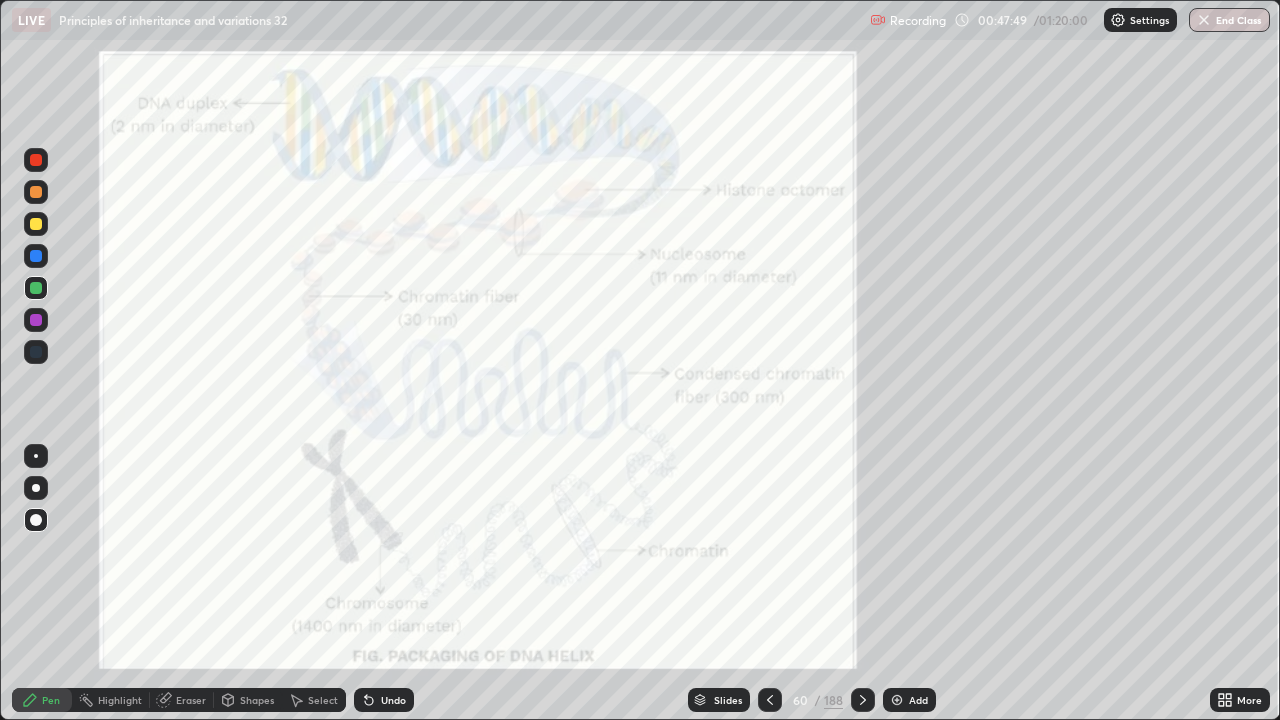 click on "Shapes" at bounding box center (248, 700) 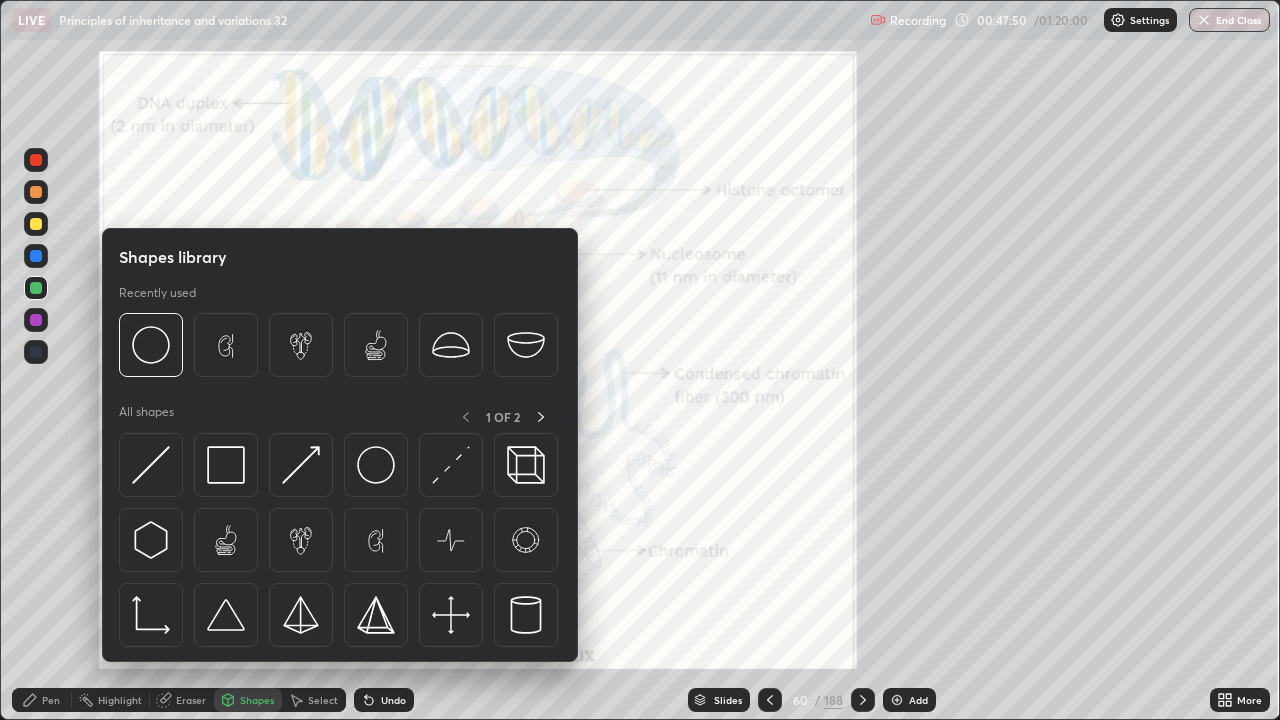 click on "Eraser" at bounding box center [191, 700] 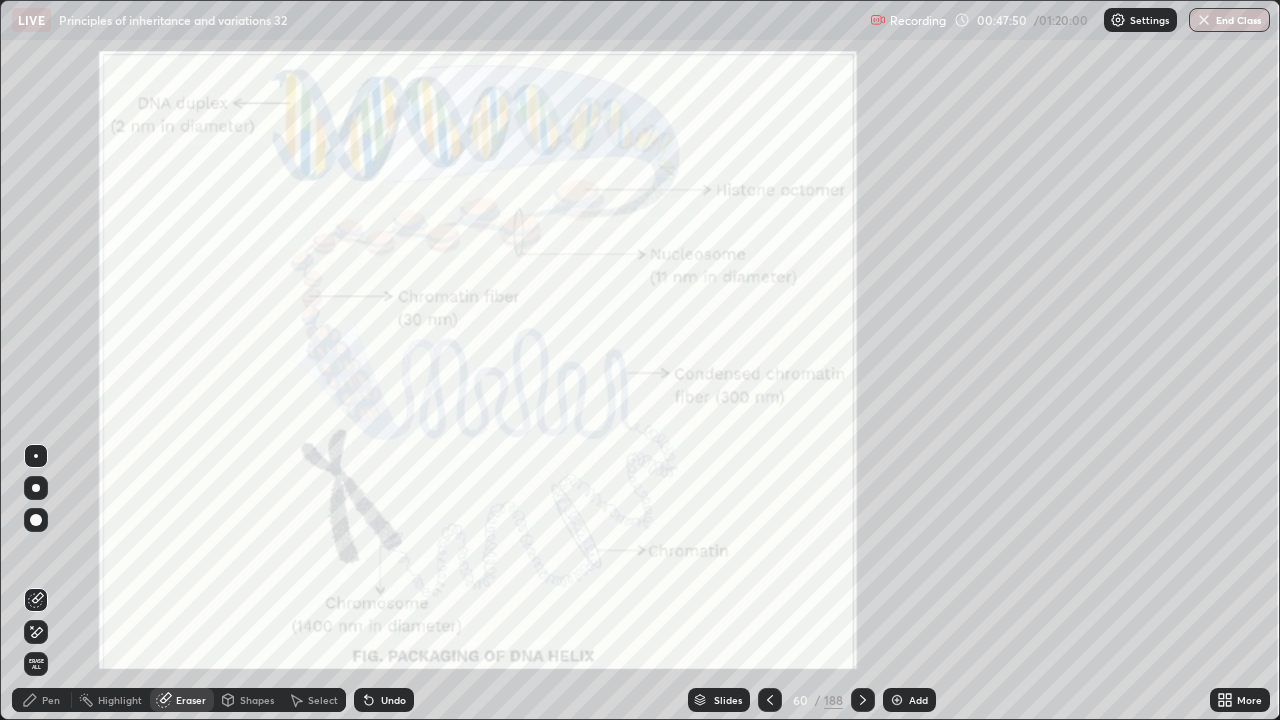 click on "Erase all" at bounding box center (36, 664) 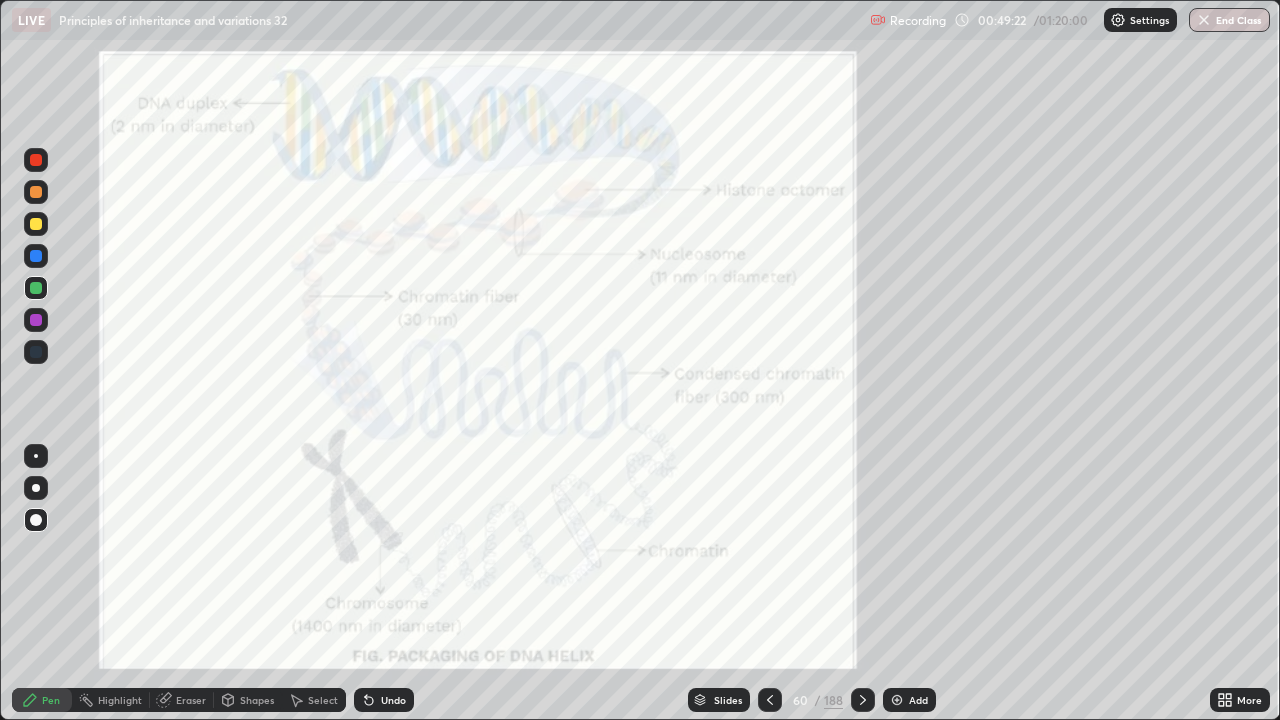 click on "188" at bounding box center (833, 700) 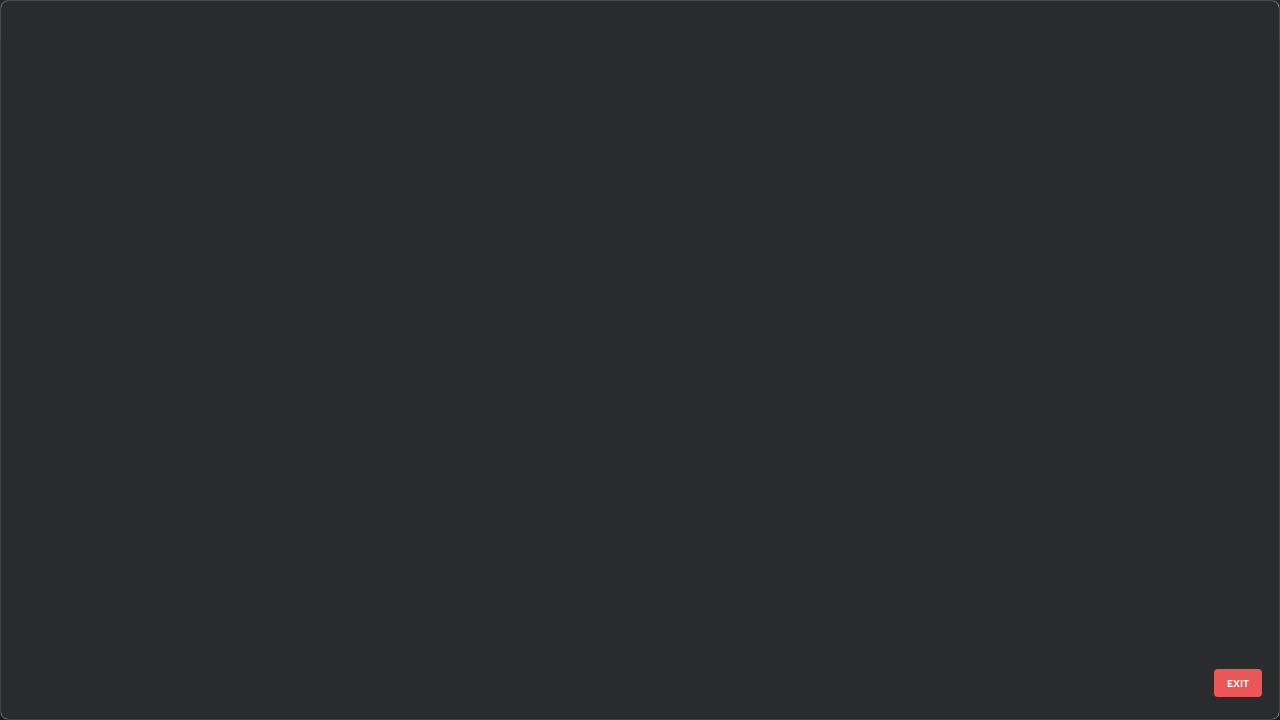 scroll, scrollTop: 3774, scrollLeft: 0, axis: vertical 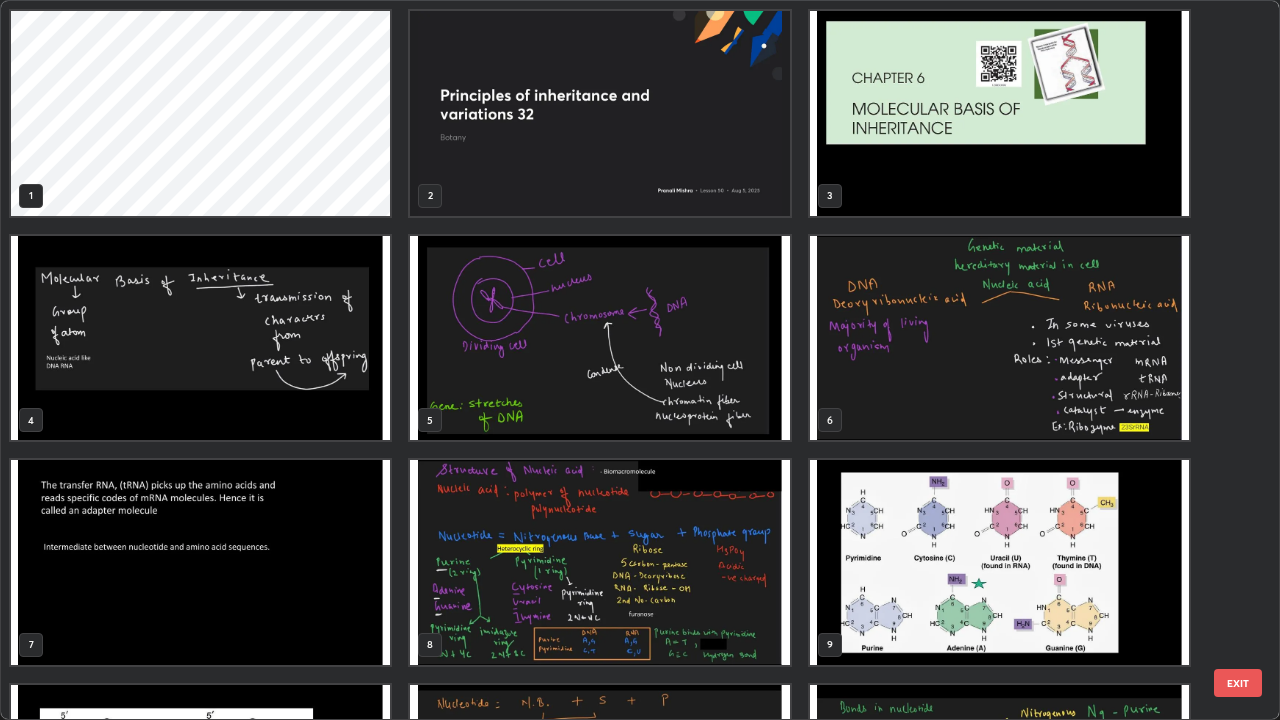 click at bounding box center (999, 562) 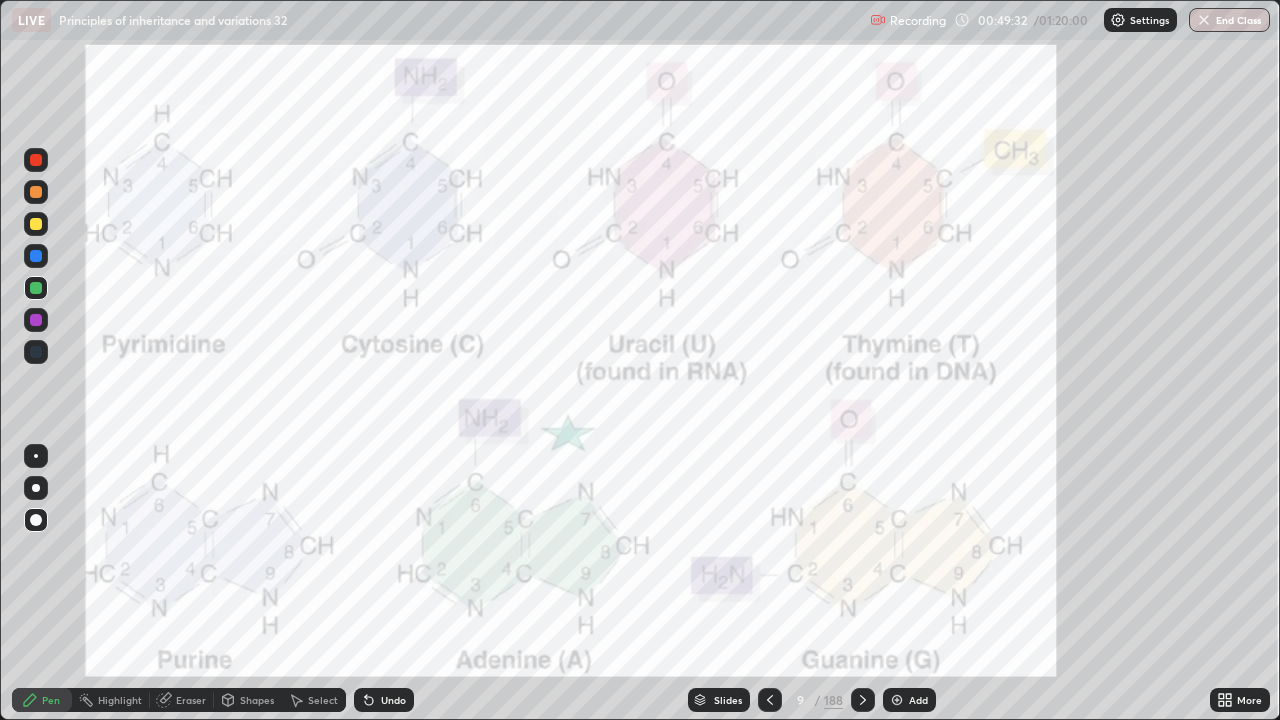 click on "188" at bounding box center (833, 700) 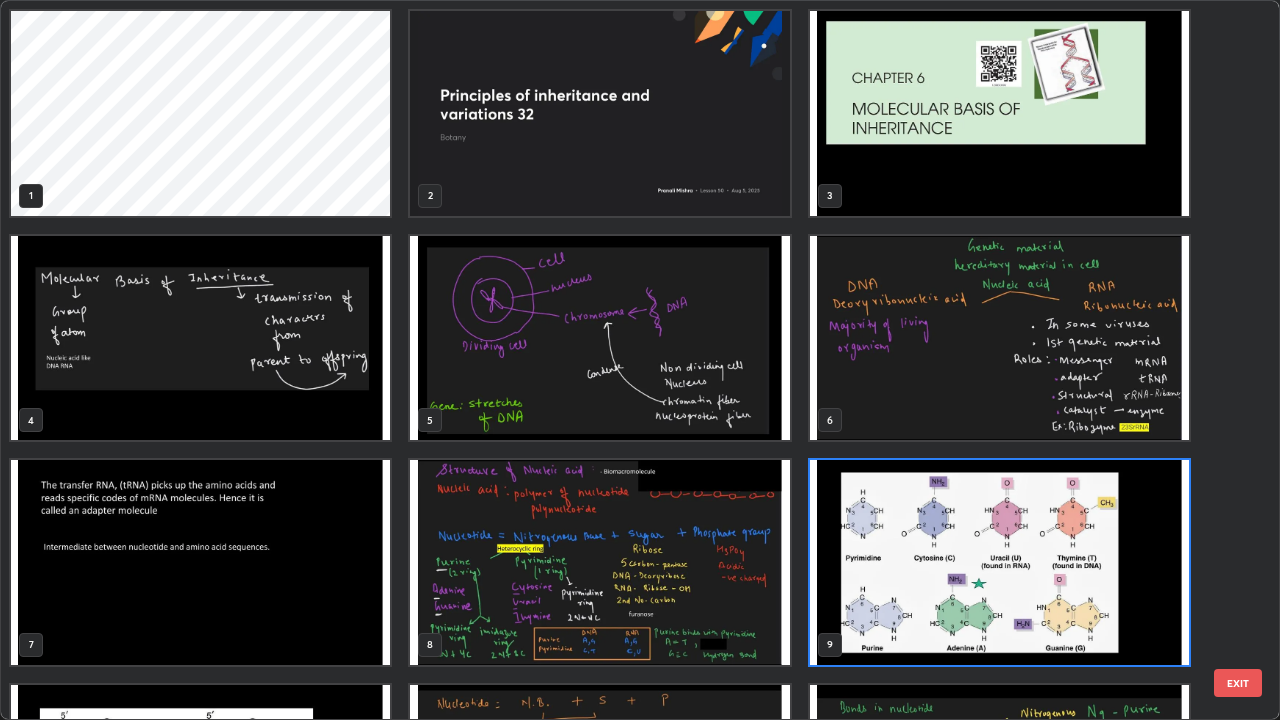 scroll, scrollTop: 7, scrollLeft: 11, axis: both 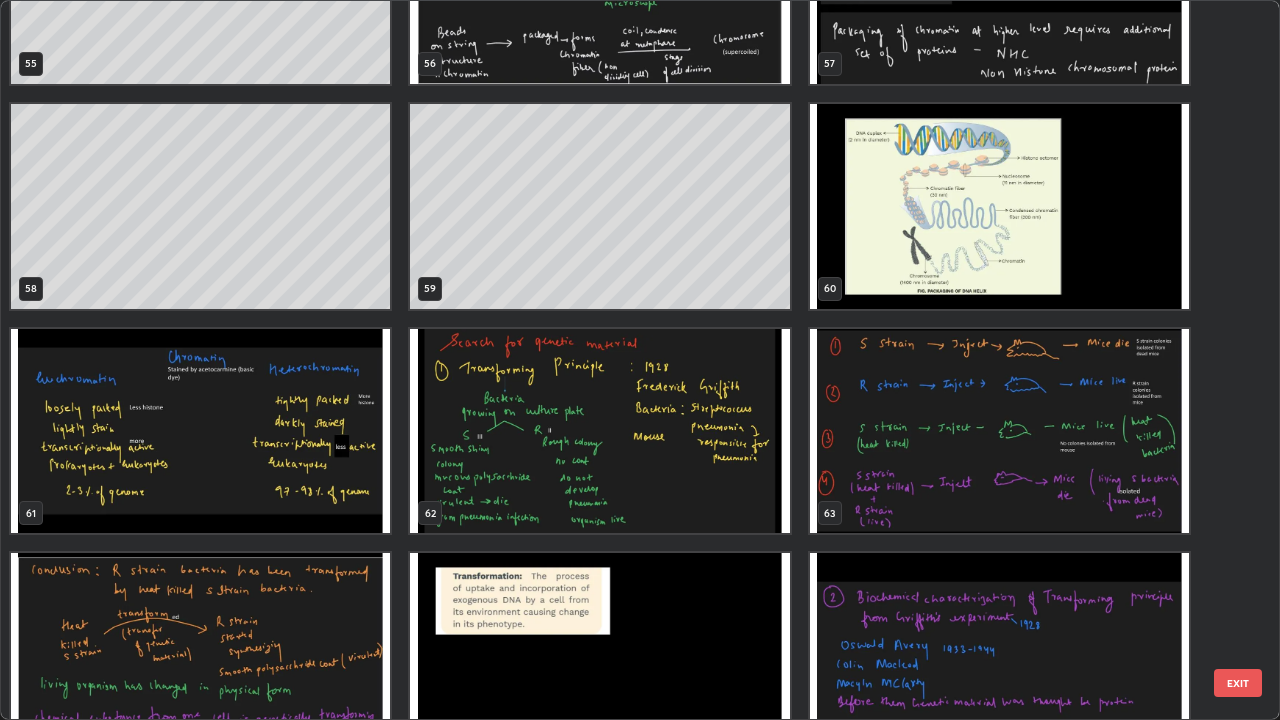click at bounding box center (200, 431) 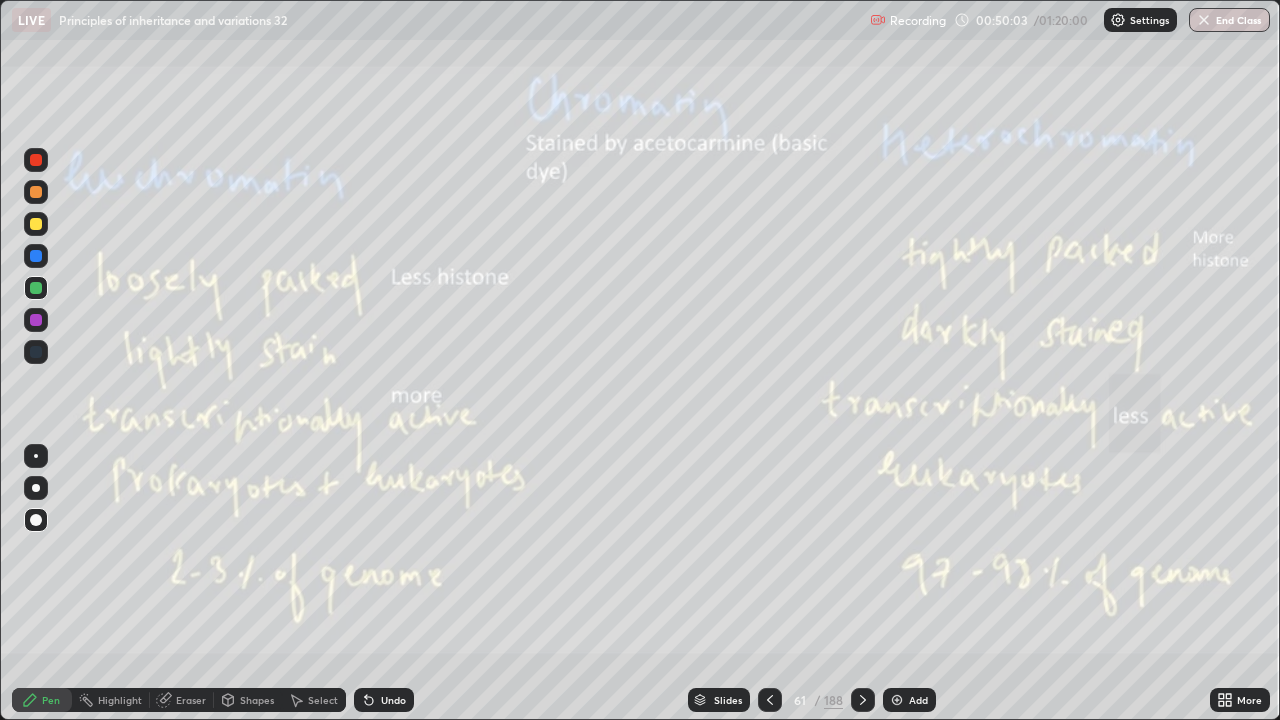 click at bounding box center (200, 431) 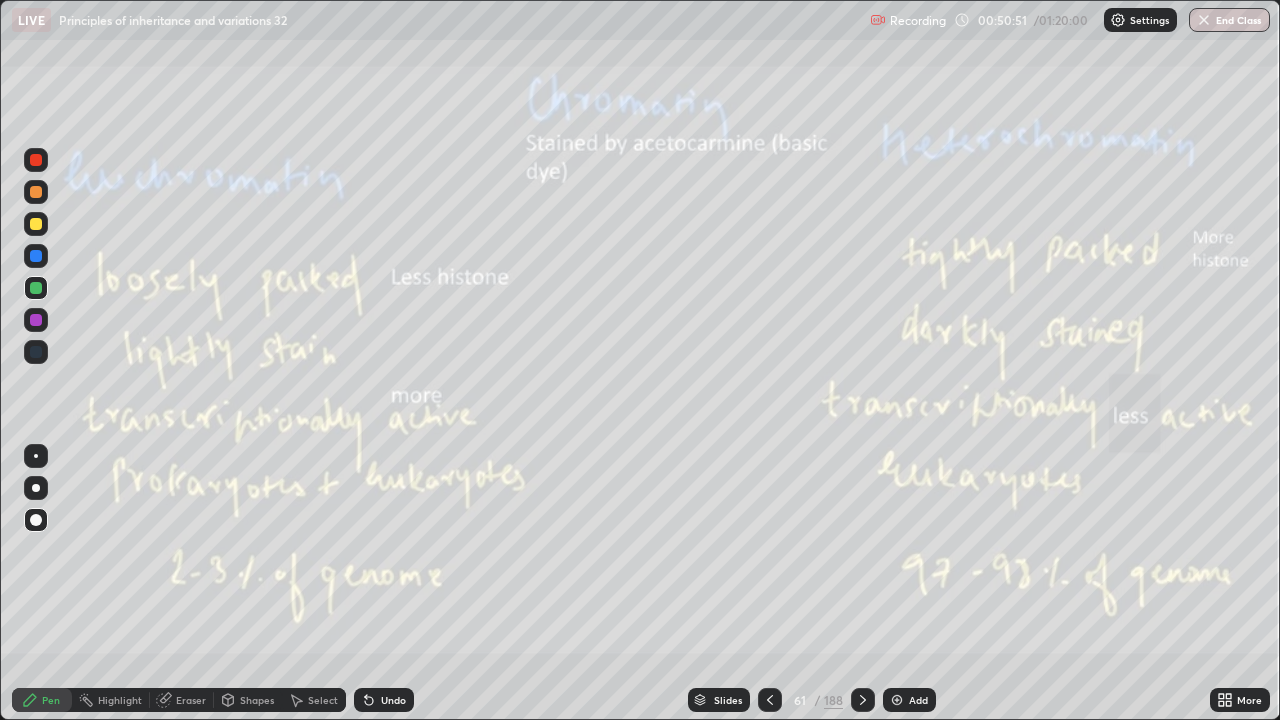 click 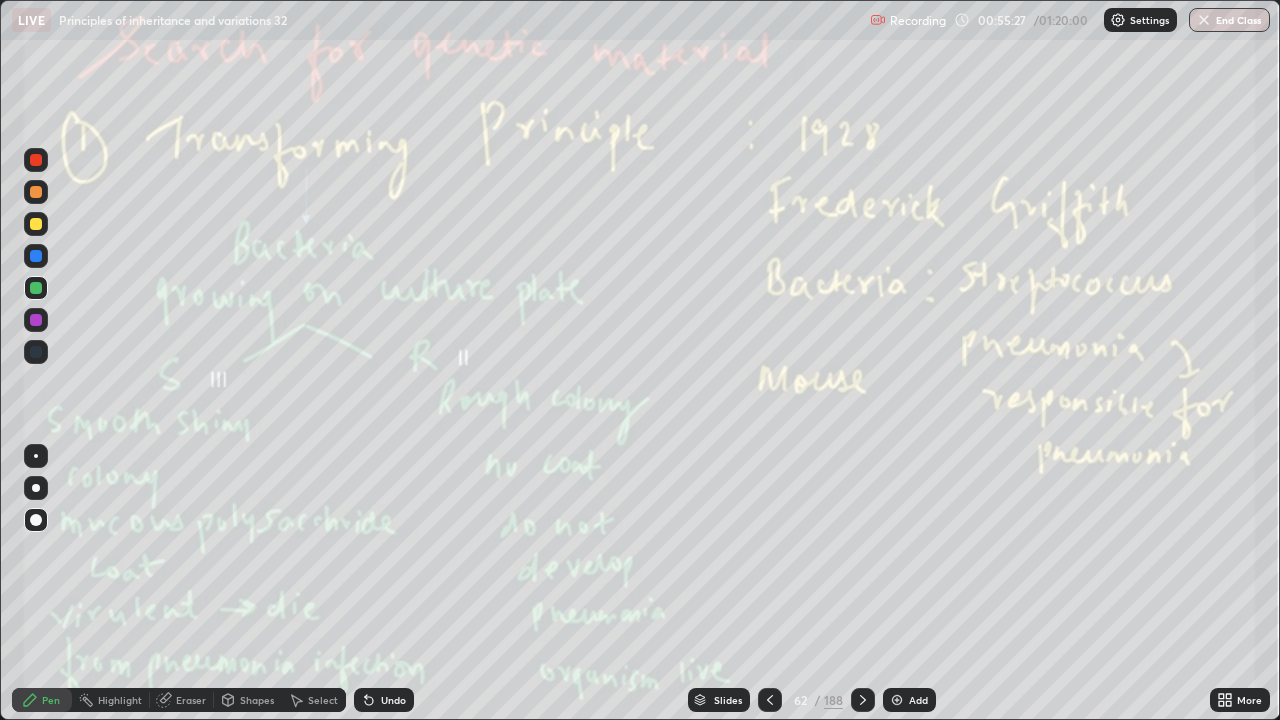 click on "Add" at bounding box center [918, 700] 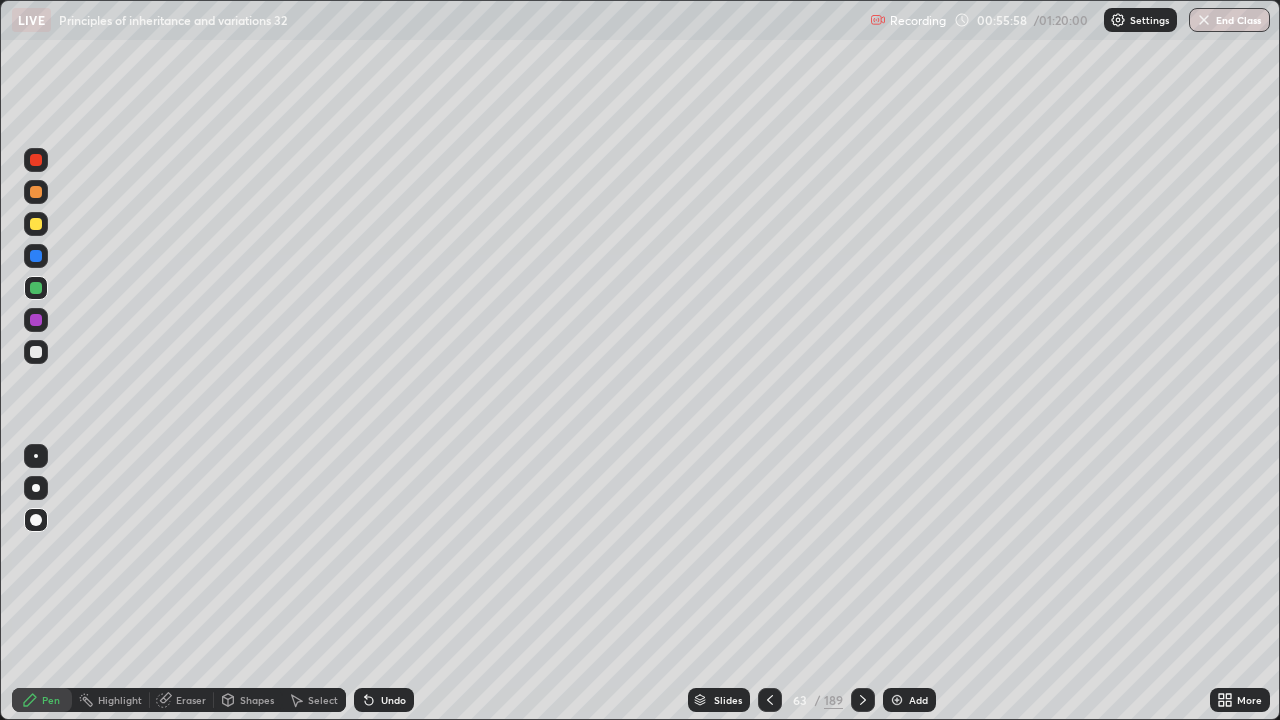 click on "Select" at bounding box center [323, 700] 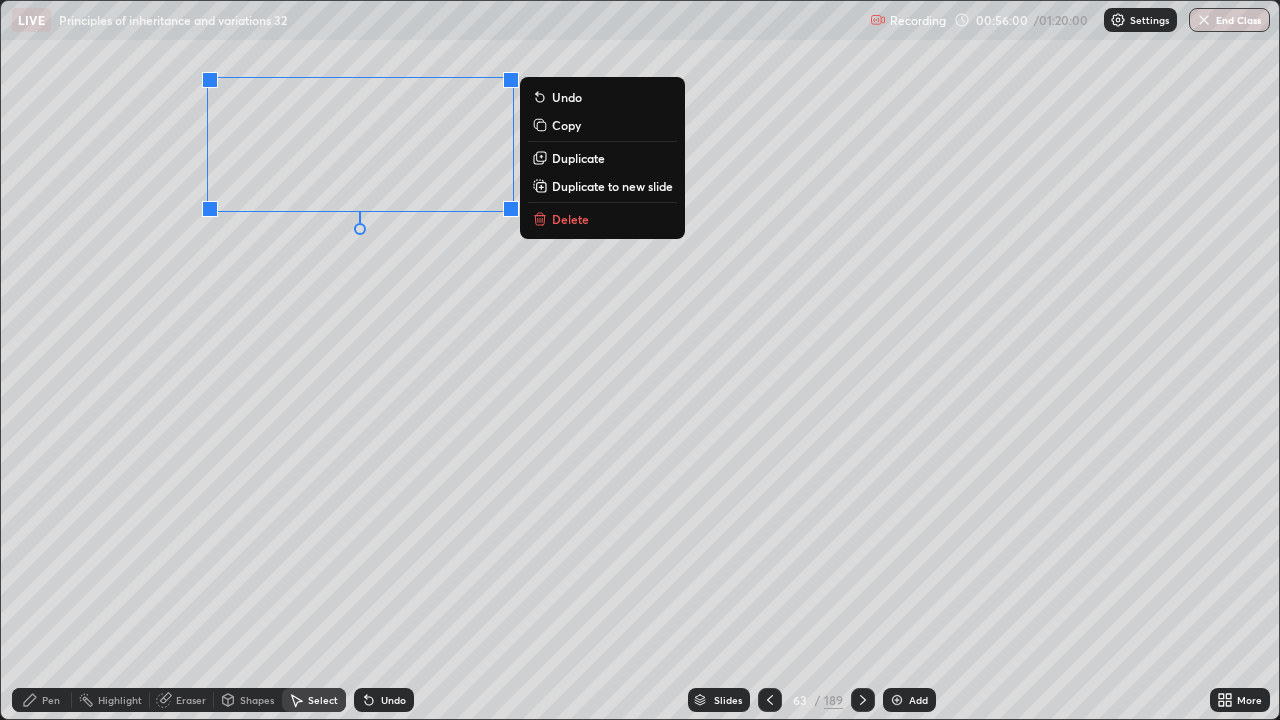 click on "Duplicate to new slide" at bounding box center (612, 186) 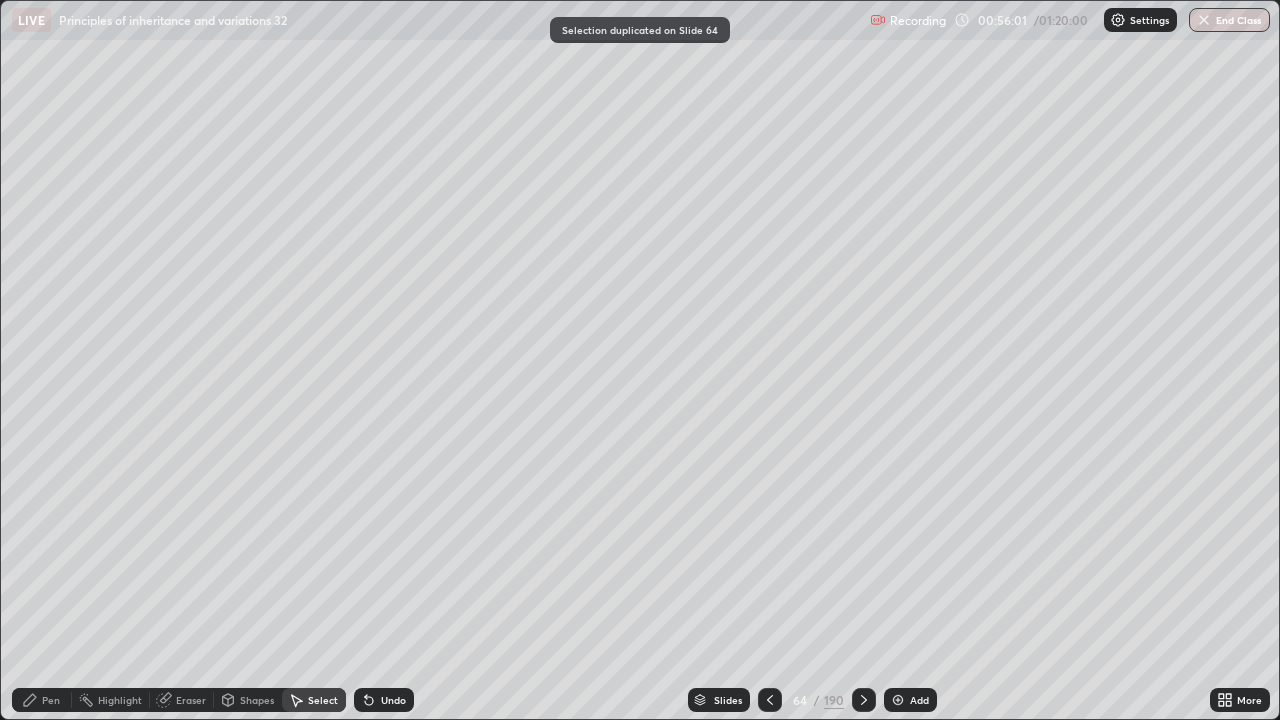click on "Undo" at bounding box center [393, 700] 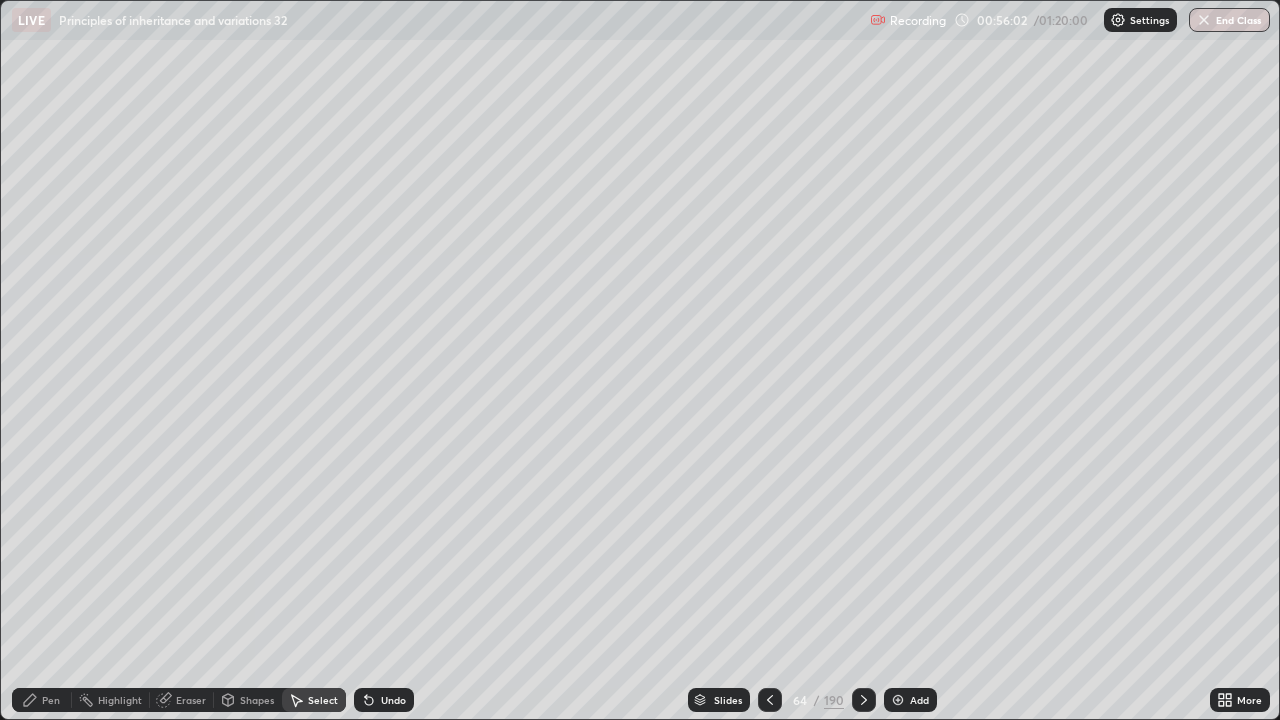 click on "Undo" at bounding box center (393, 700) 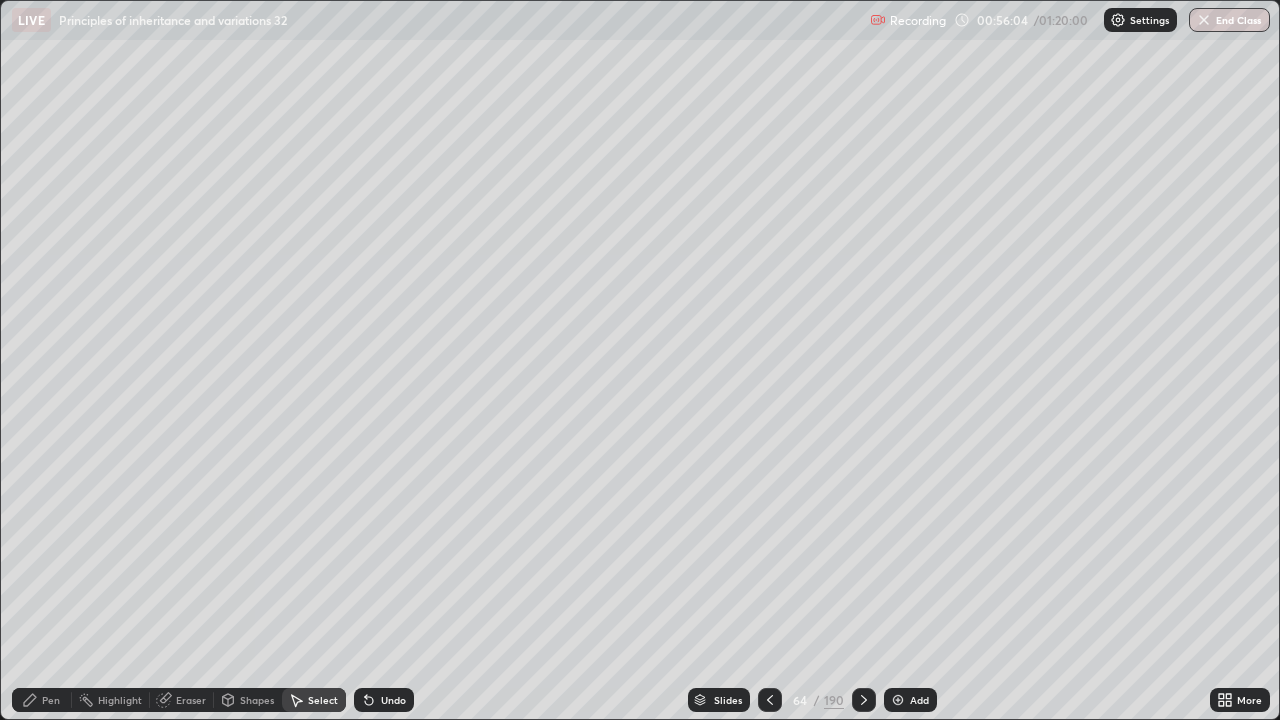 click on "Pen" at bounding box center [51, 700] 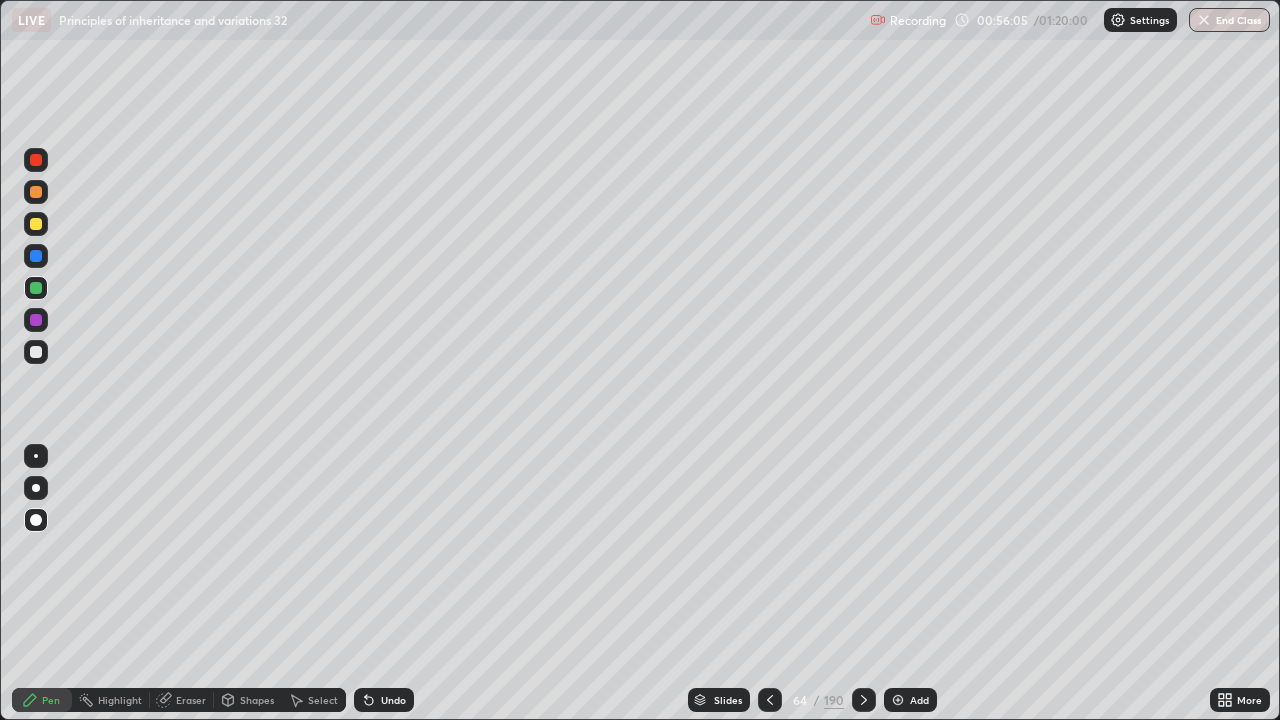 click 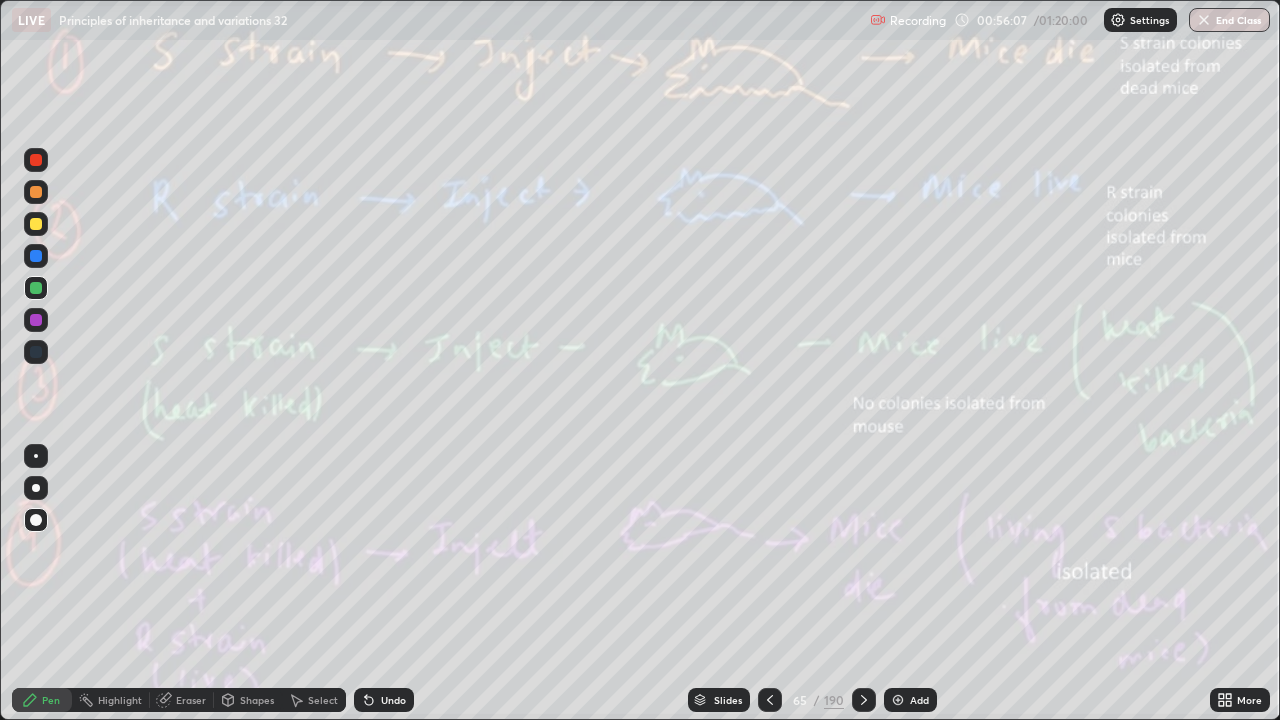 click at bounding box center [770, 700] 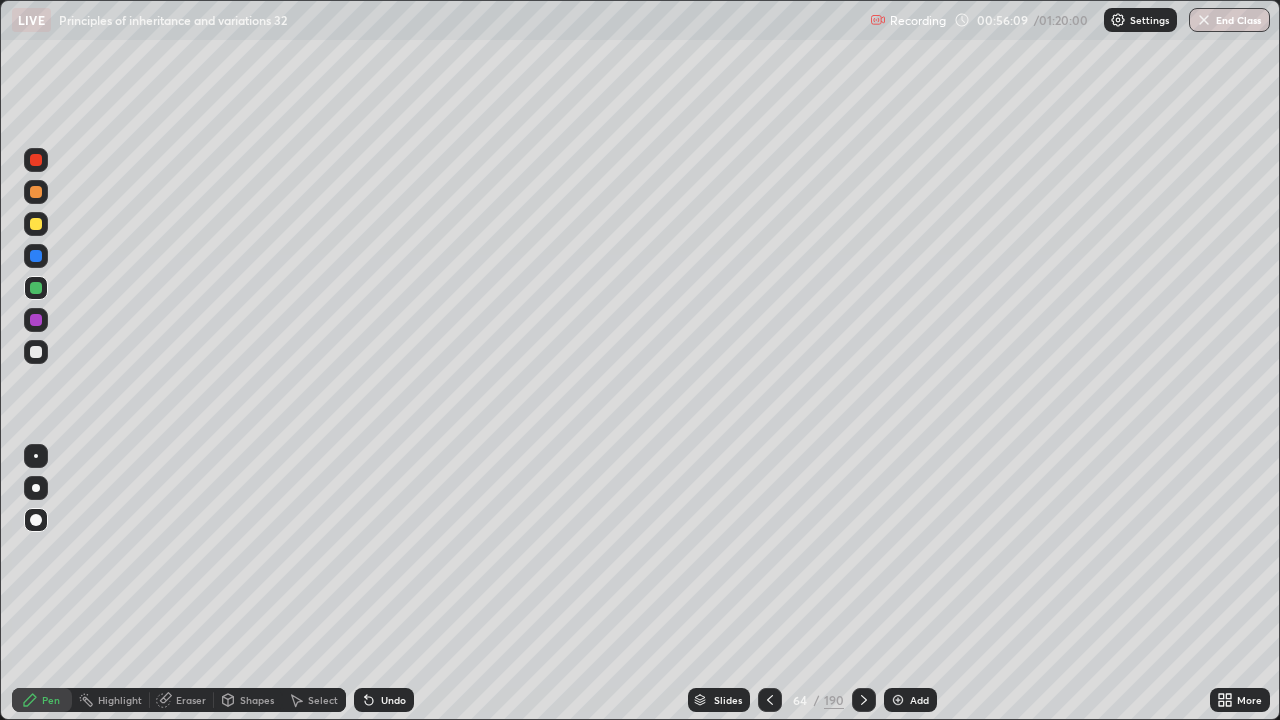 click 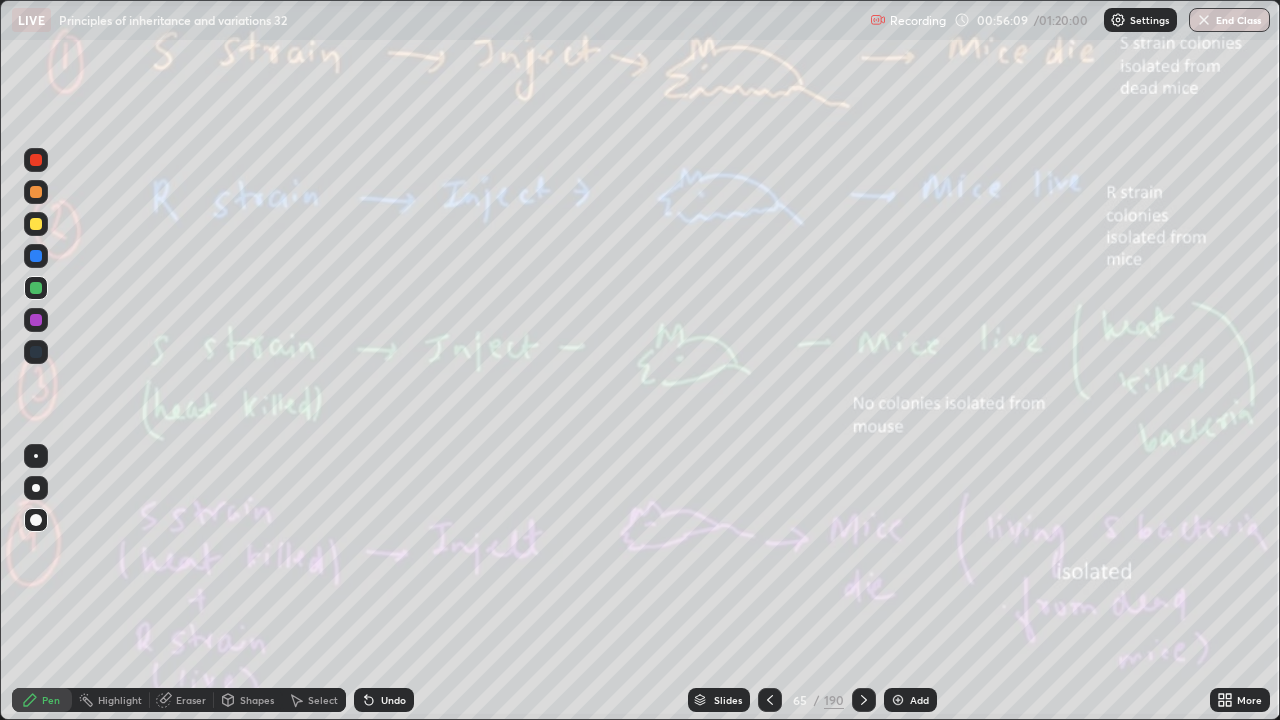 click 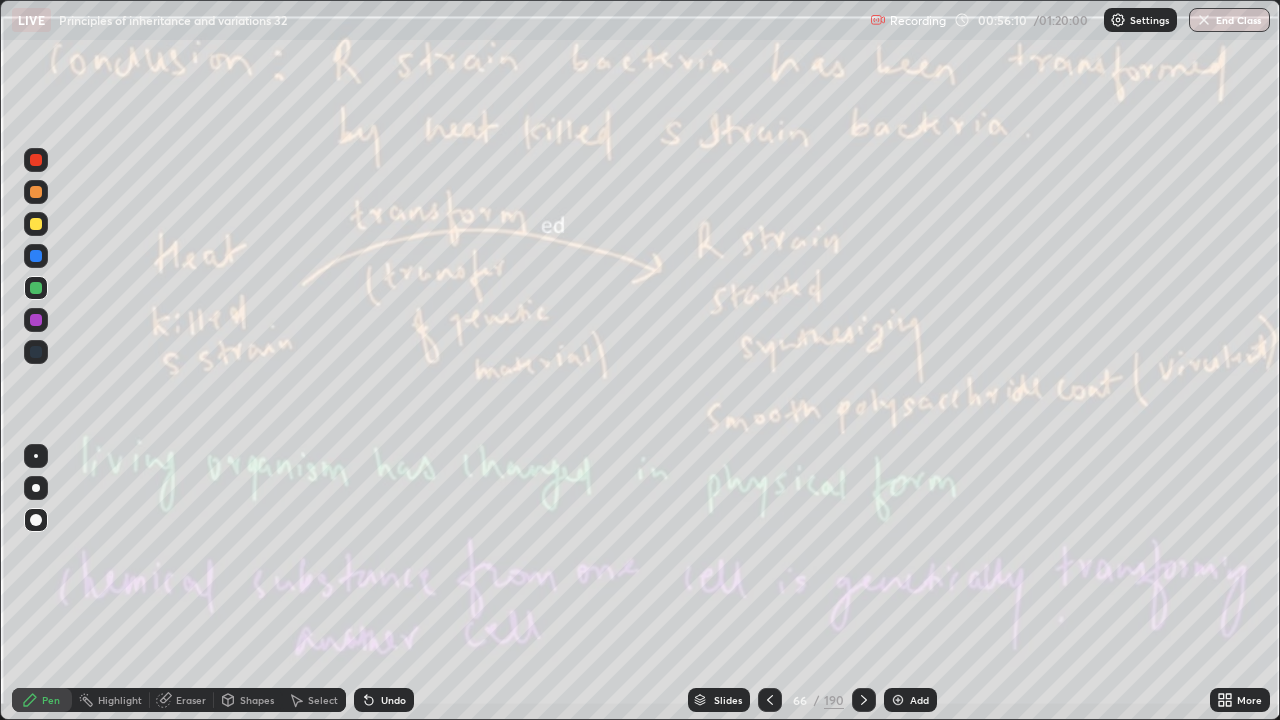 click 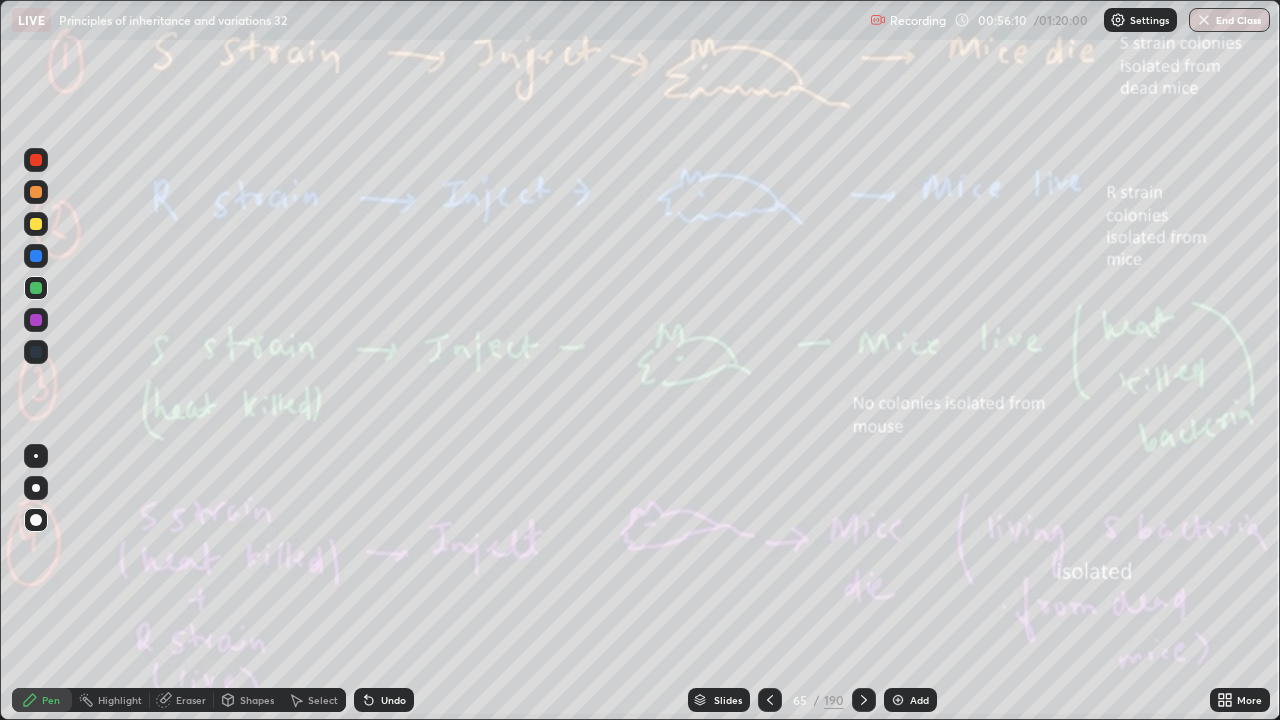 click 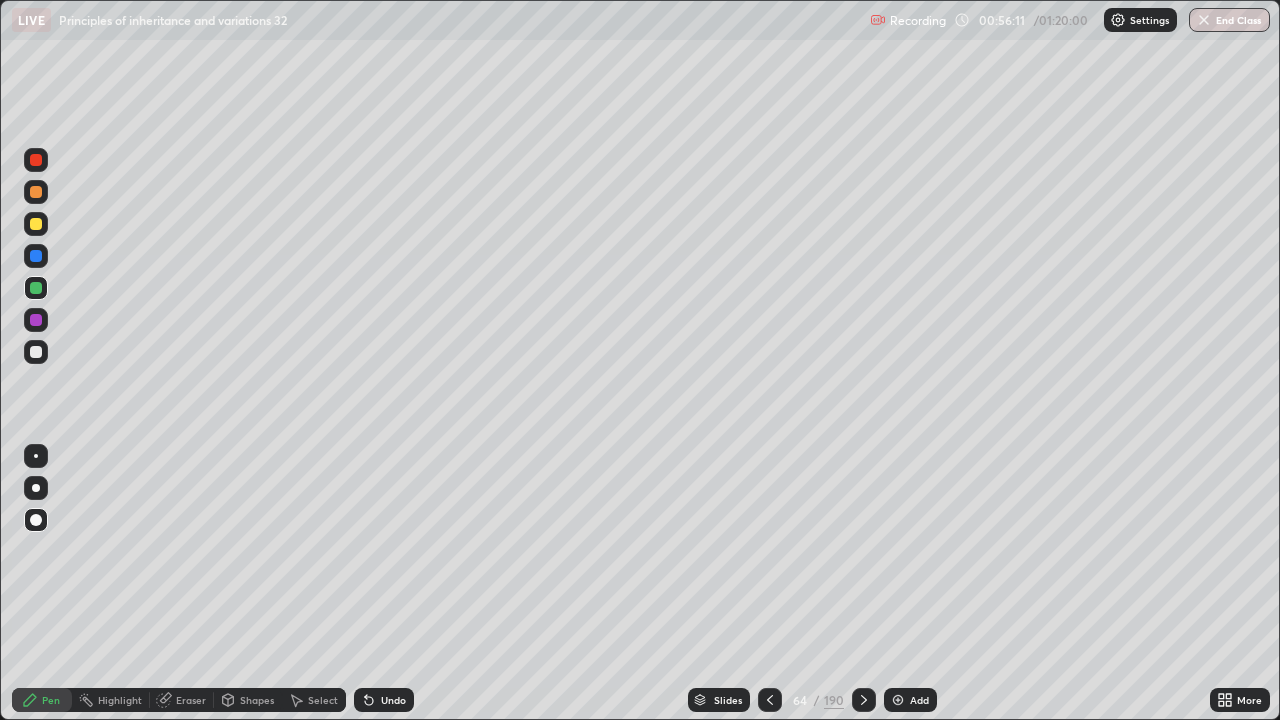 click 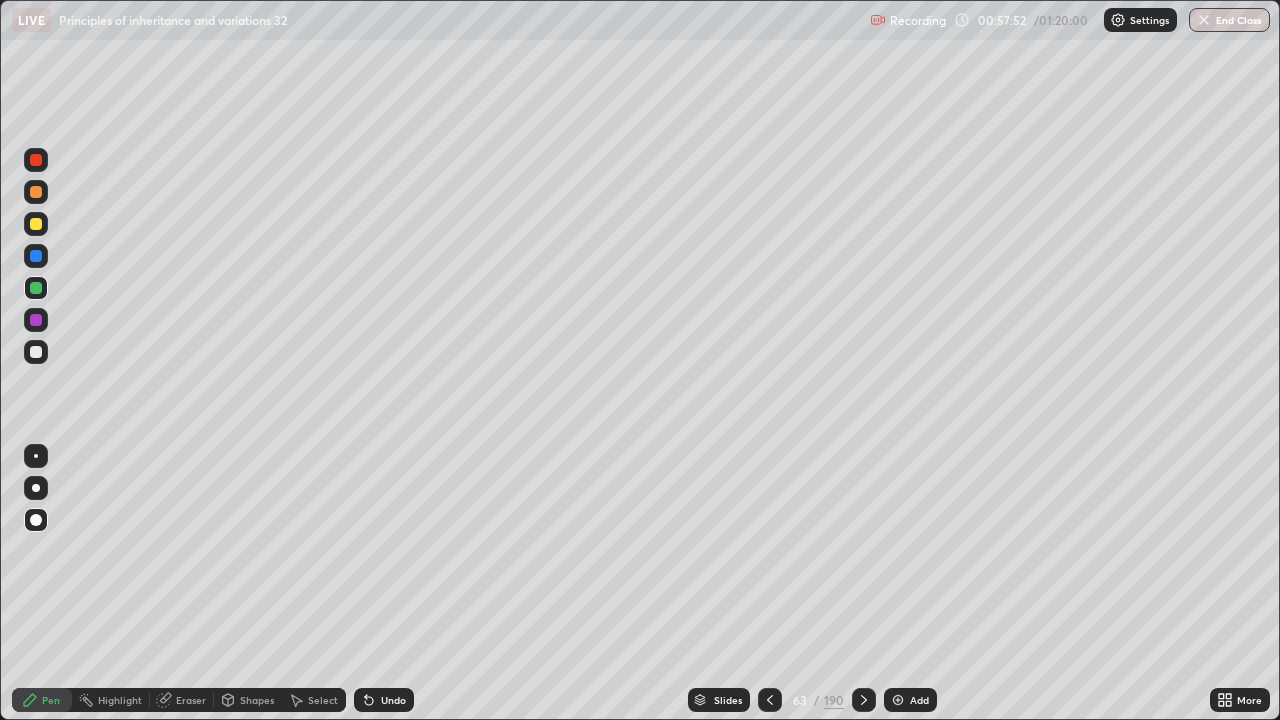click at bounding box center (36, 352) 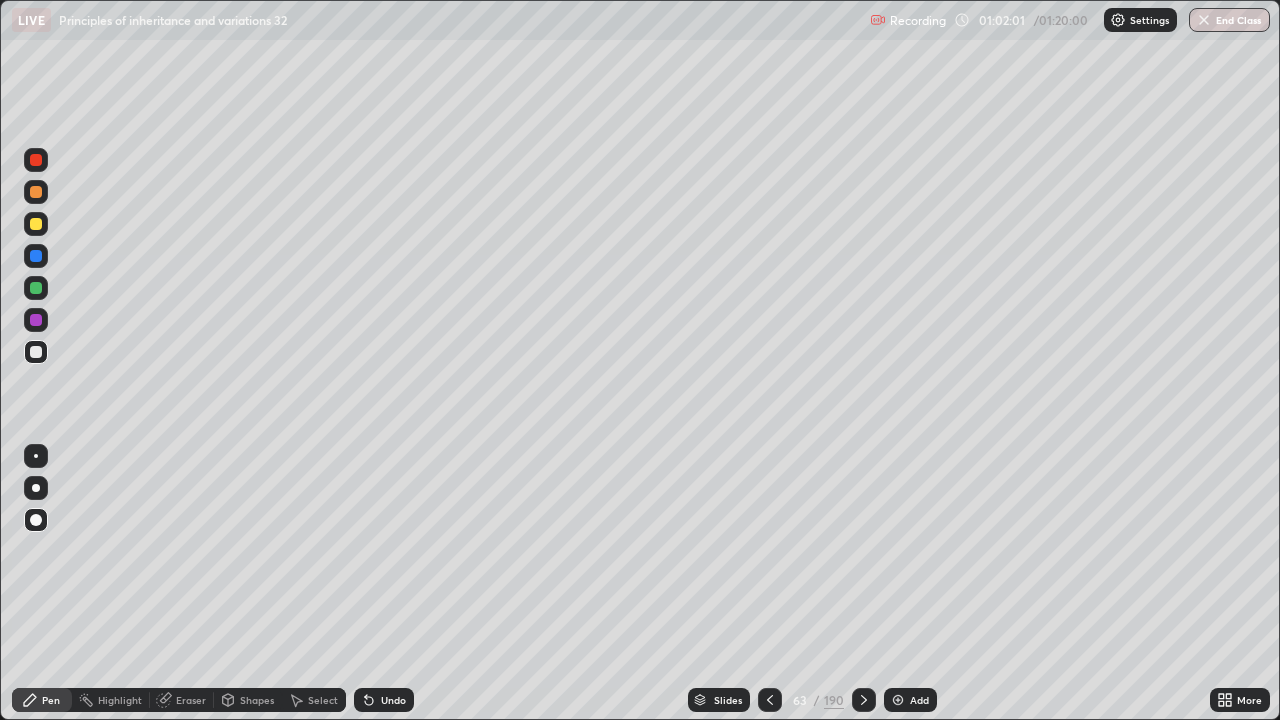 click at bounding box center [864, 700] 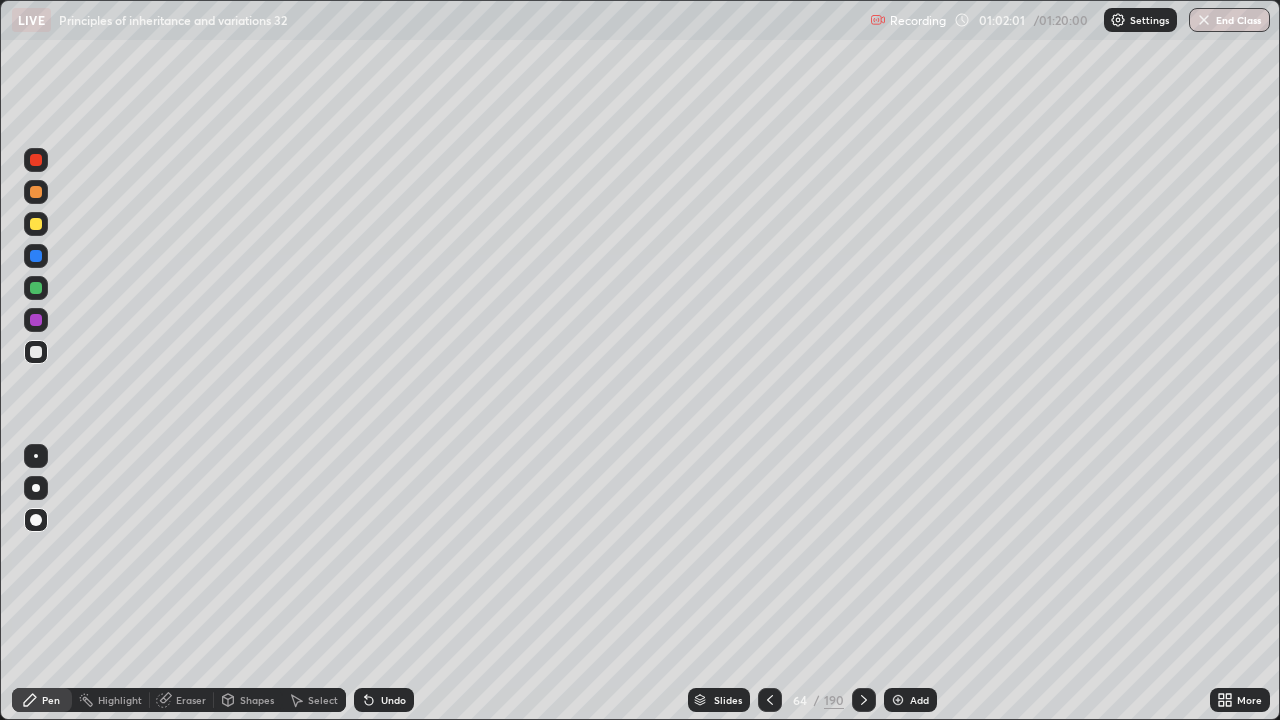 click 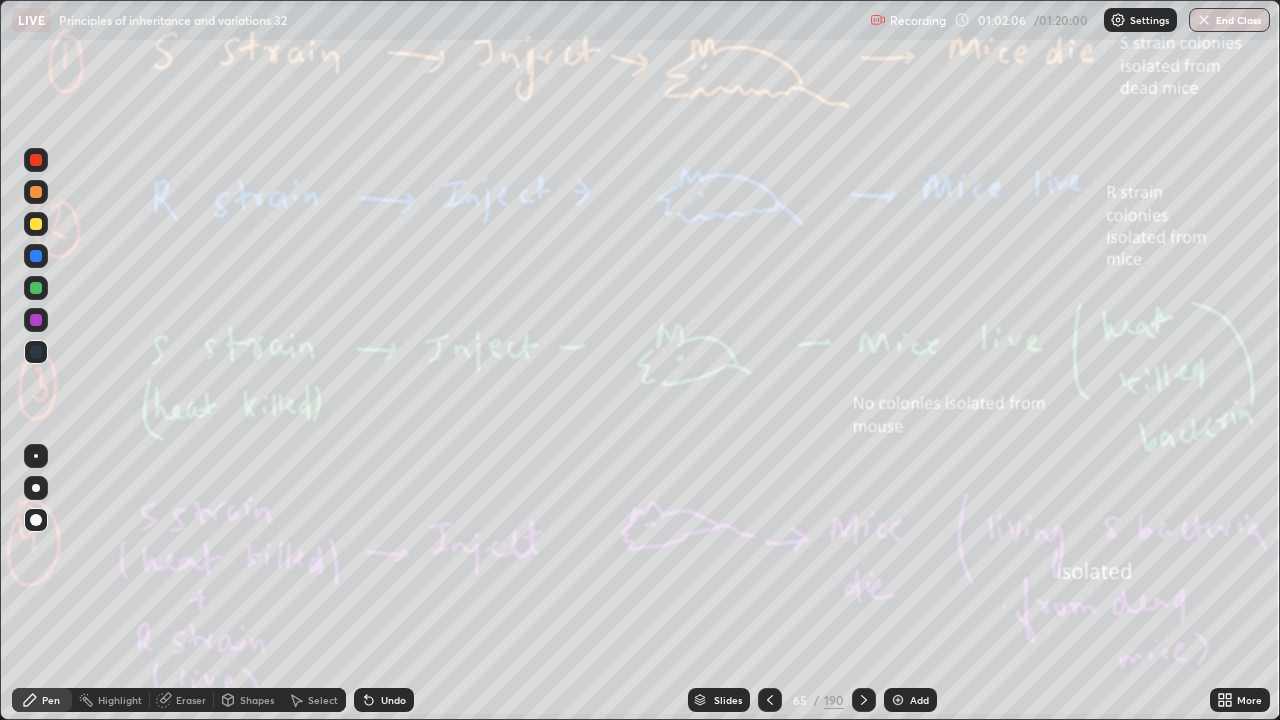 click at bounding box center (36, 288) 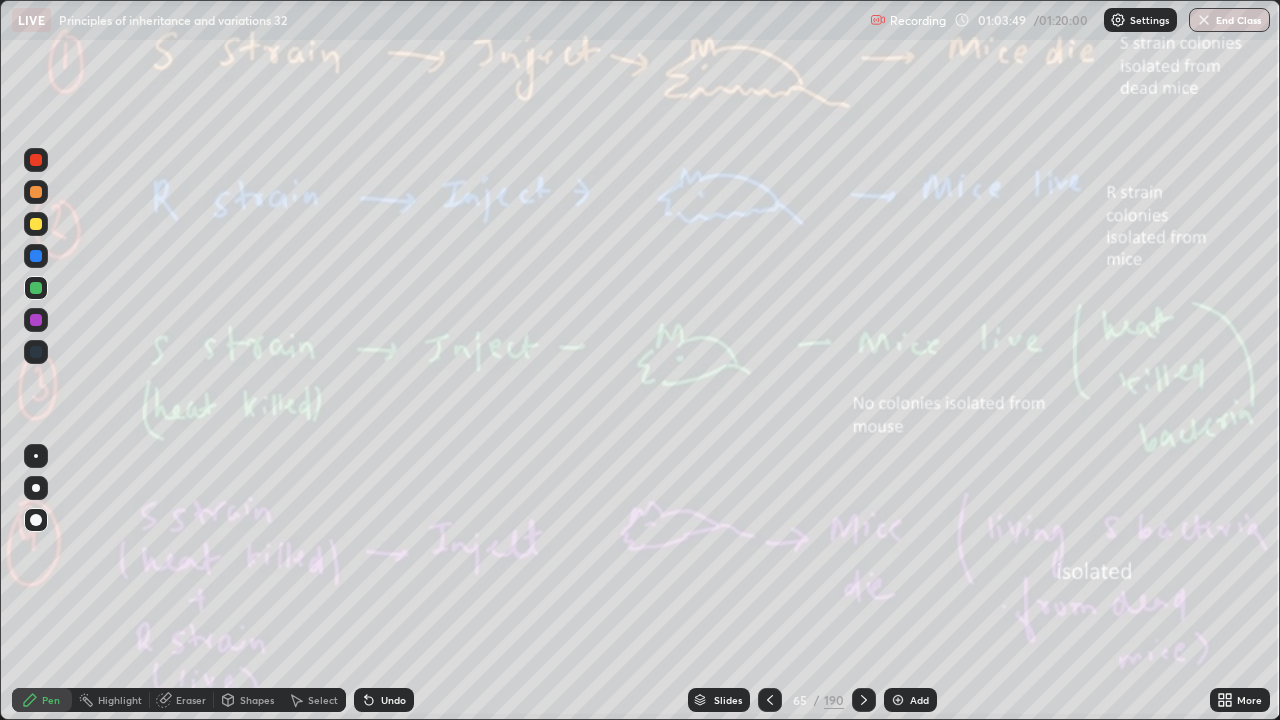 click 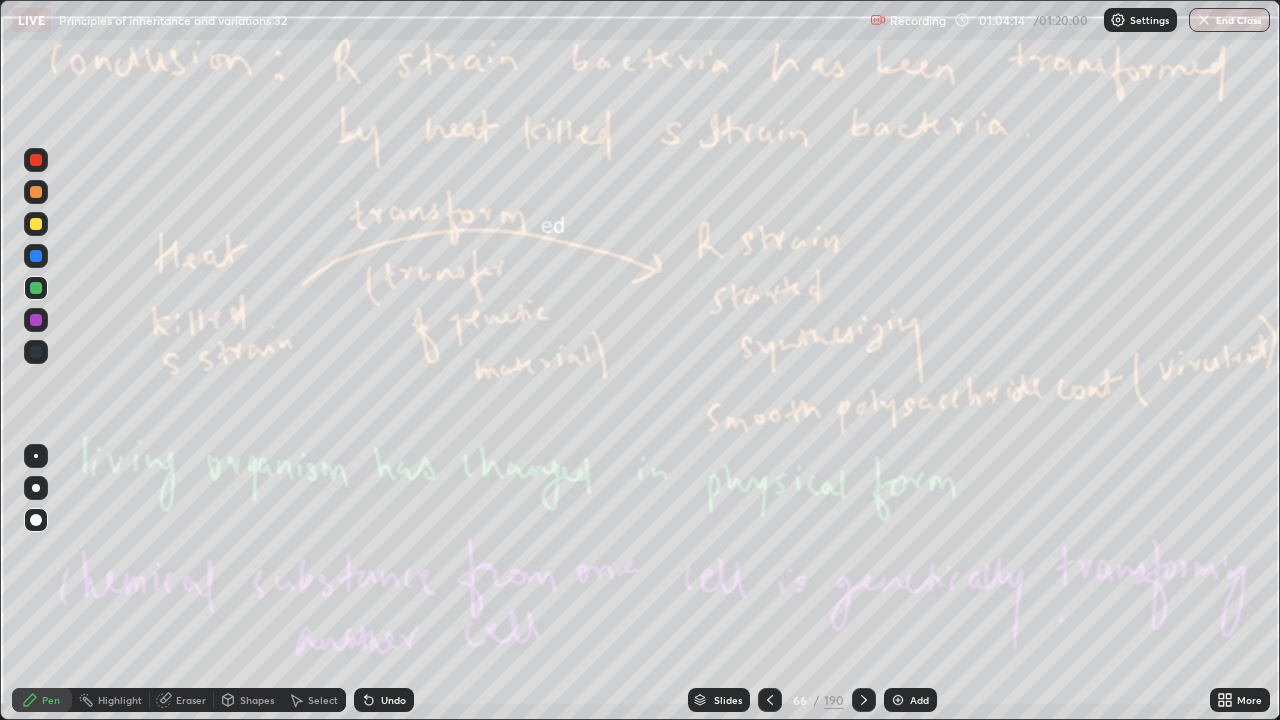 click at bounding box center [864, 700] 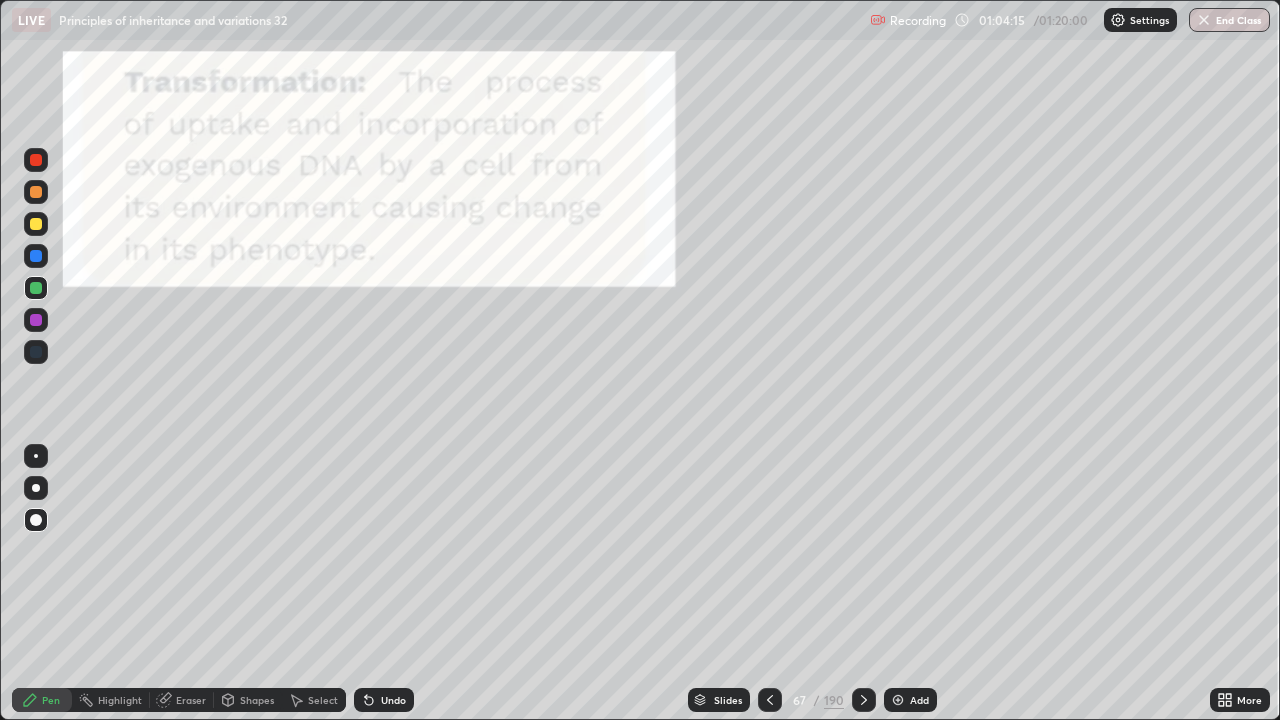 click on "More" at bounding box center [1240, 700] 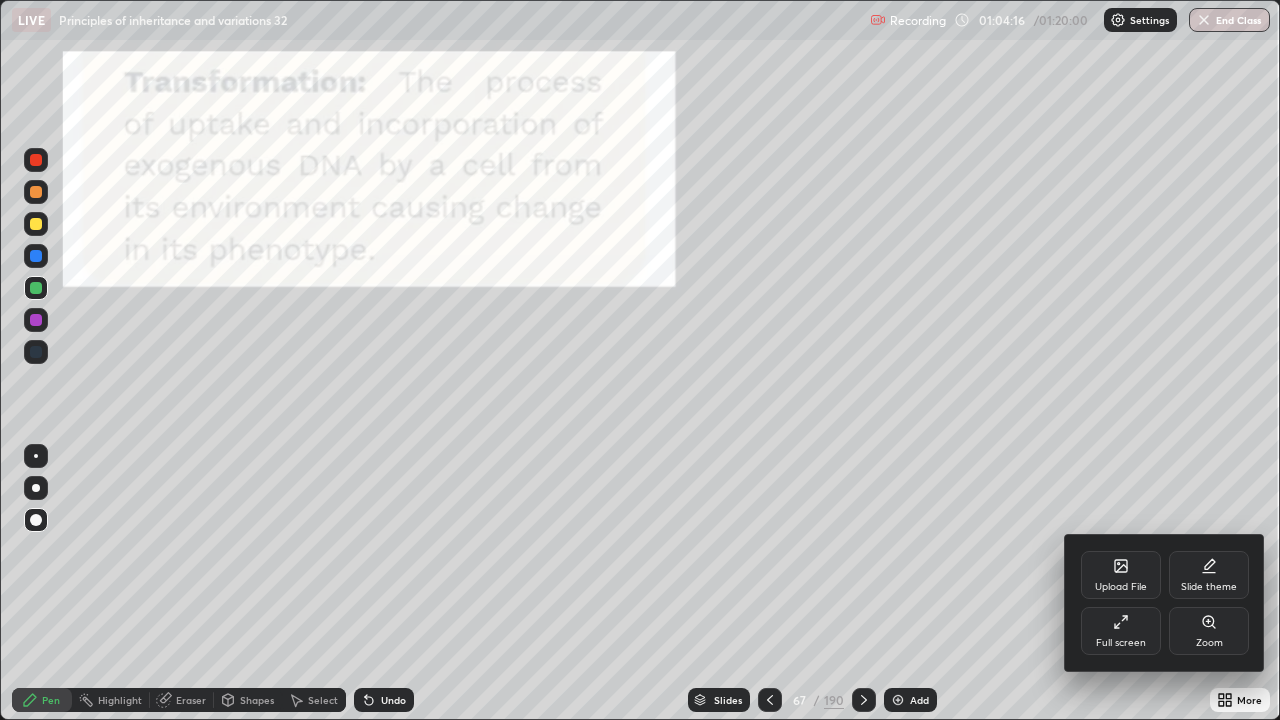 click on "Zoom" at bounding box center [1209, 631] 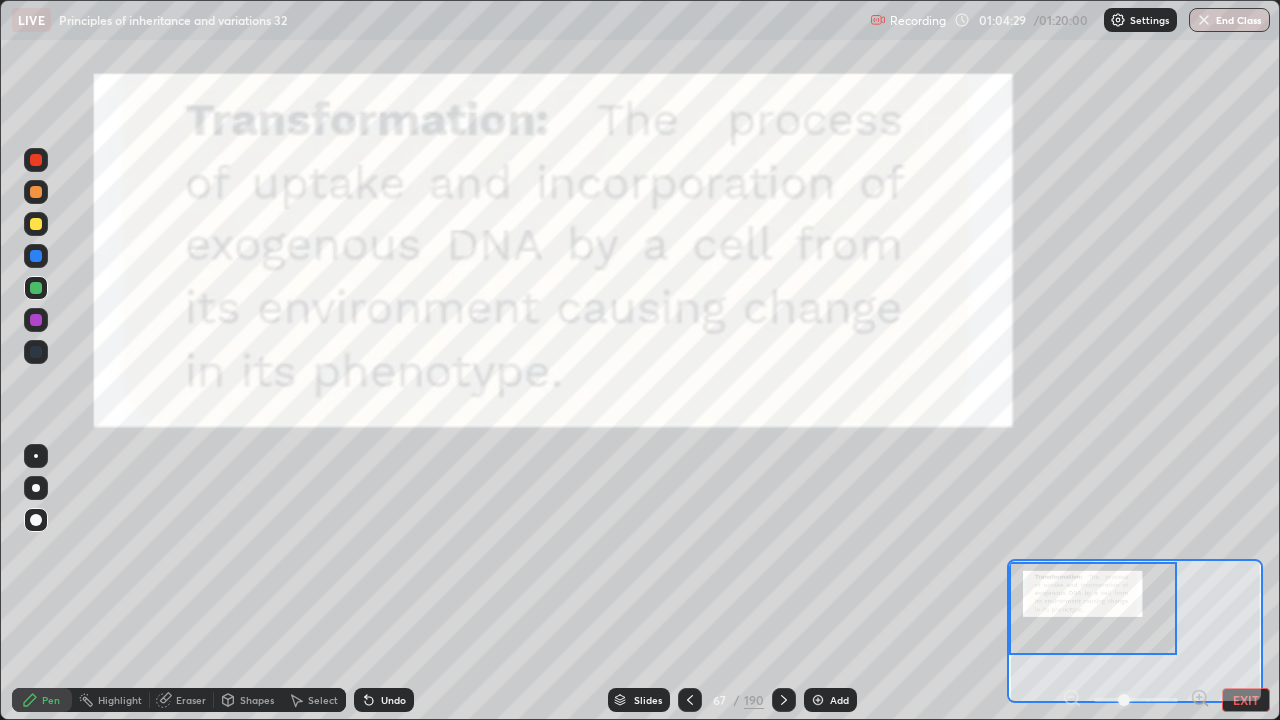 click at bounding box center [784, 700] 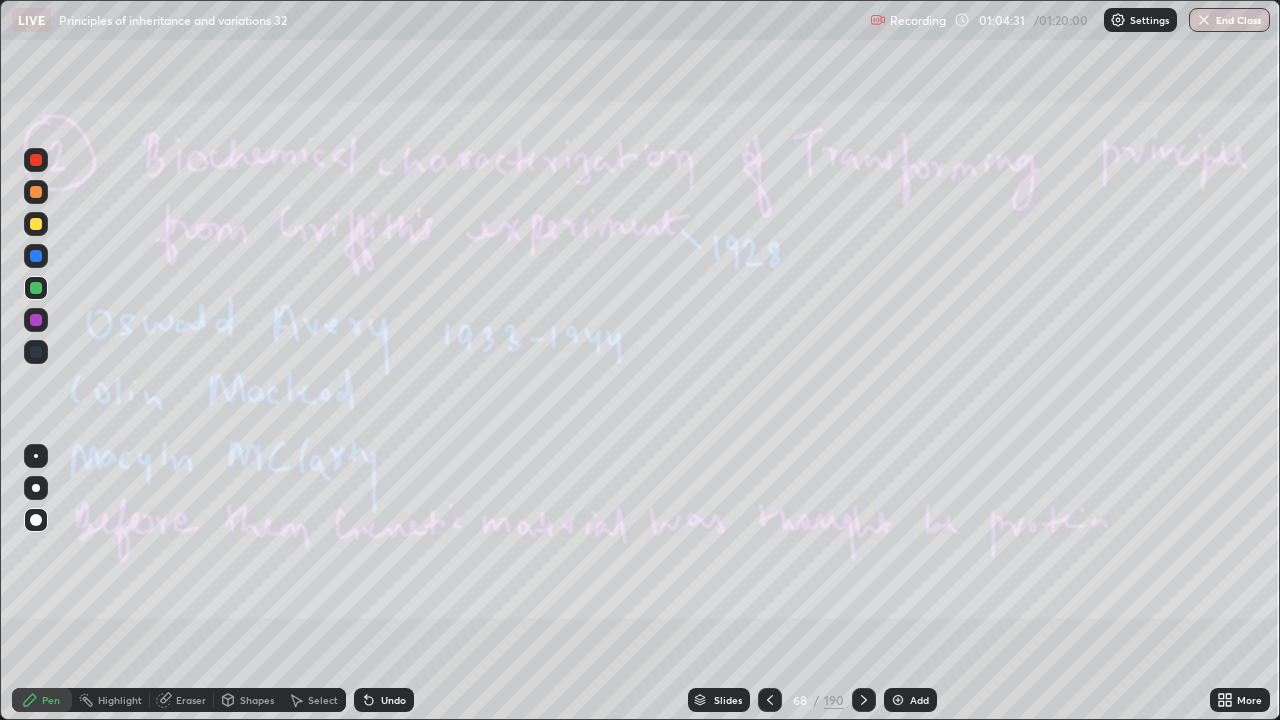 click 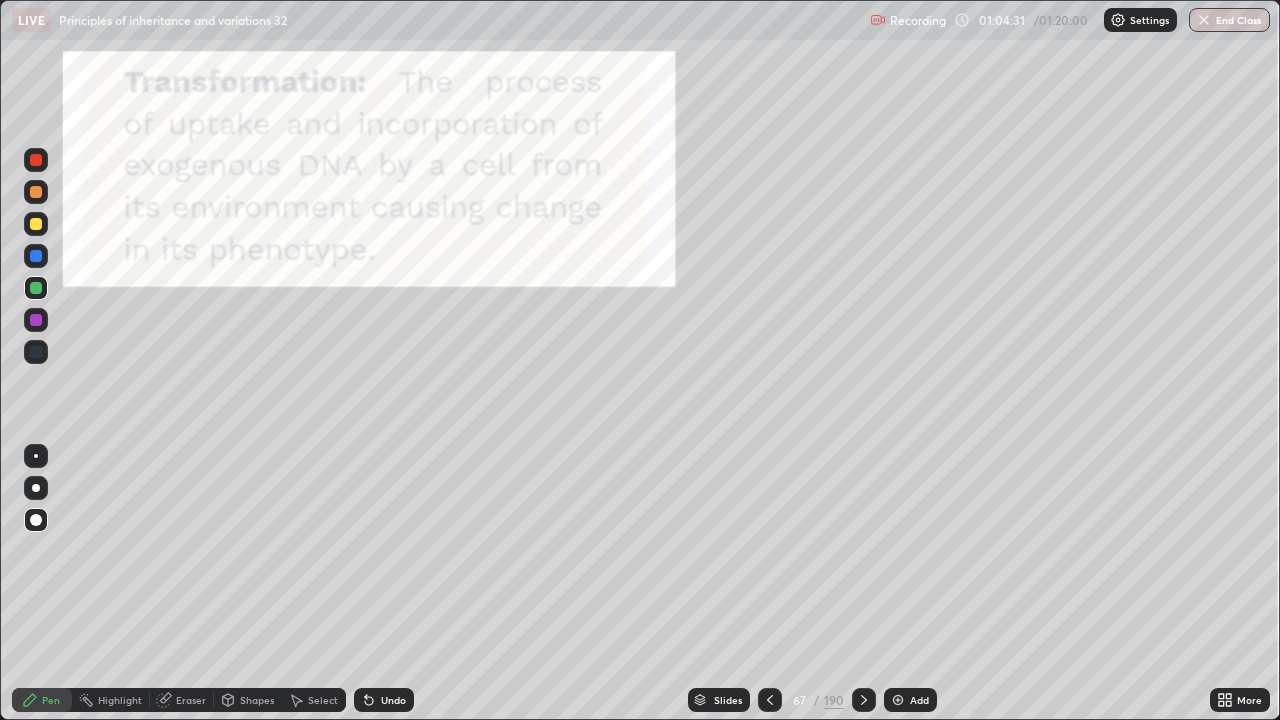click 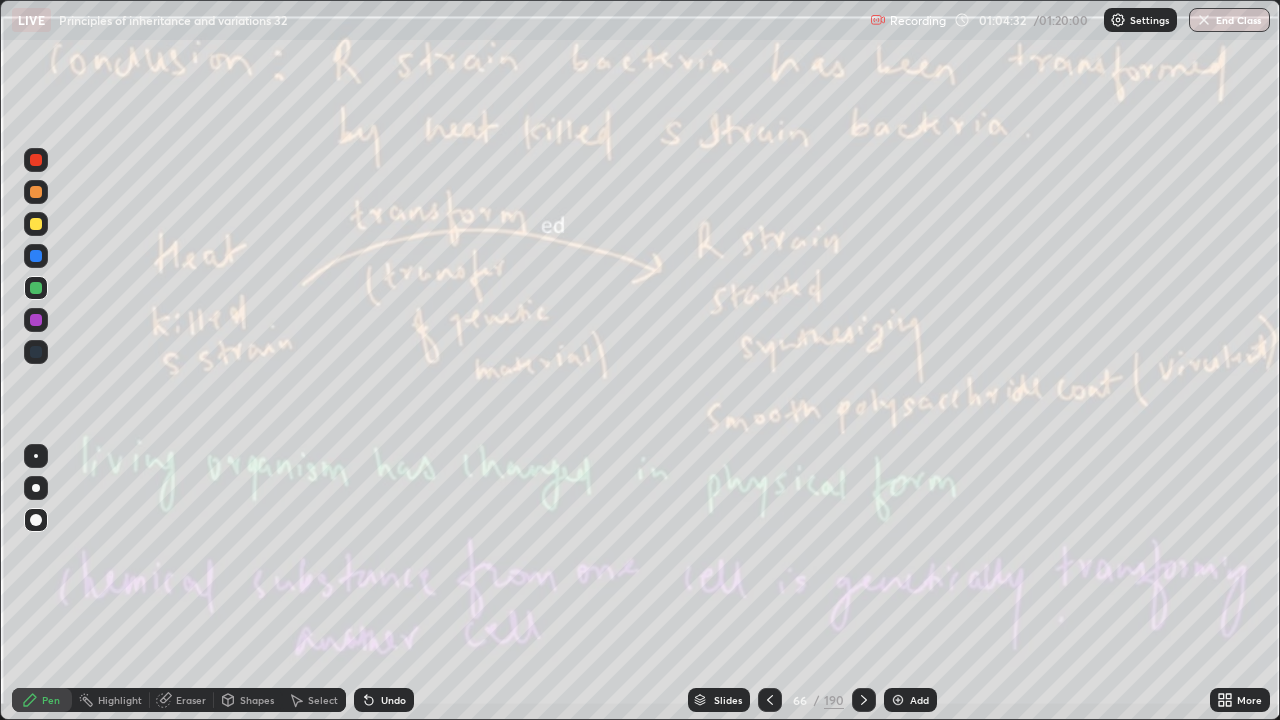click 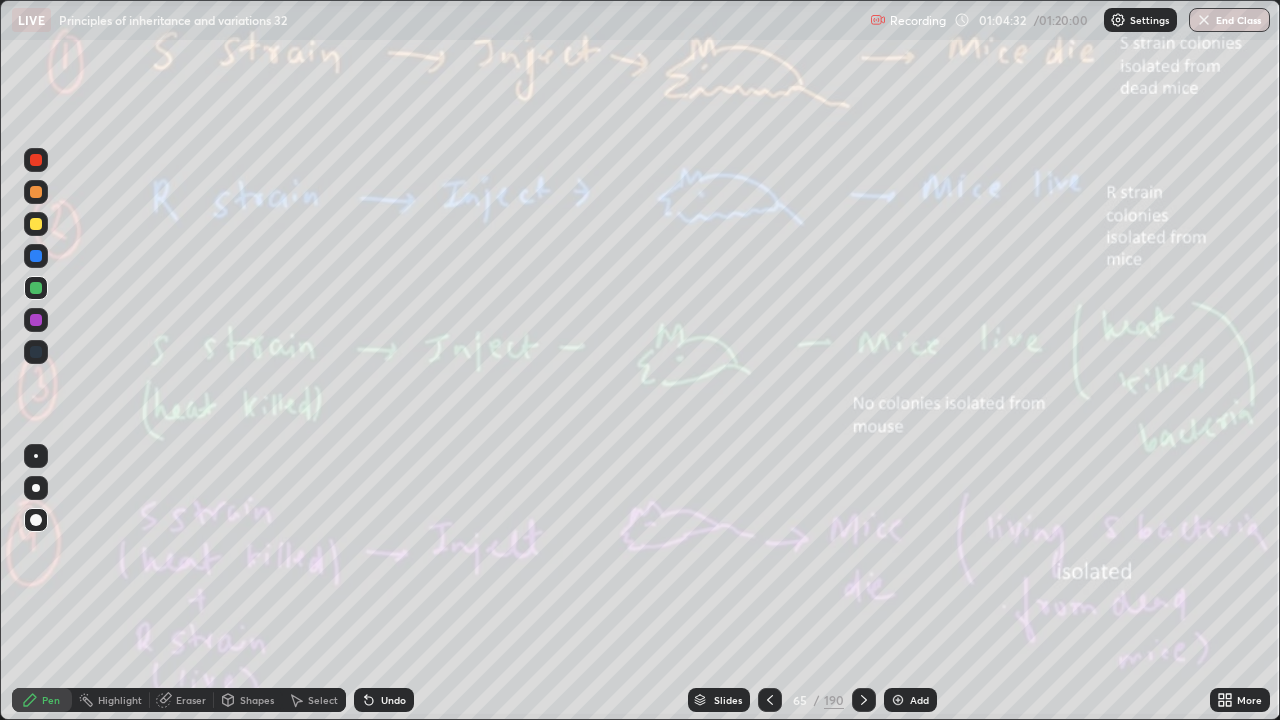 click 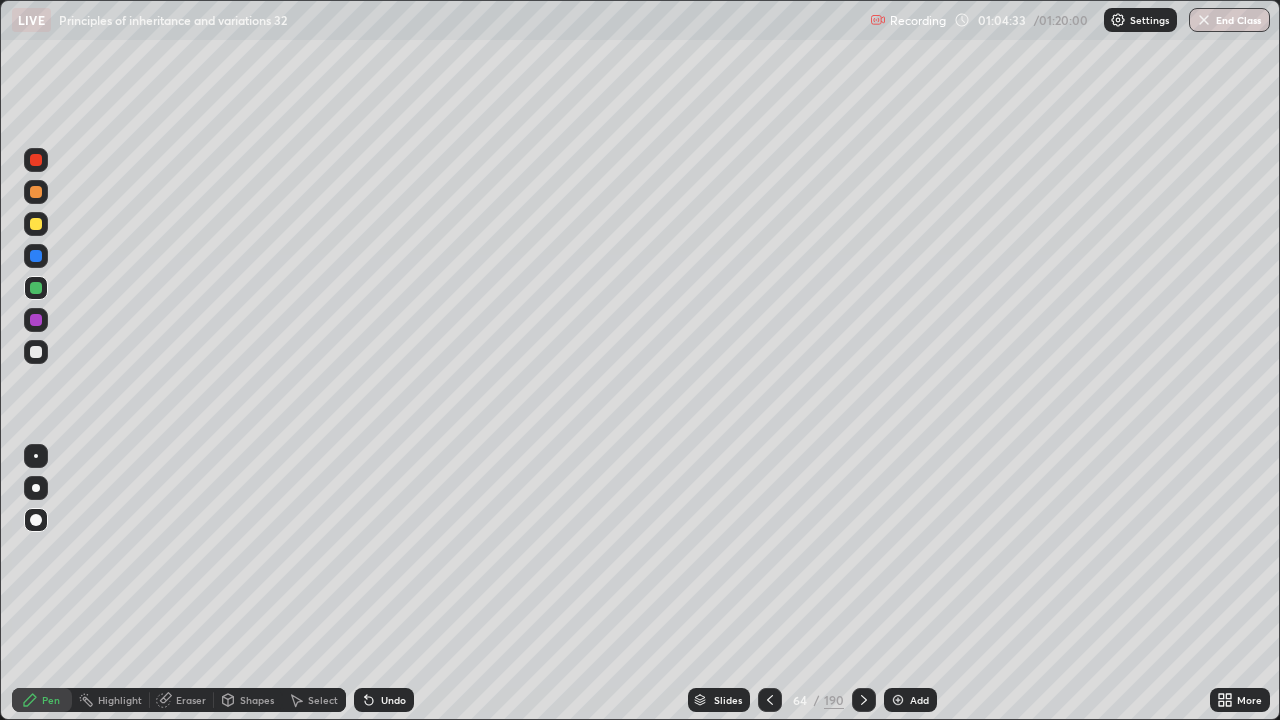 click 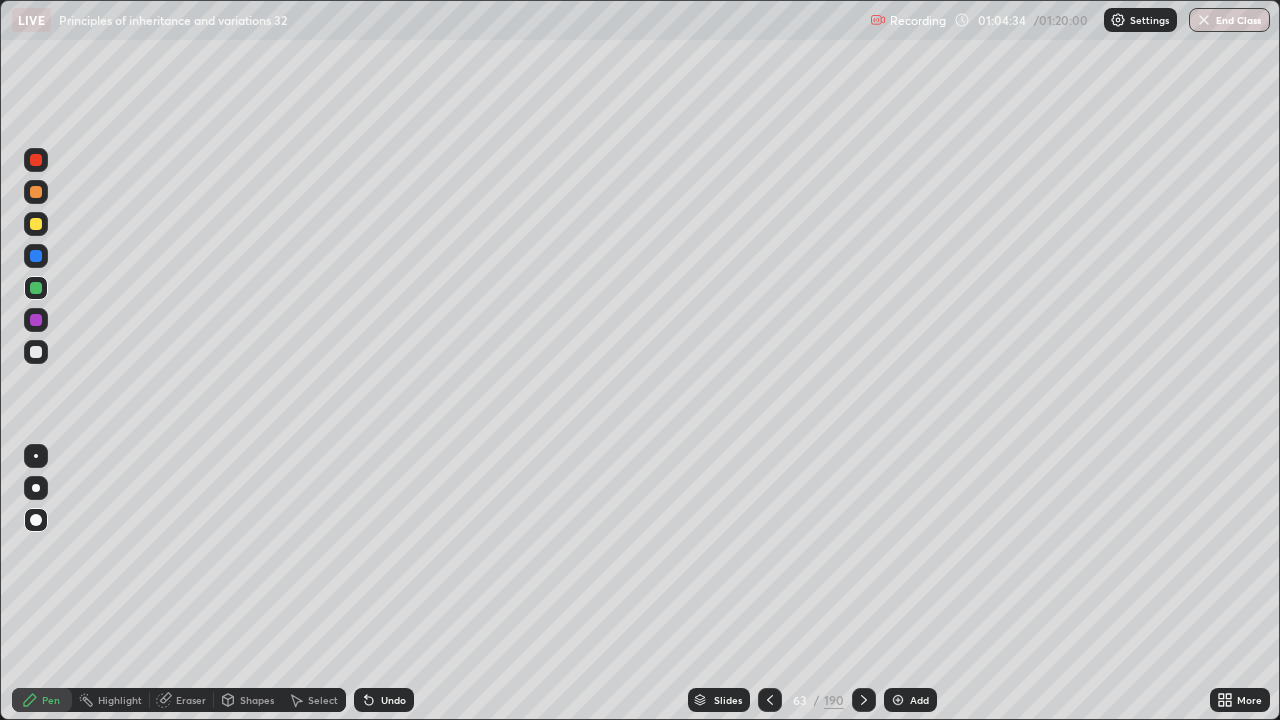 click 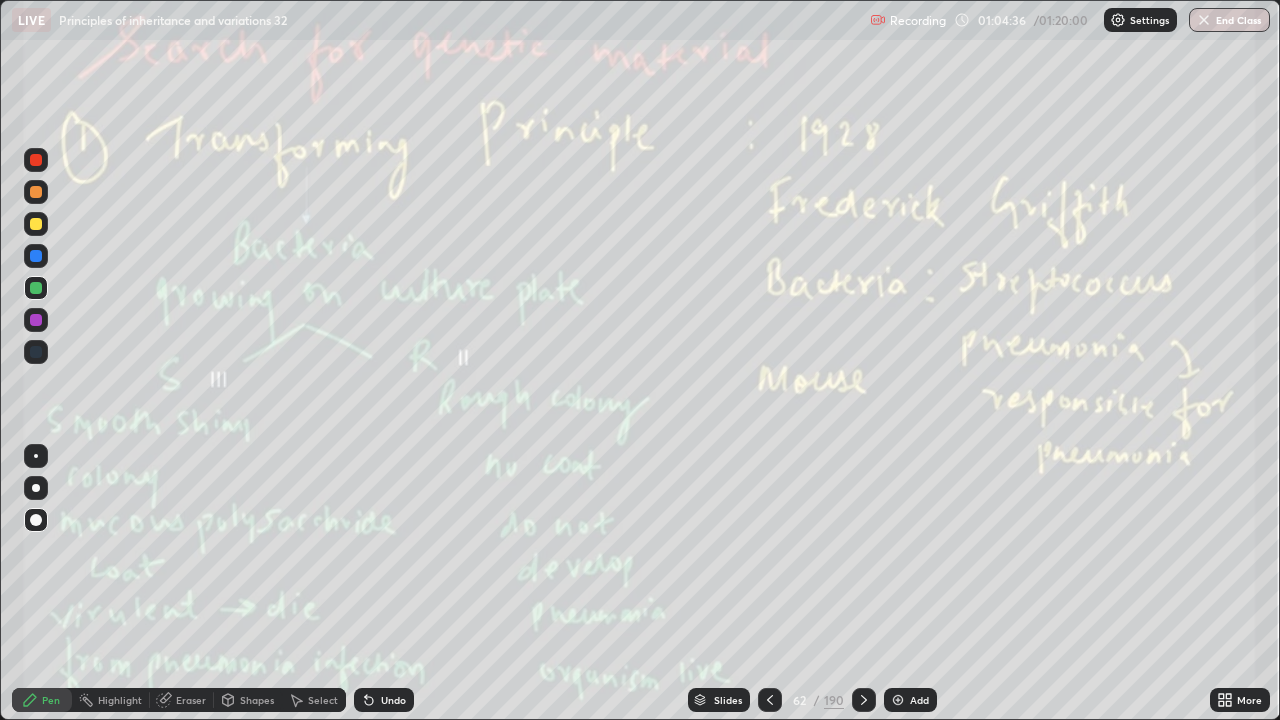 click on "Eraser" at bounding box center [182, 700] 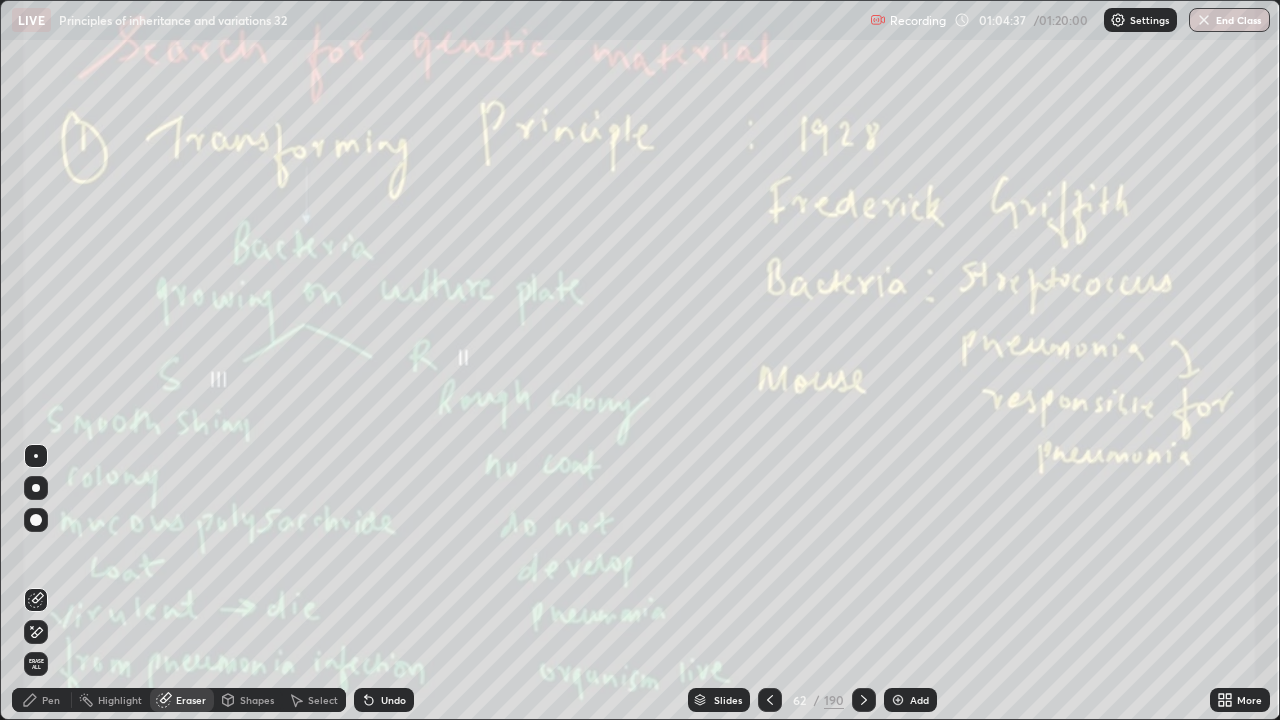 click on "Erase all" at bounding box center [36, 664] 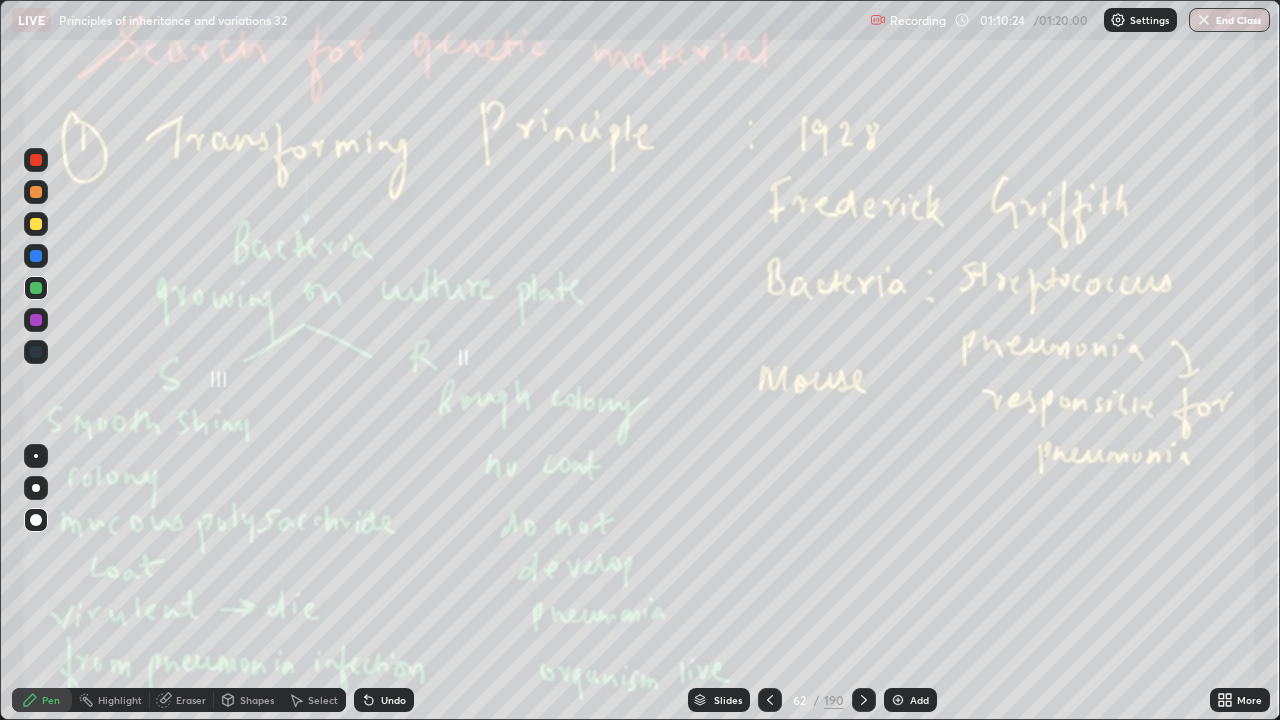 click 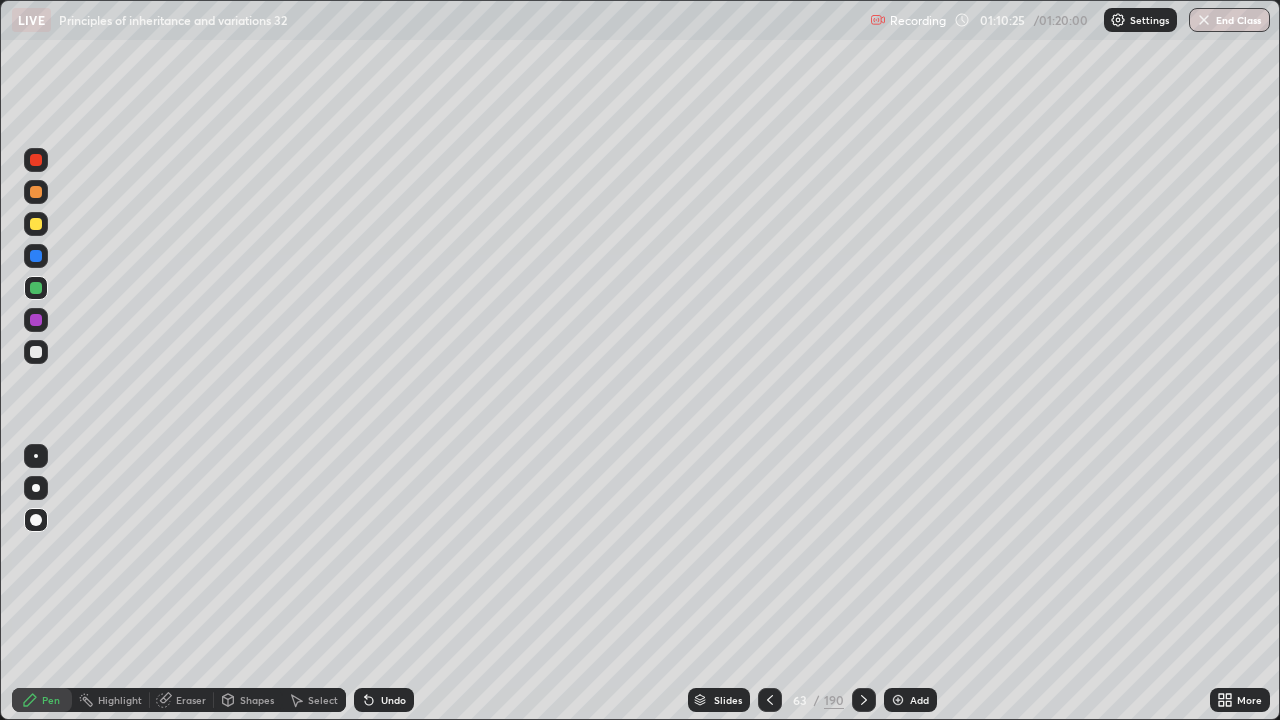 click 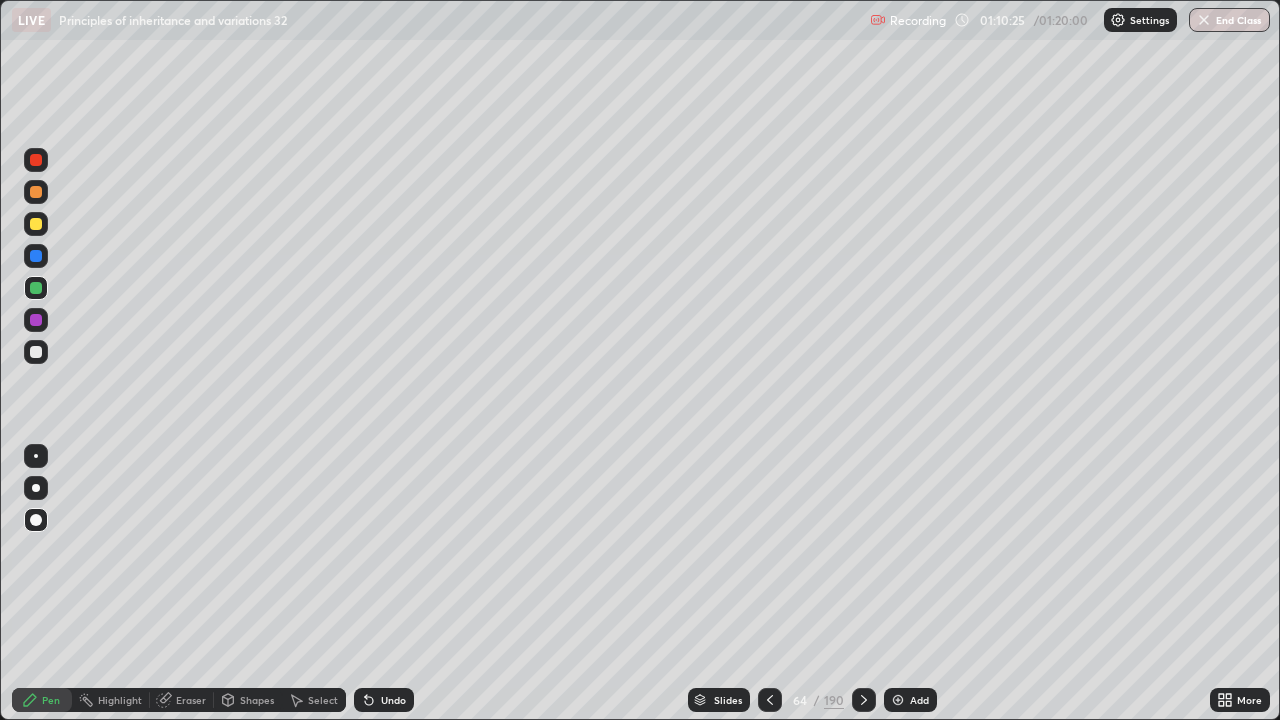click 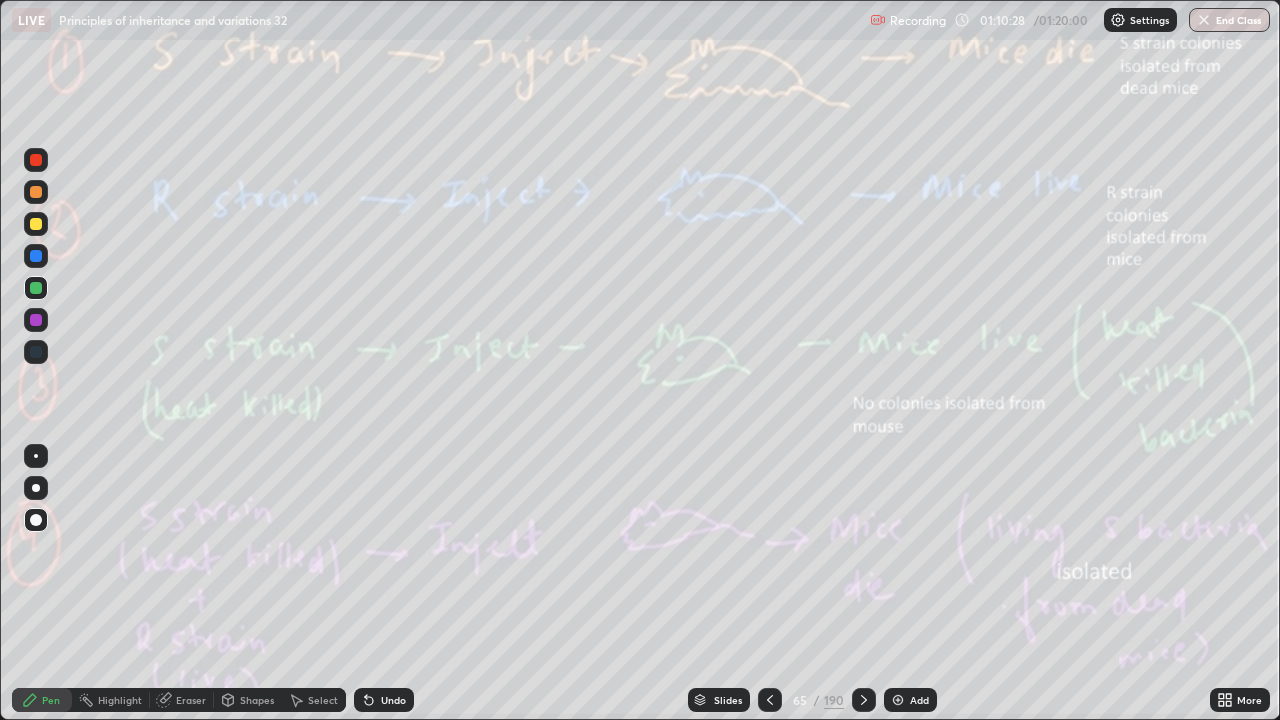 click on "Eraser" at bounding box center [191, 700] 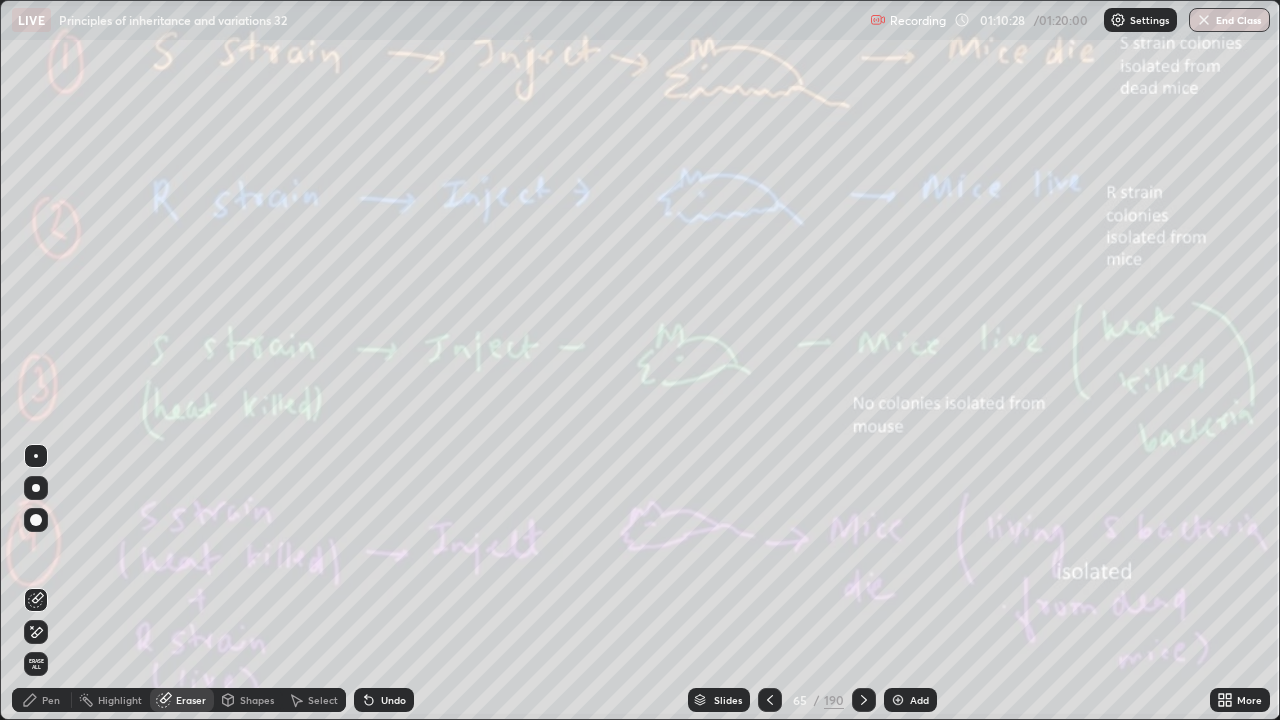 click on "Erase all" at bounding box center (36, 664) 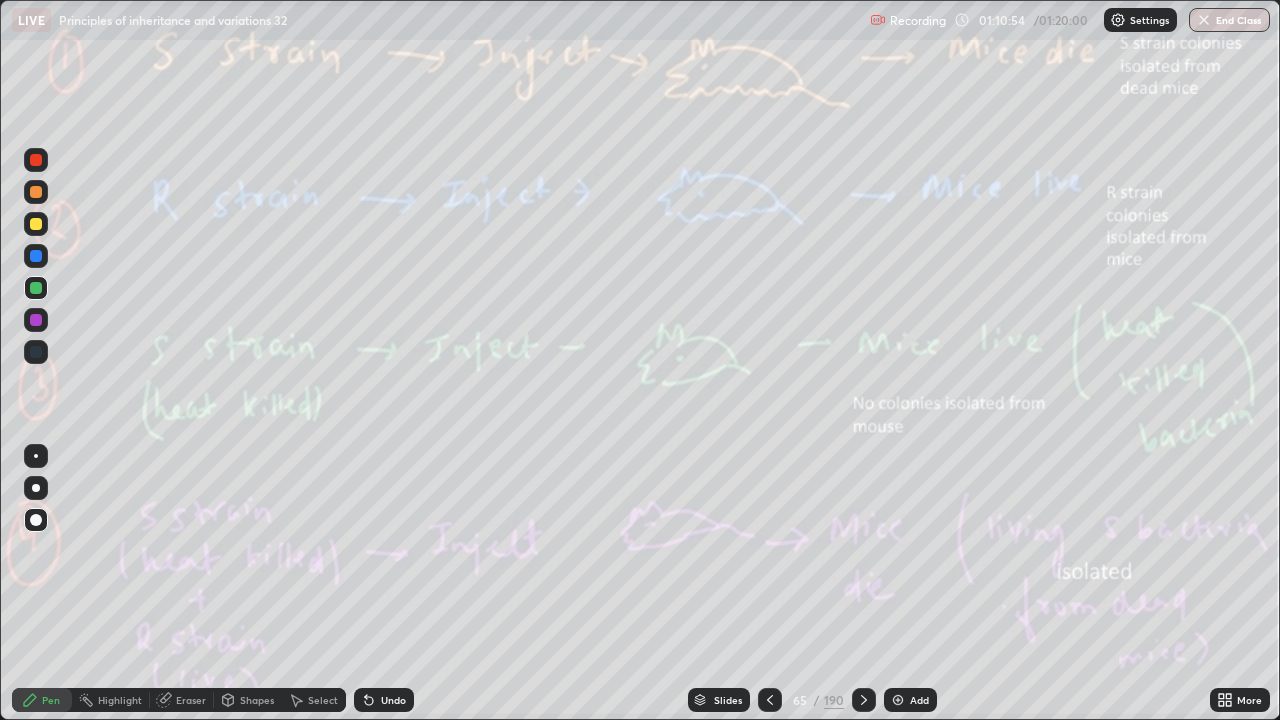 click 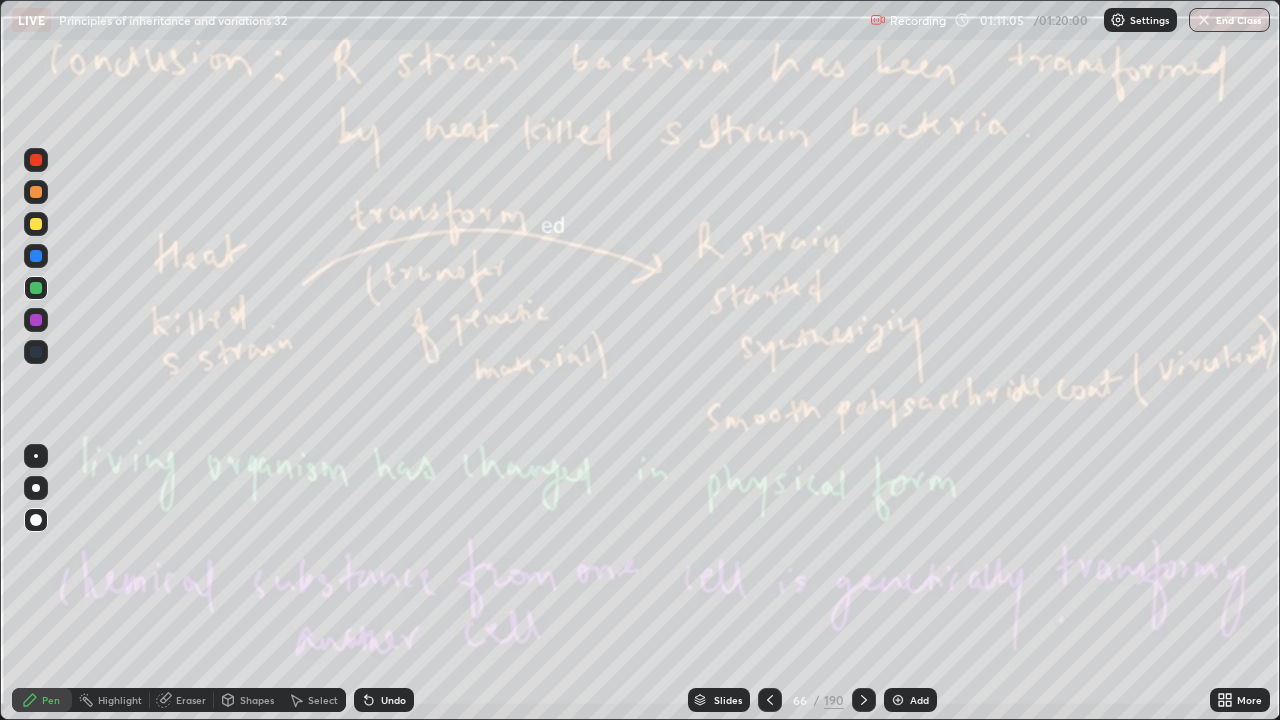 click at bounding box center [770, 700] 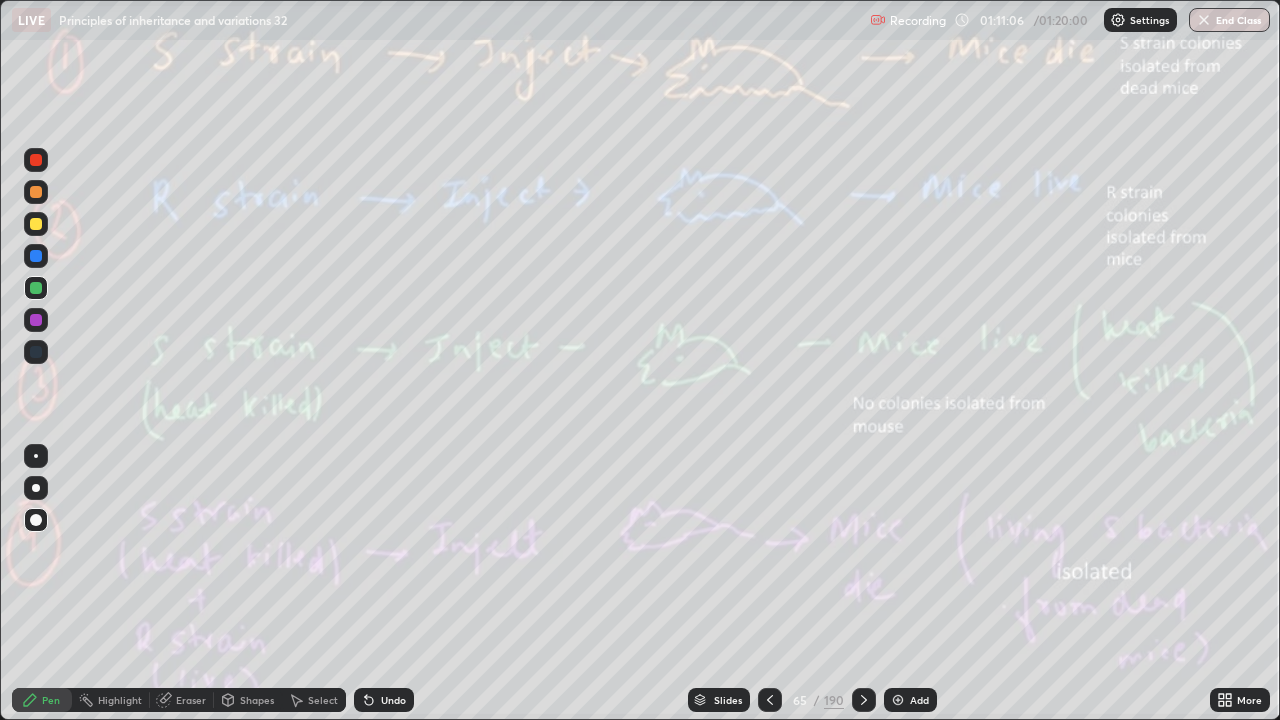 click 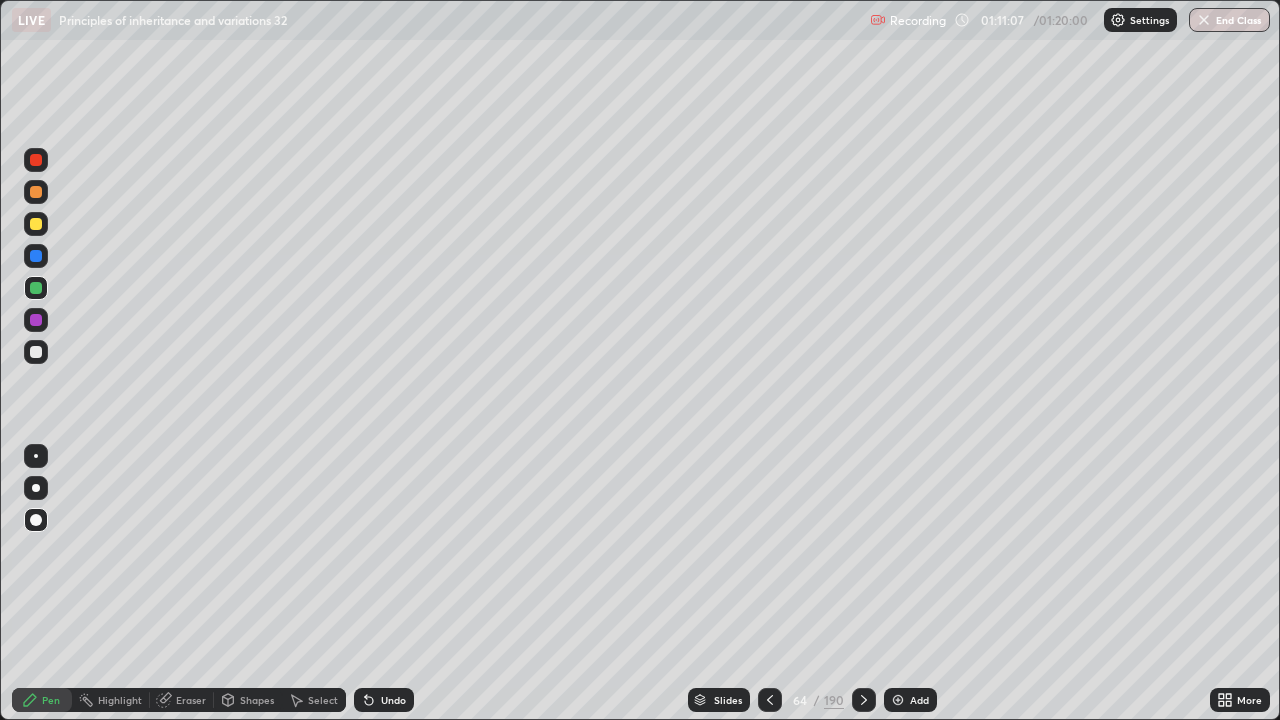 click 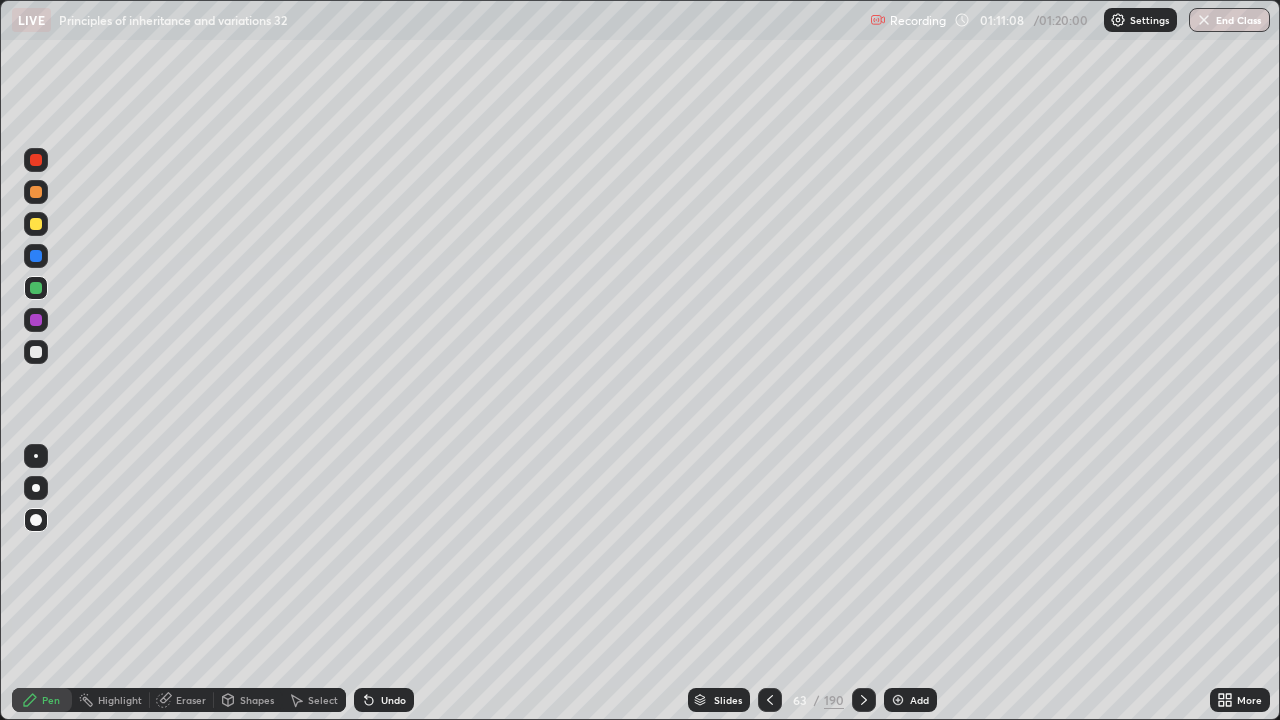 click 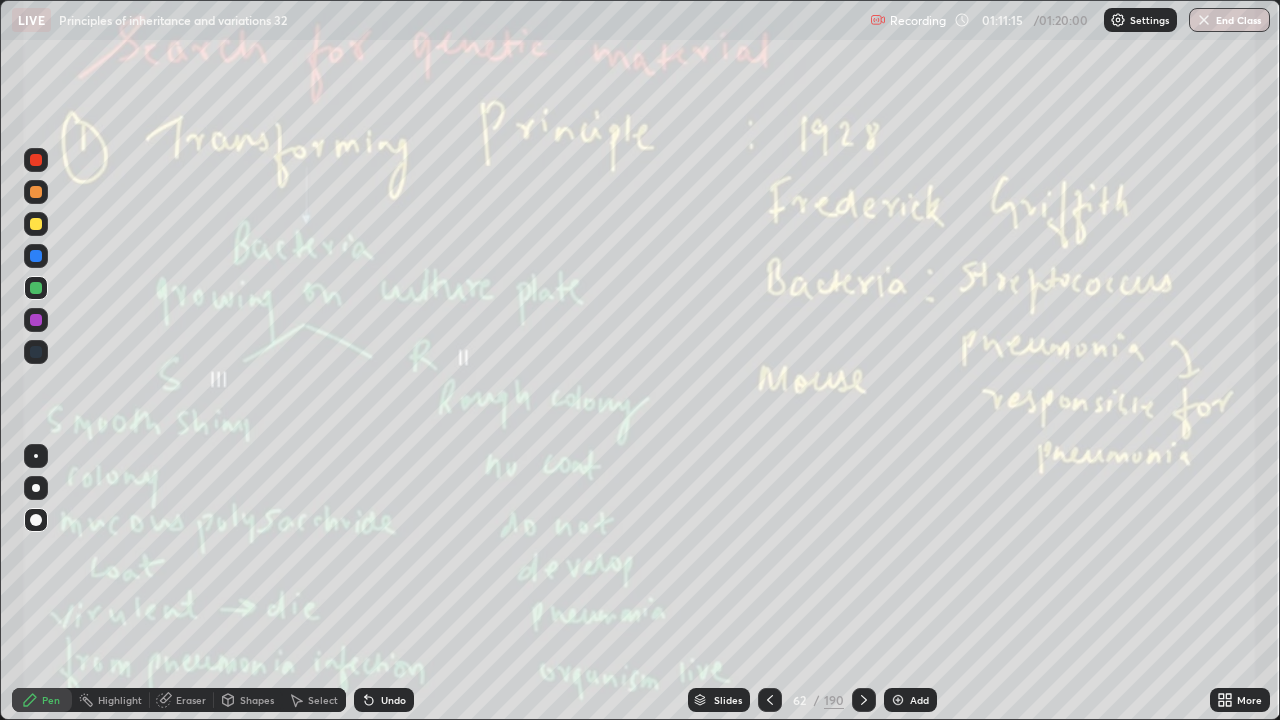 click 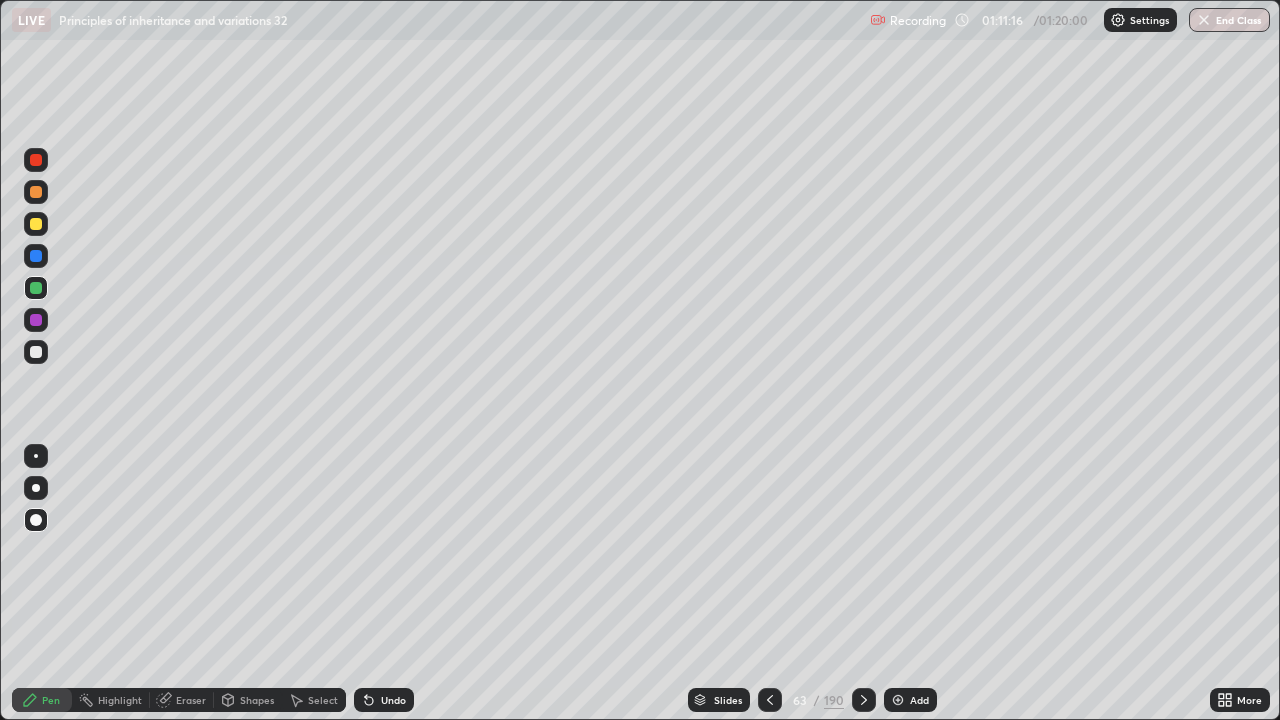 click 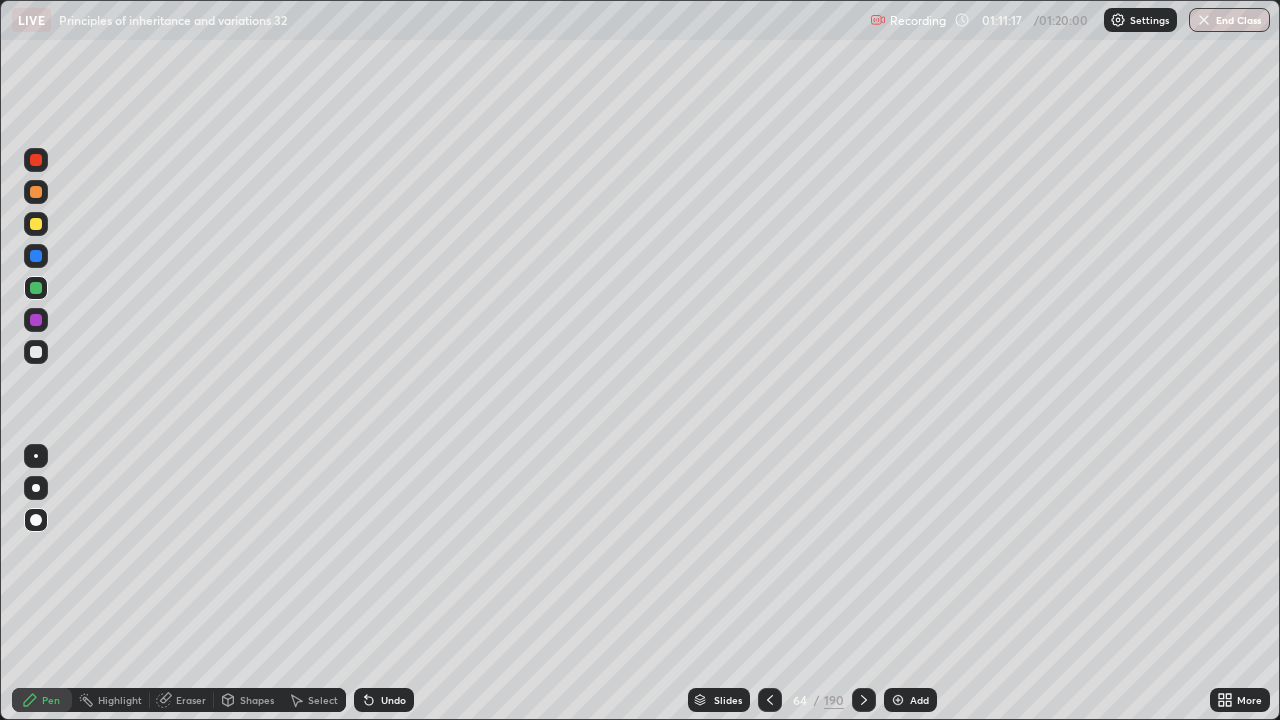 click 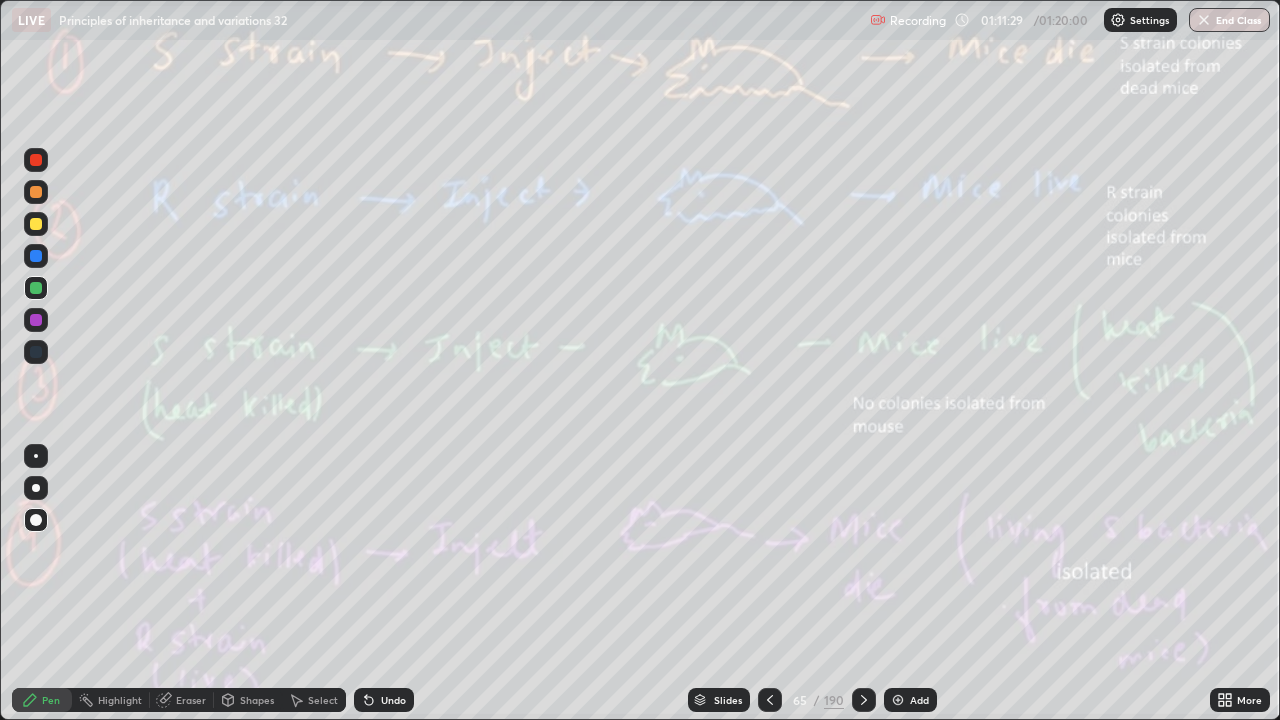 click 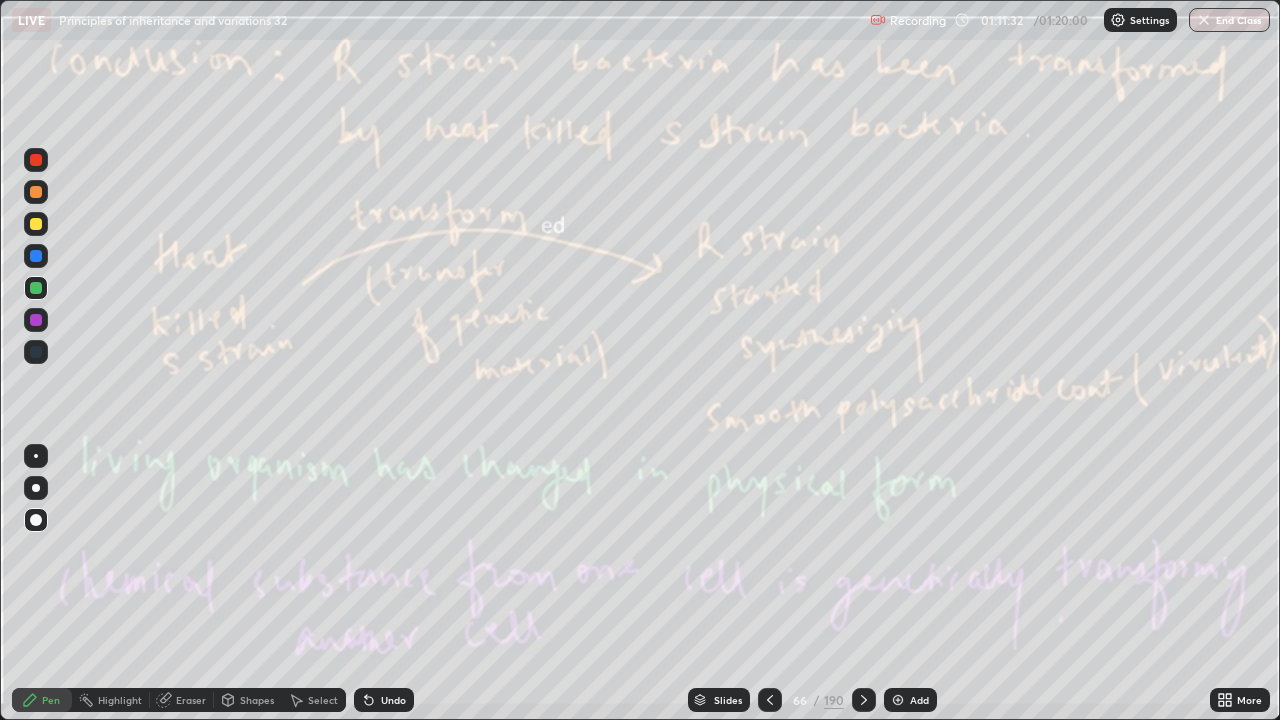 click at bounding box center [770, 700] 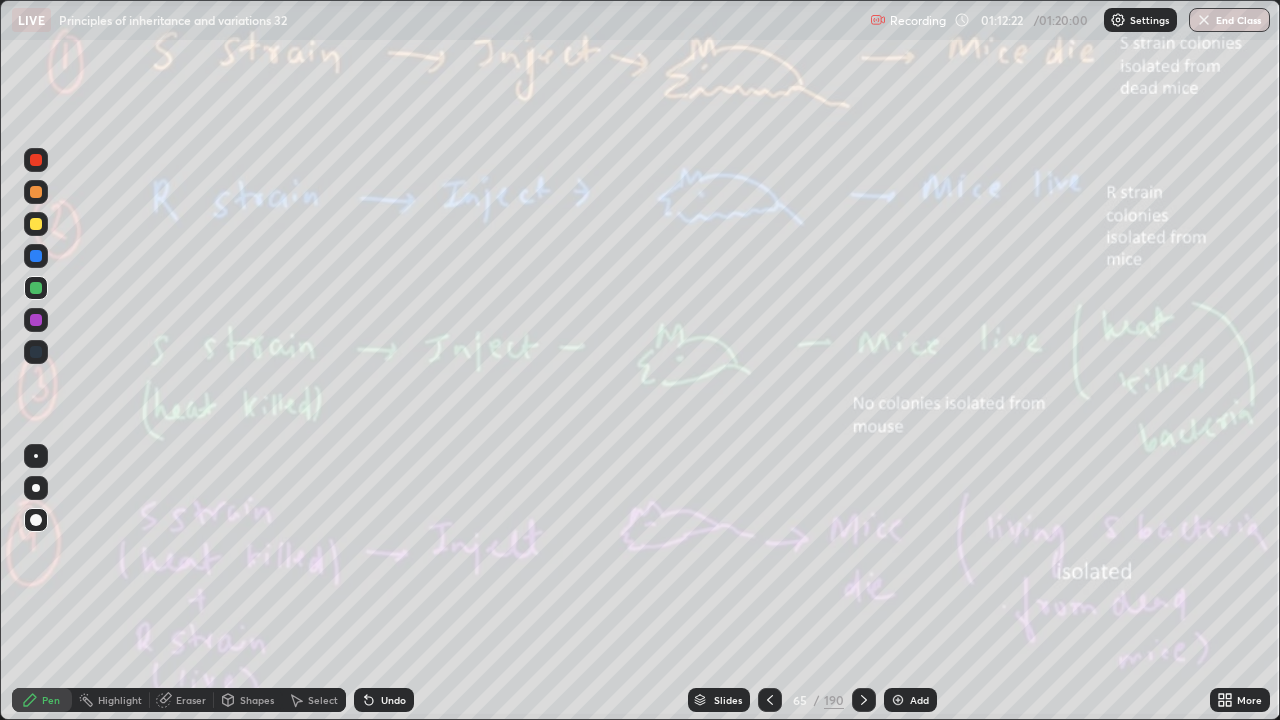 click at bounding box center [770, 700] 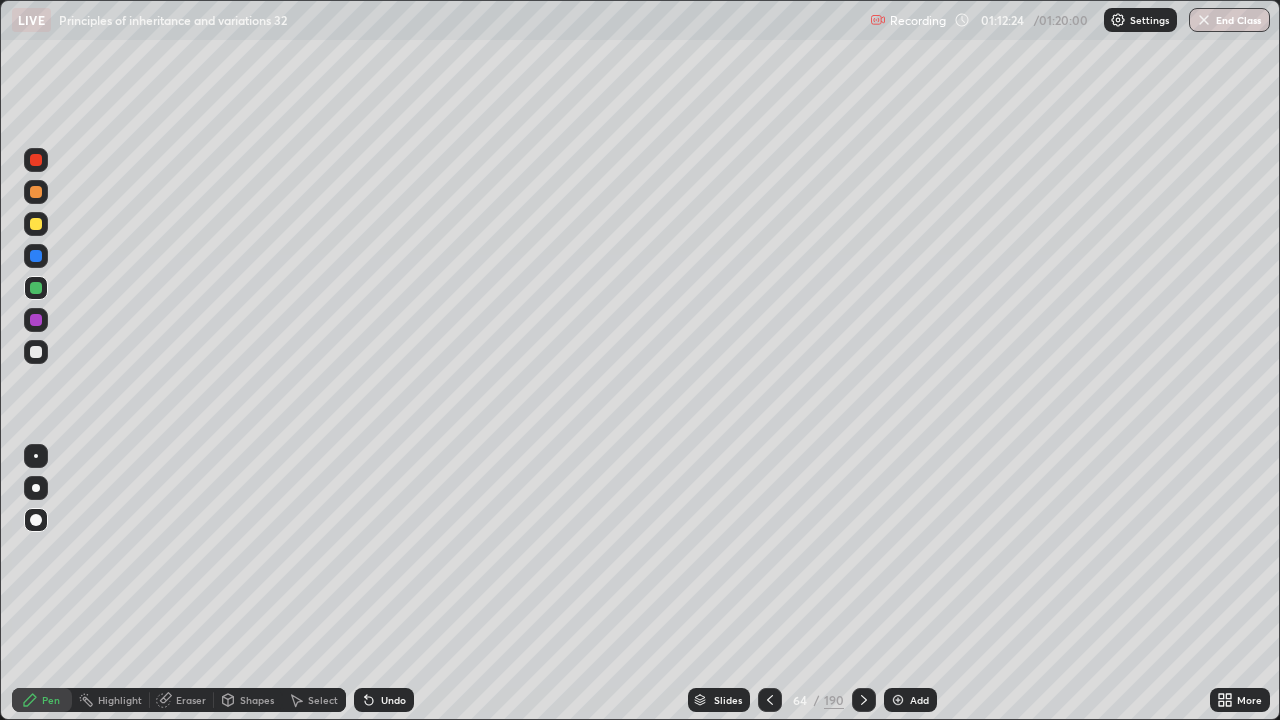 click 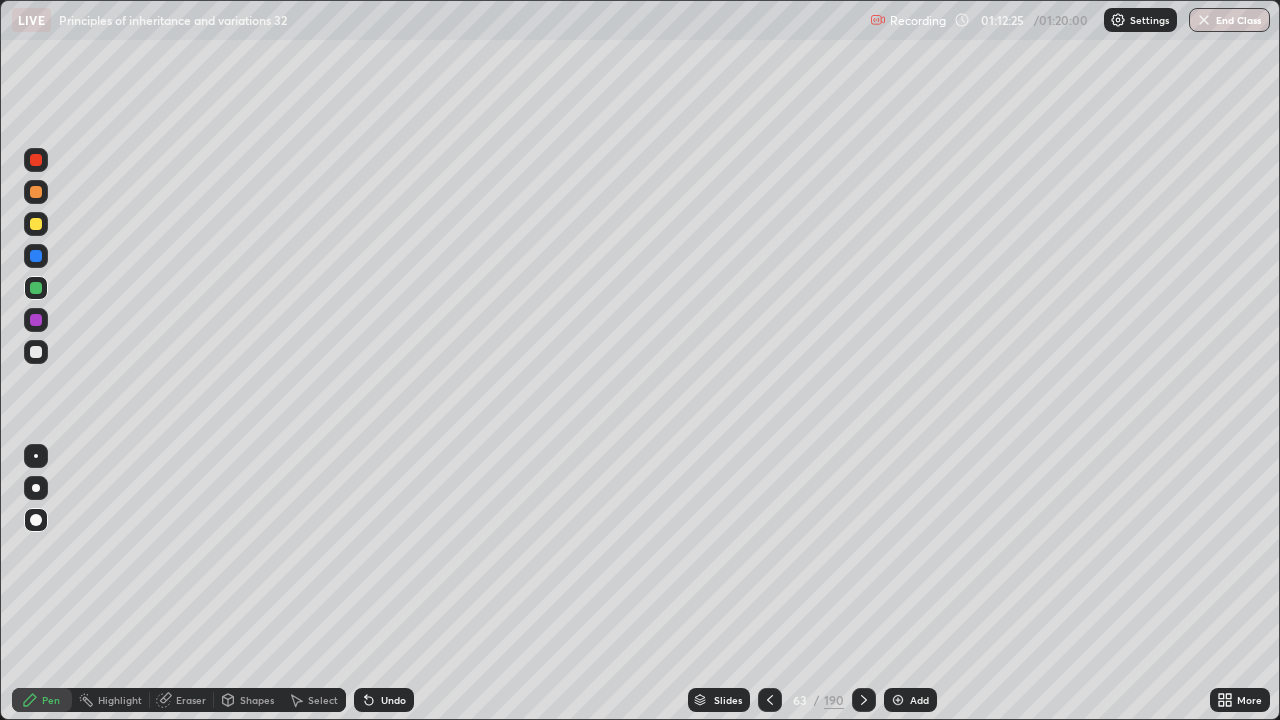 click 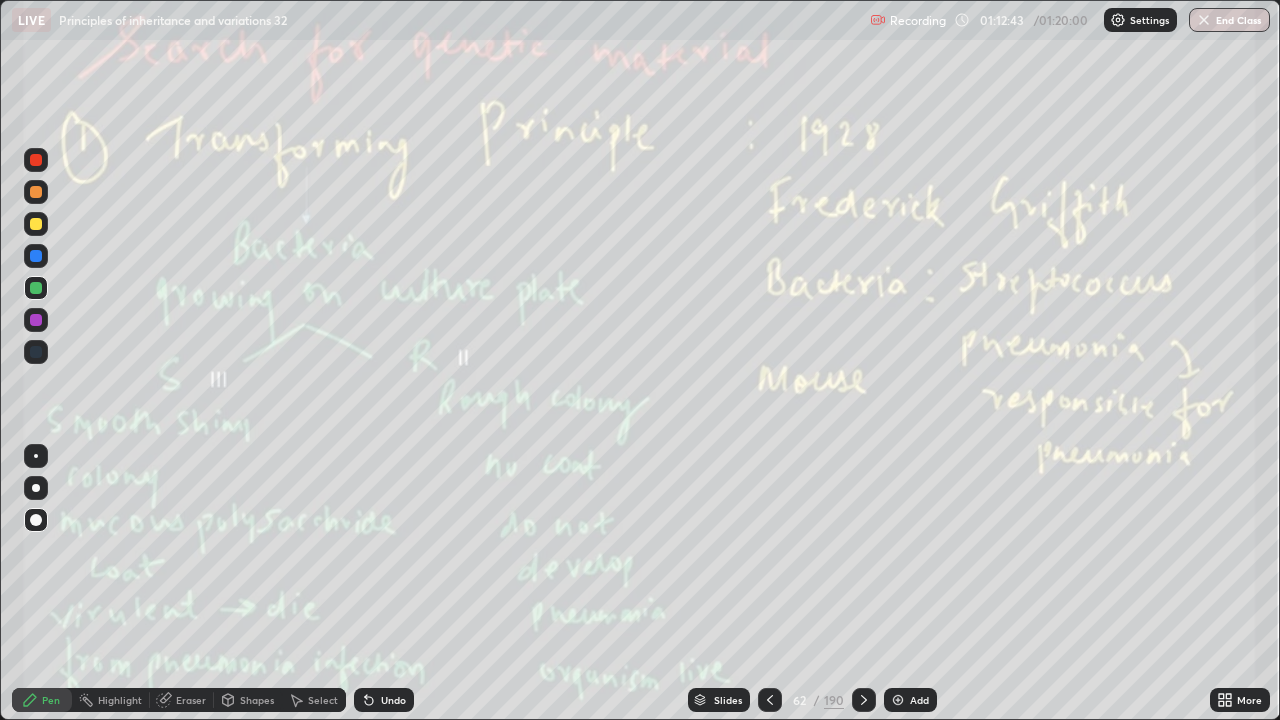 click 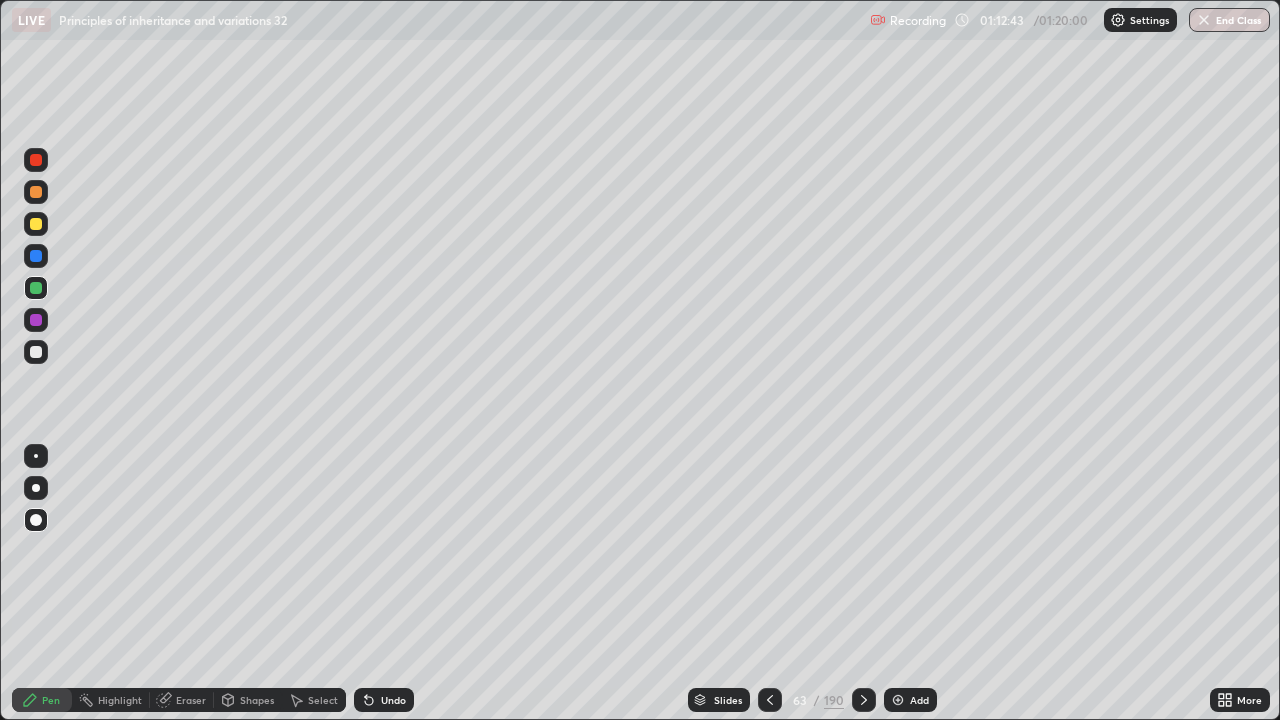 click 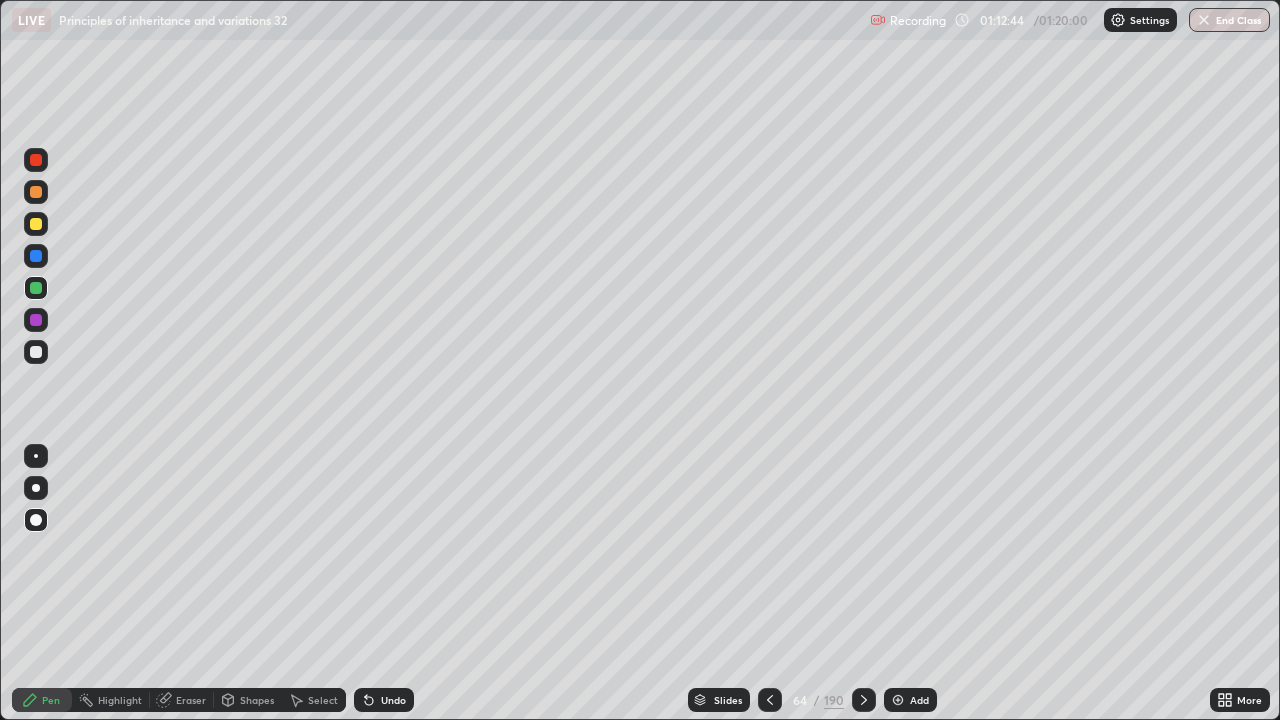 click 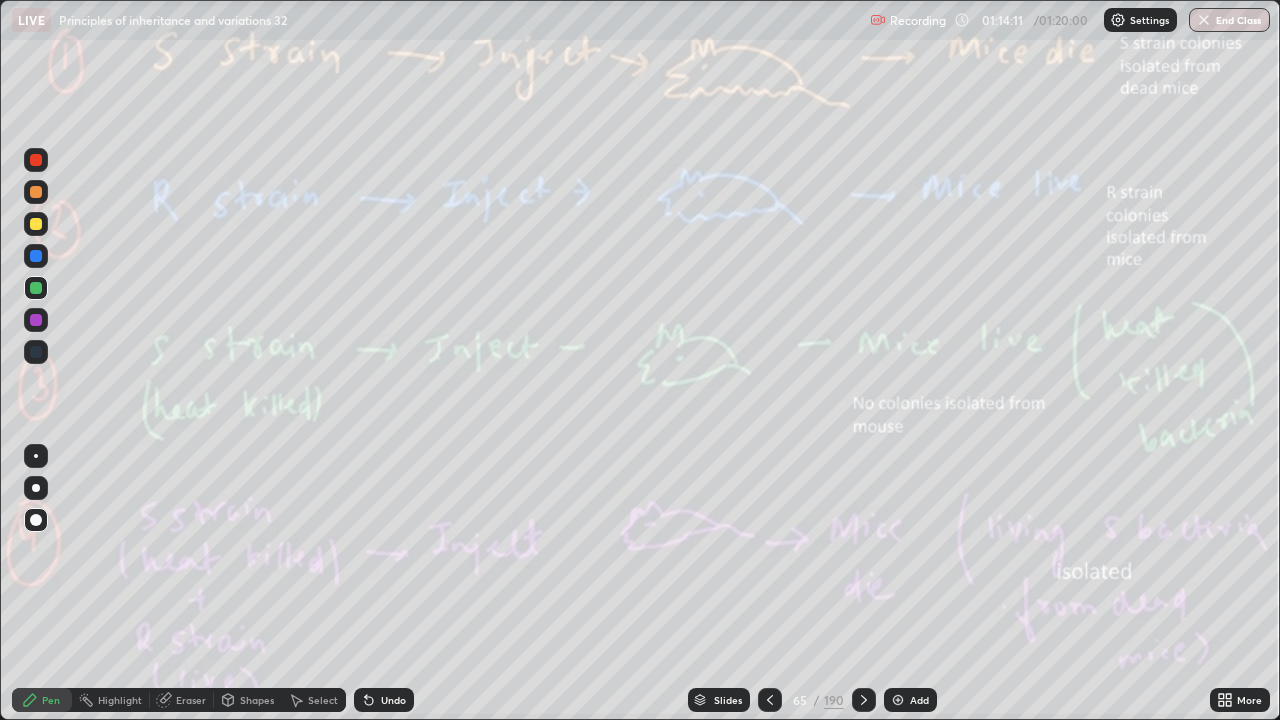 click on "End Class" at bounding box center (1229, 20) 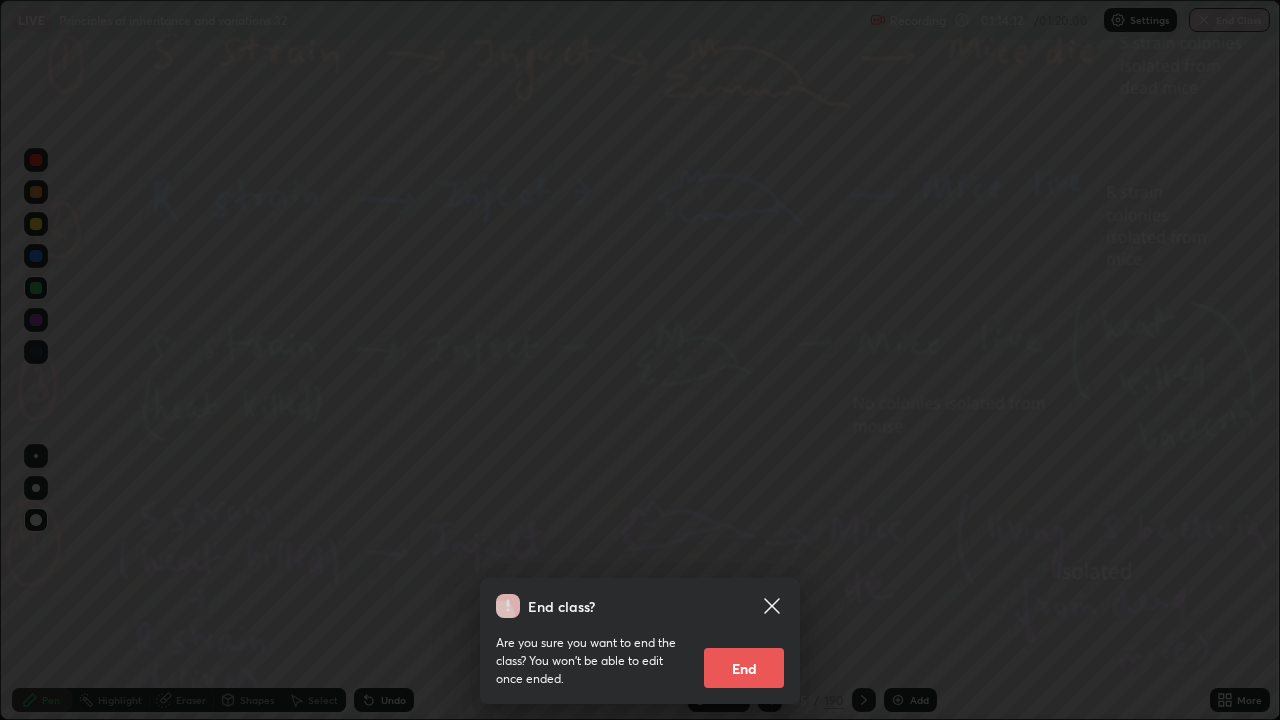 click on "End" at bounding box center (744, 668) 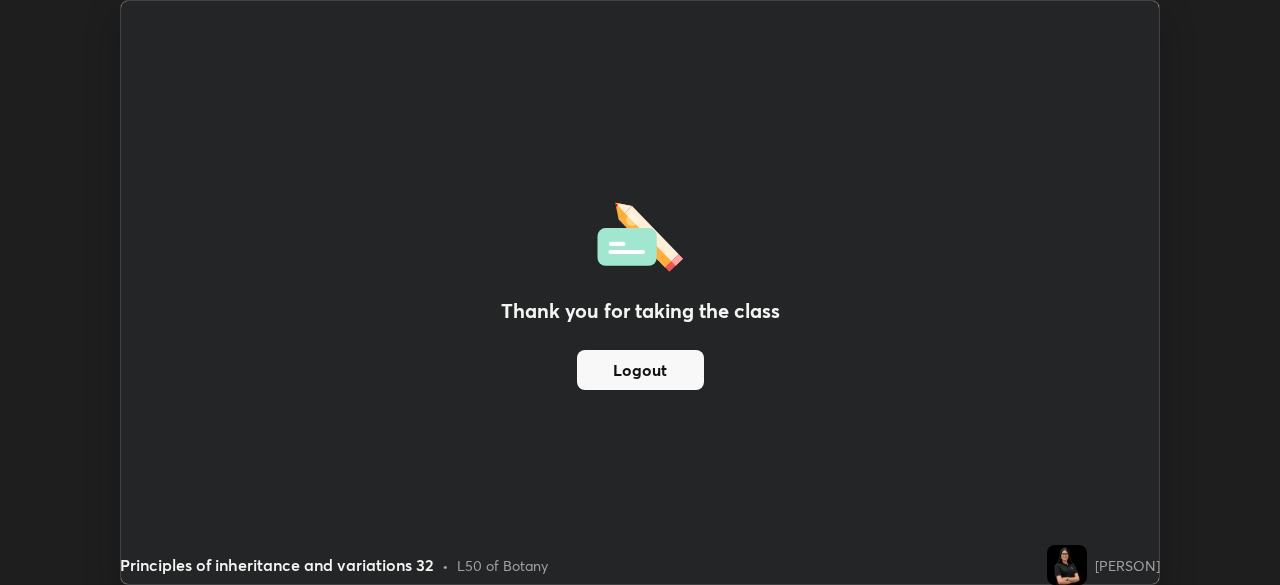 scroll, scrollTop: 585, scrollLeft: 1280, axis: both 